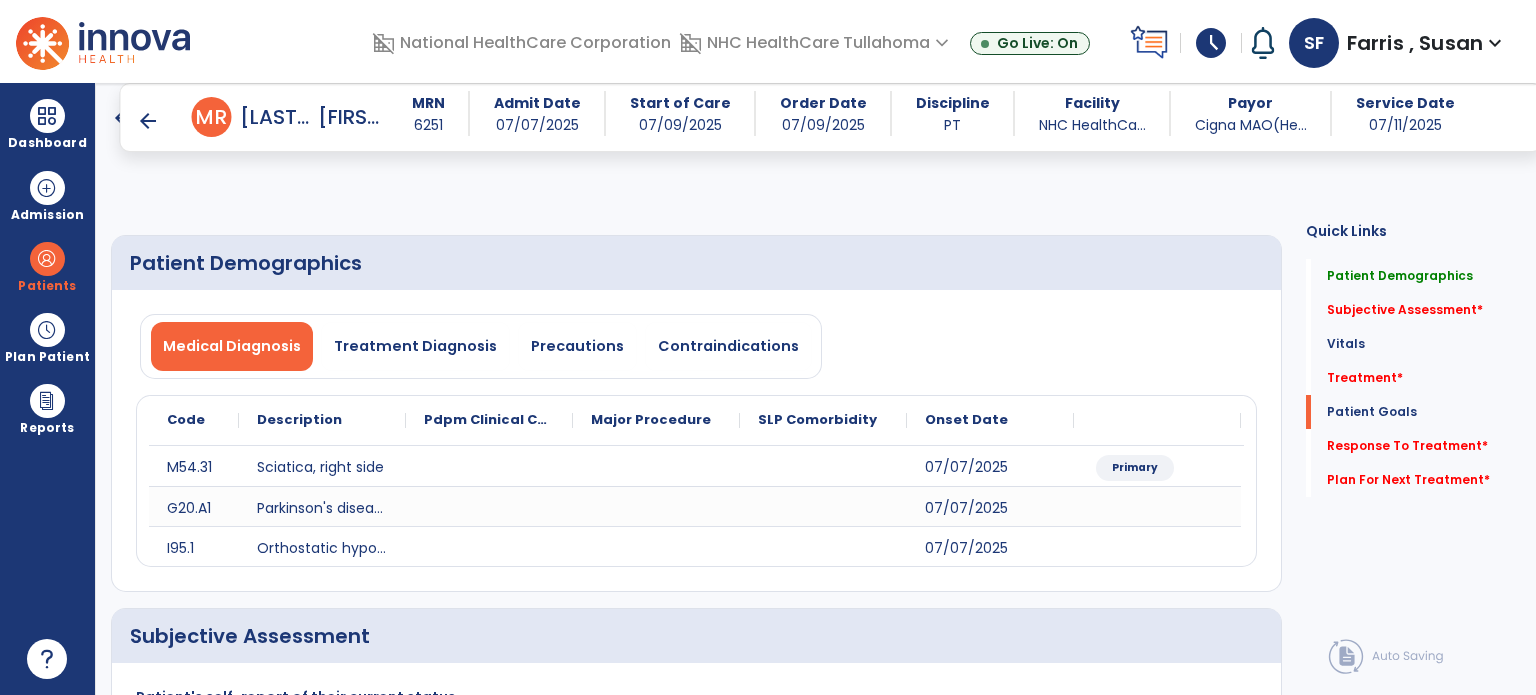select on "*" 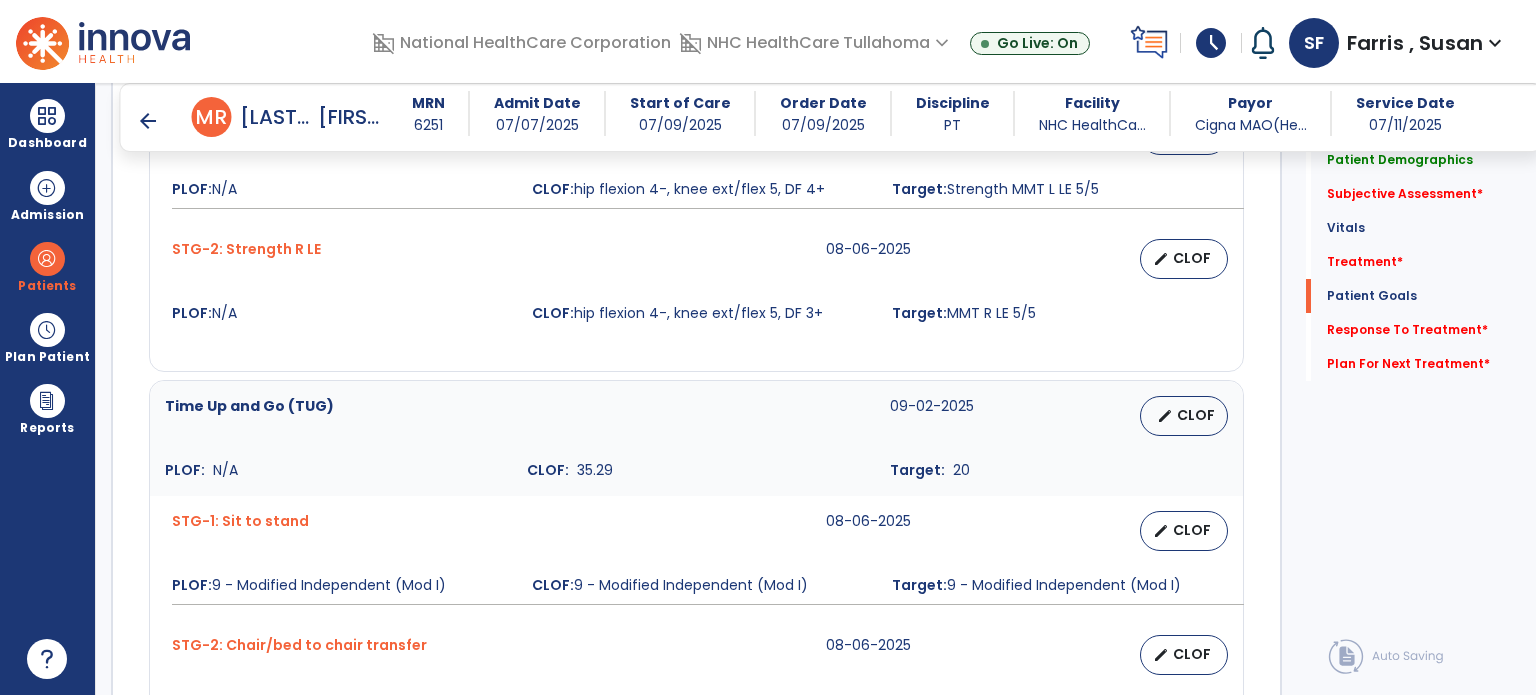 scroll, scrollTop: 2175, scrollLeft: 0, axis: vertical 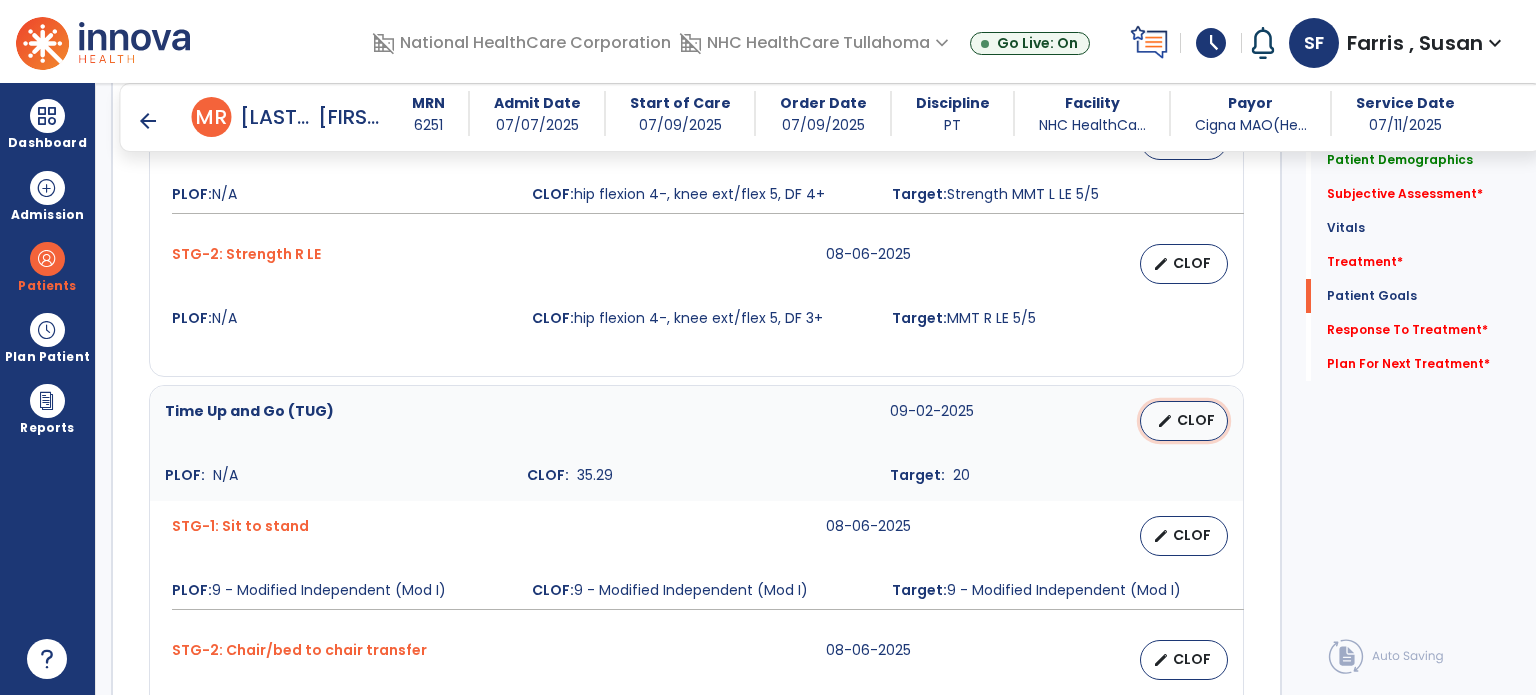 click on "CLOF" at bounding box center [1196, 420] 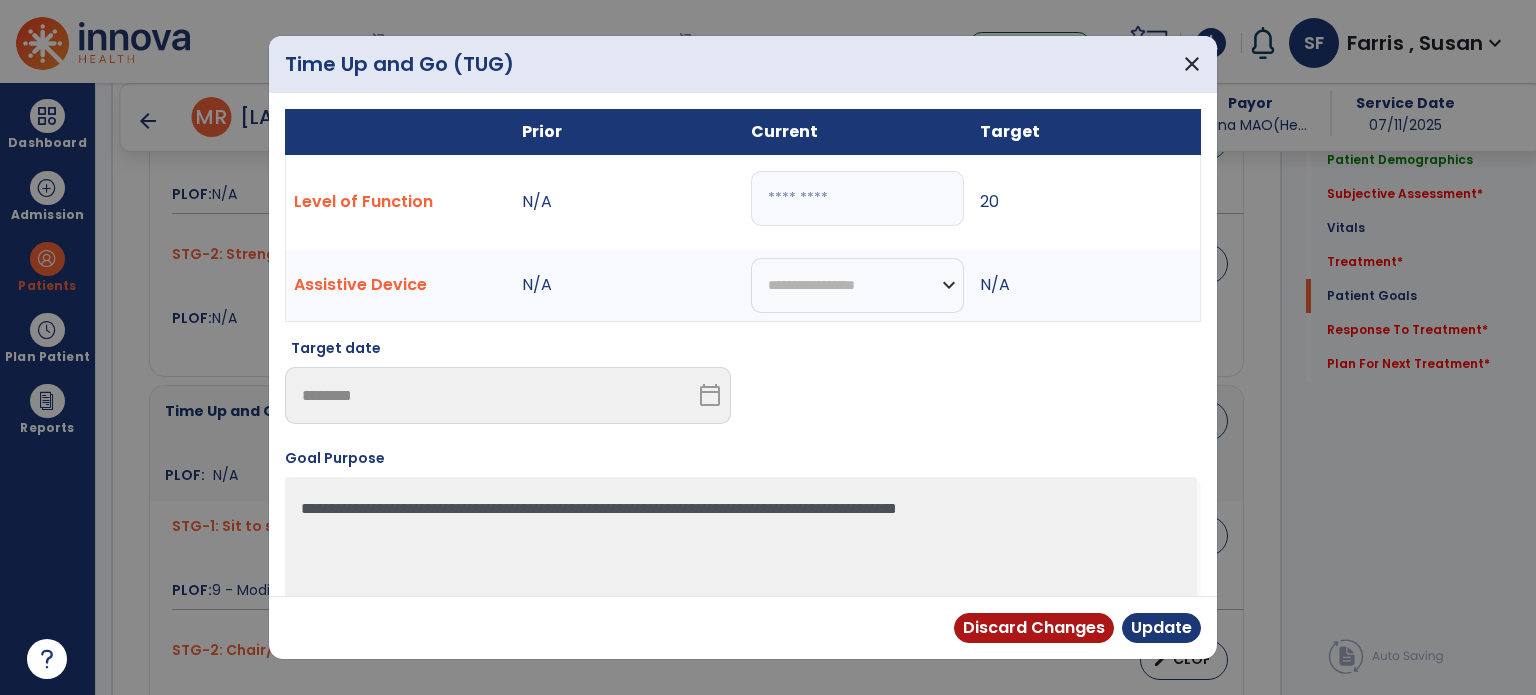 click on "*****" at bounding box center [857, 198] 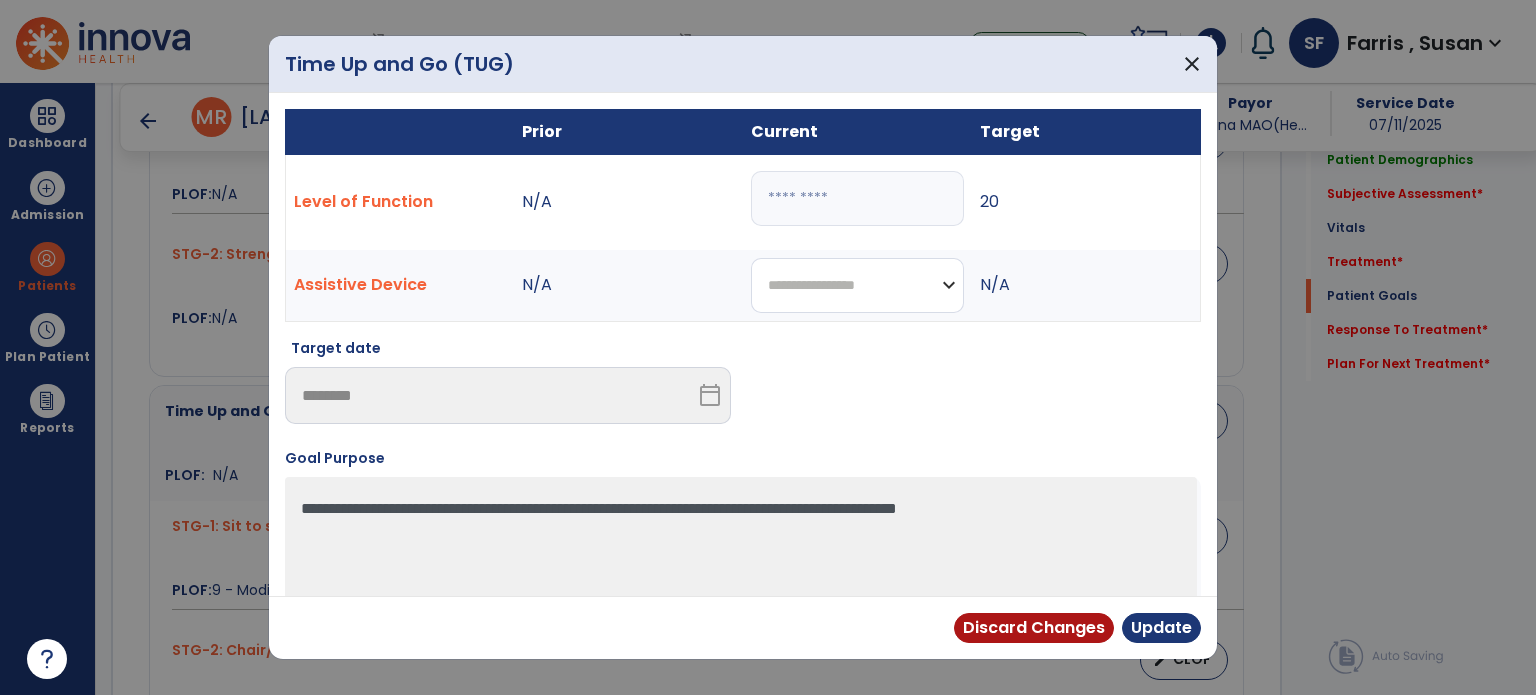 click on "**********" at bounding box center [857, 285] 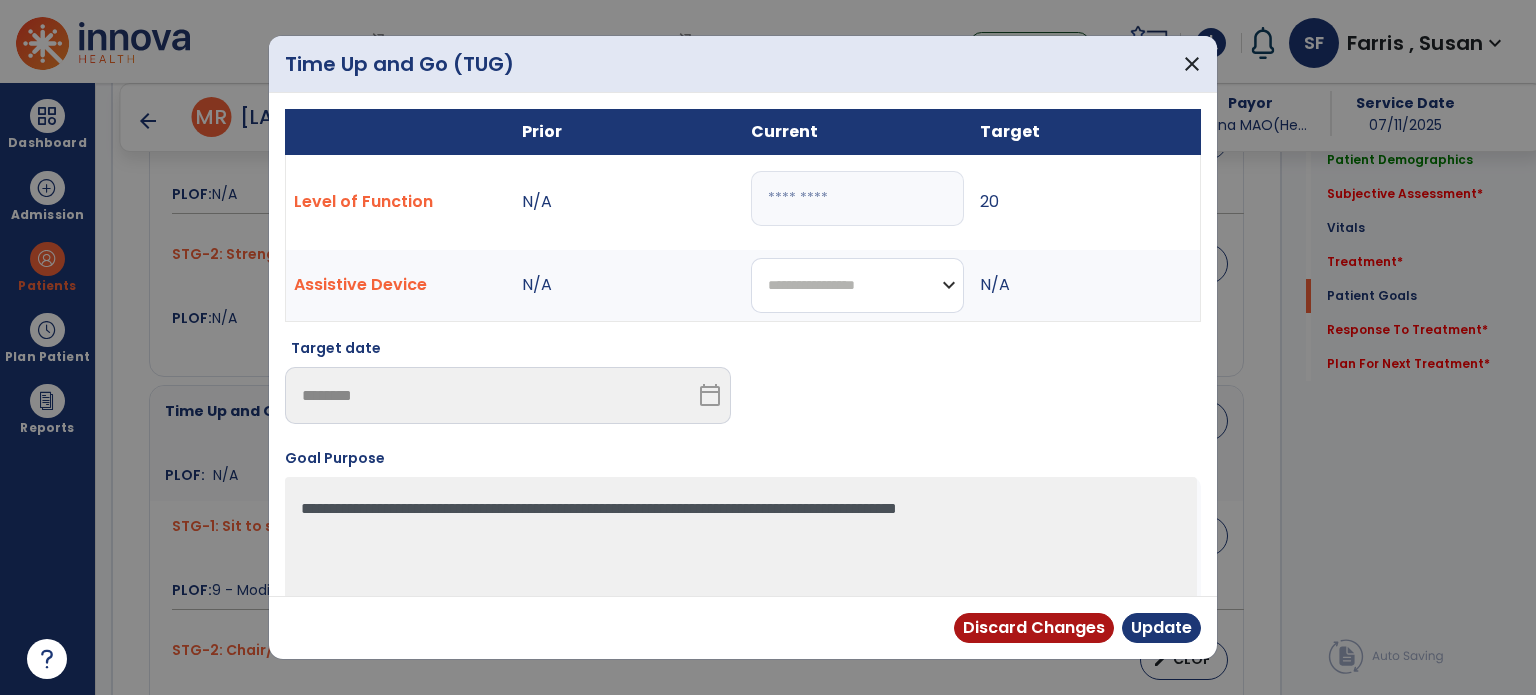 select on "********" 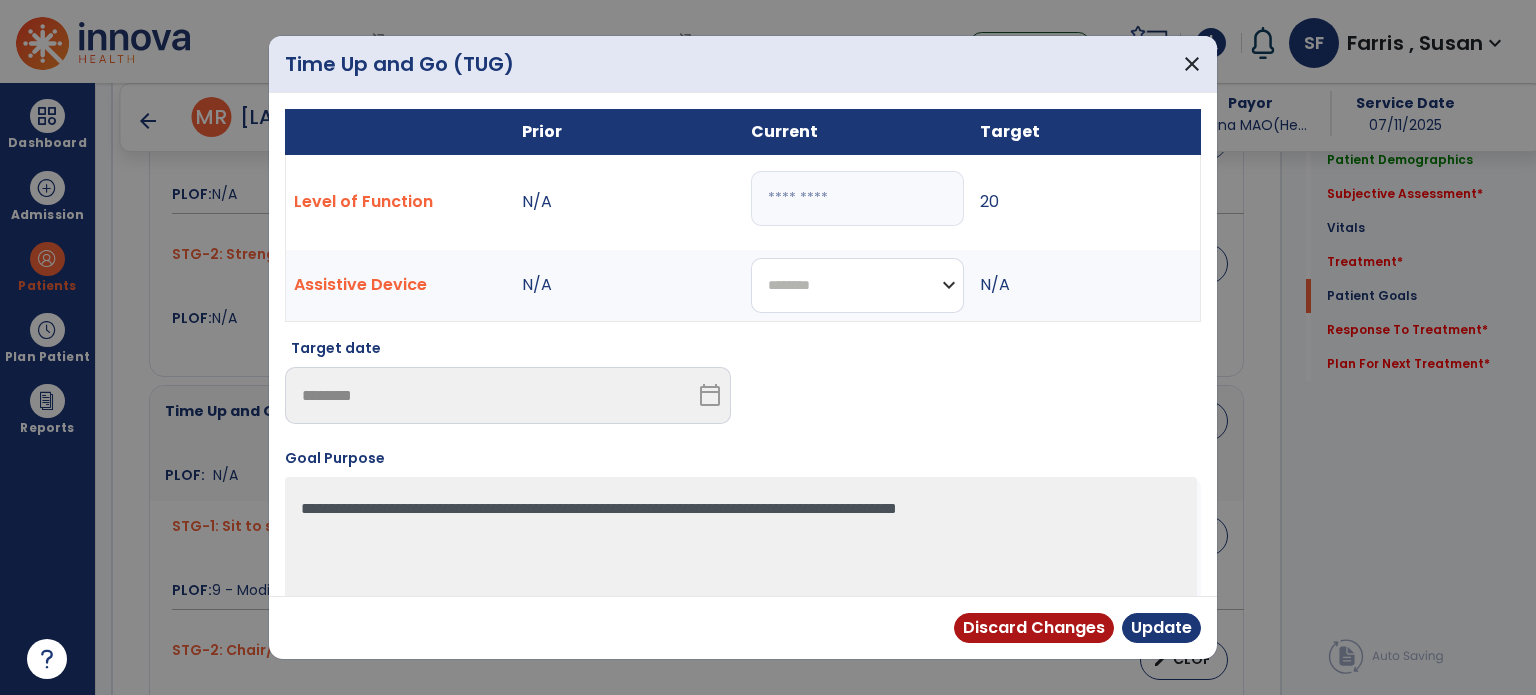 click on "**********" at bounding box center (857, 285) 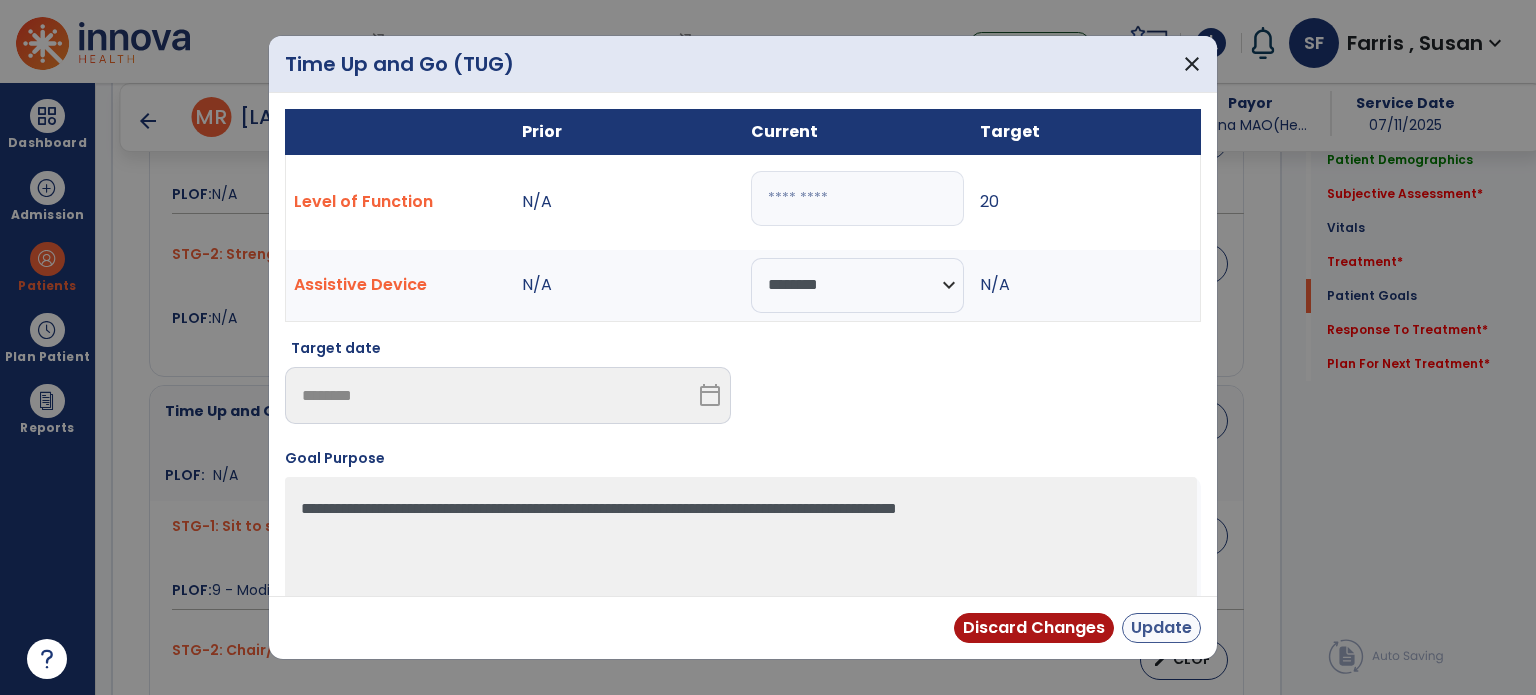 click on "Update" at bounding box center [1161, 628] 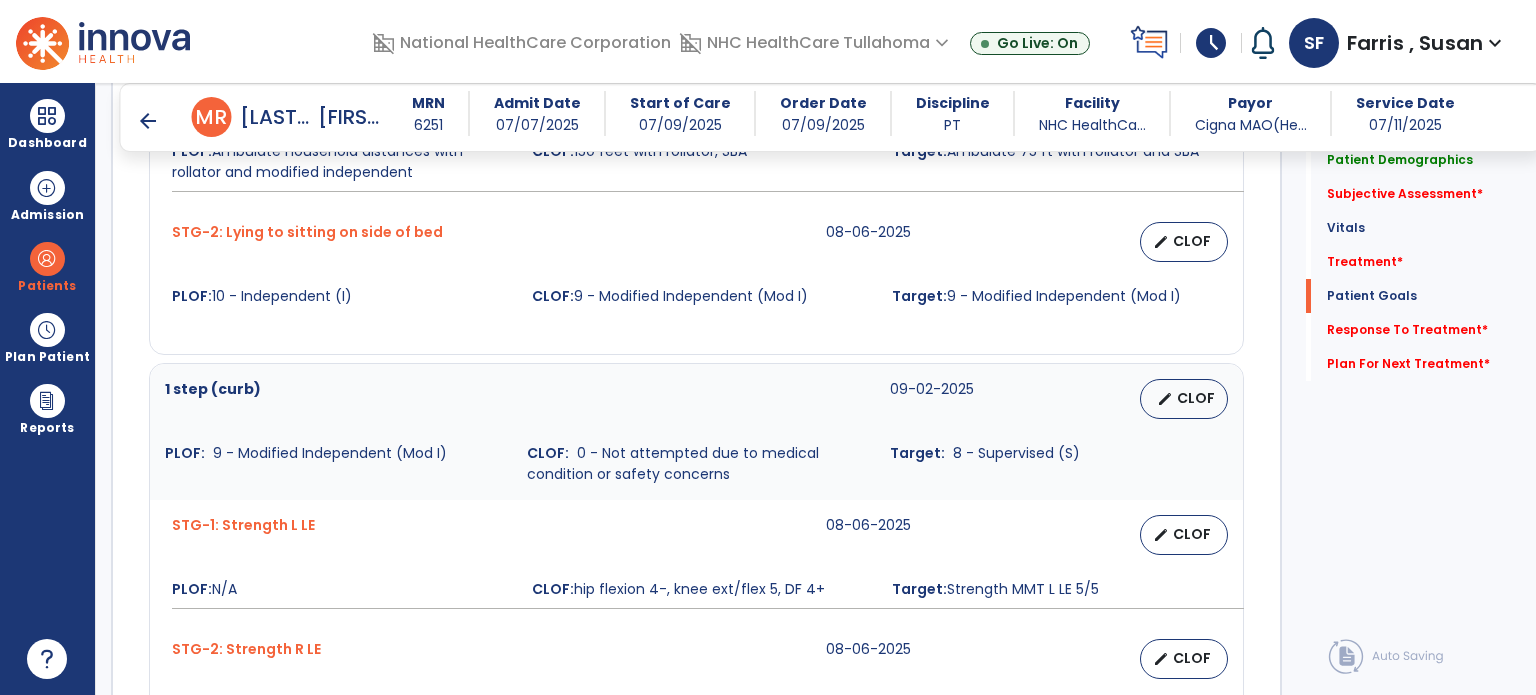 scroll, scrollTop: 1779, scrollLeft: 0, axis: vertical 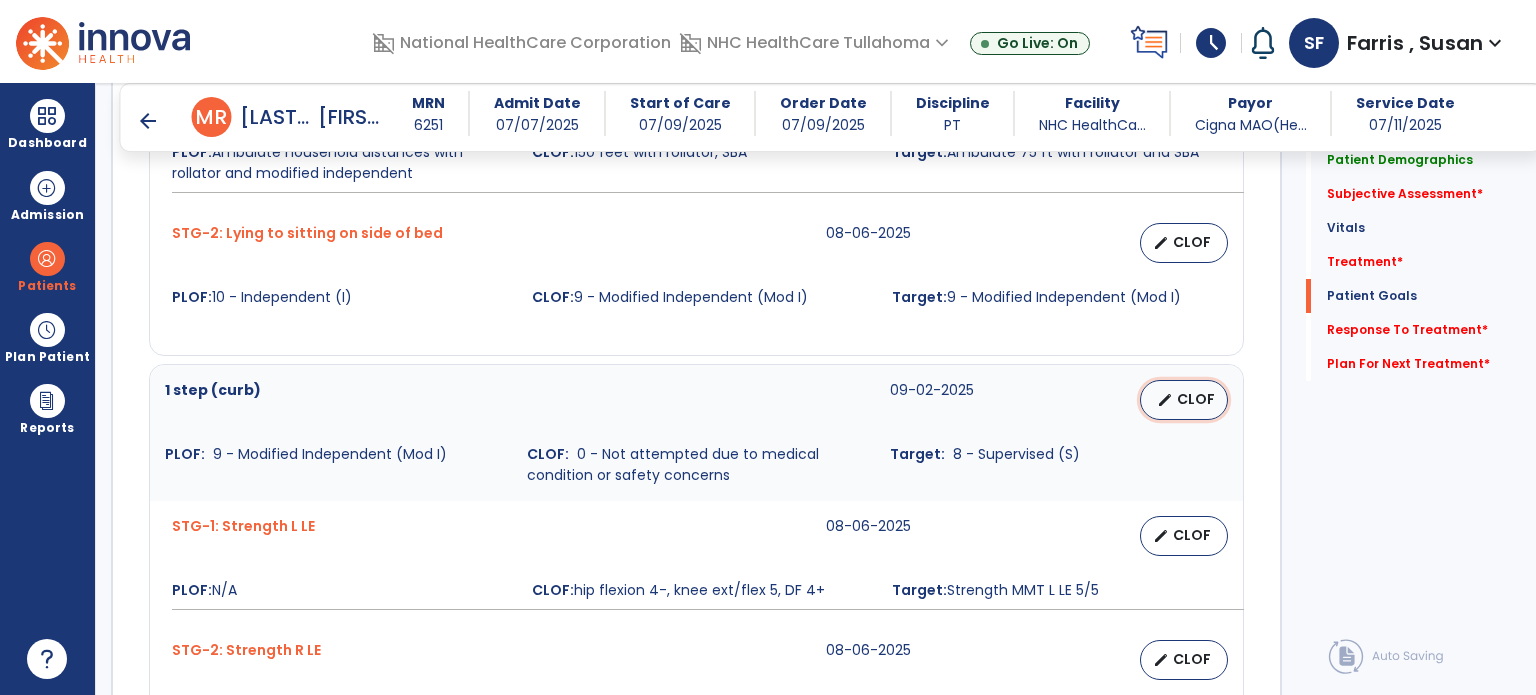 click on "CLOF" at bounding box center (1196, 399) 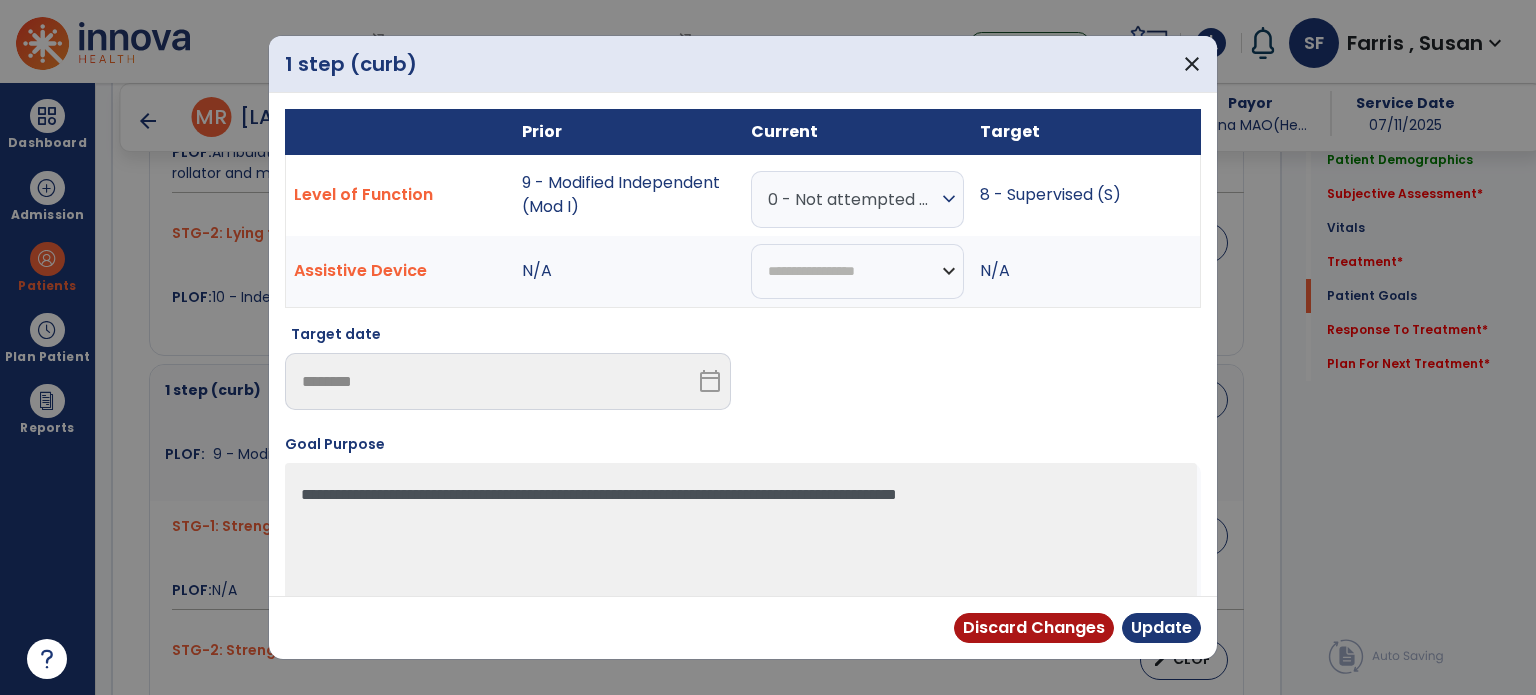 click on "0 - Not attempted due to medical condition or safety concerns" at bounding box center (852, 199) 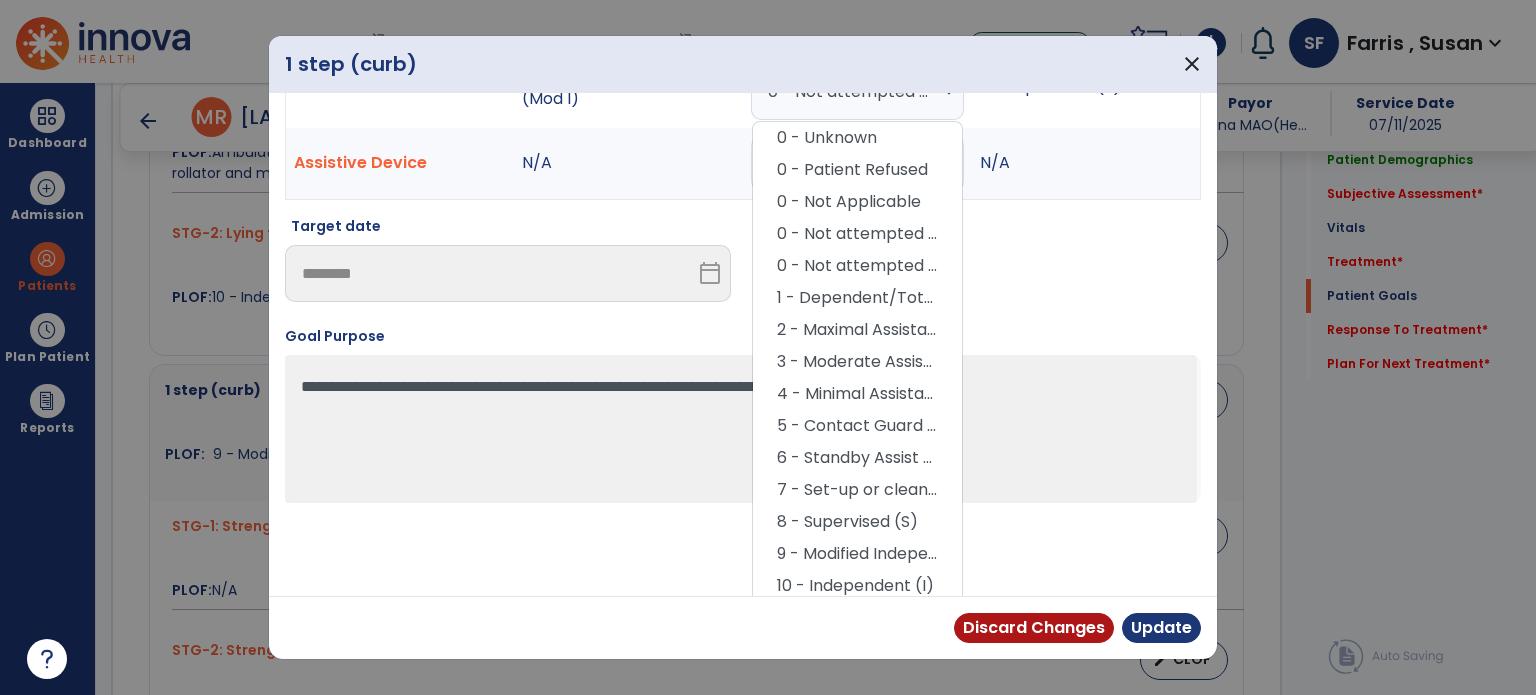 scroll, scrollTop: 112, scrollLeft: 0, axis: vertical 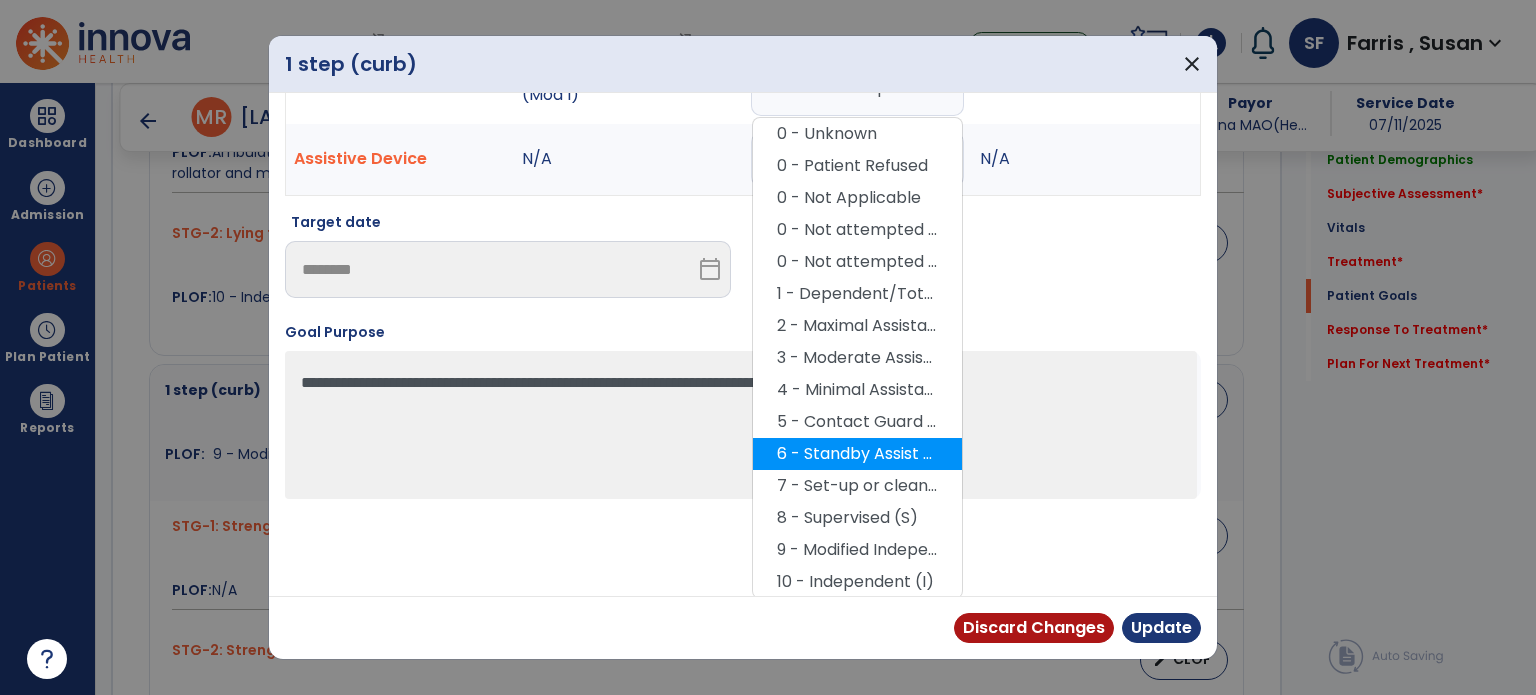click on "6 - Standby Assist (SBA)" at bounding box center [857, 454] 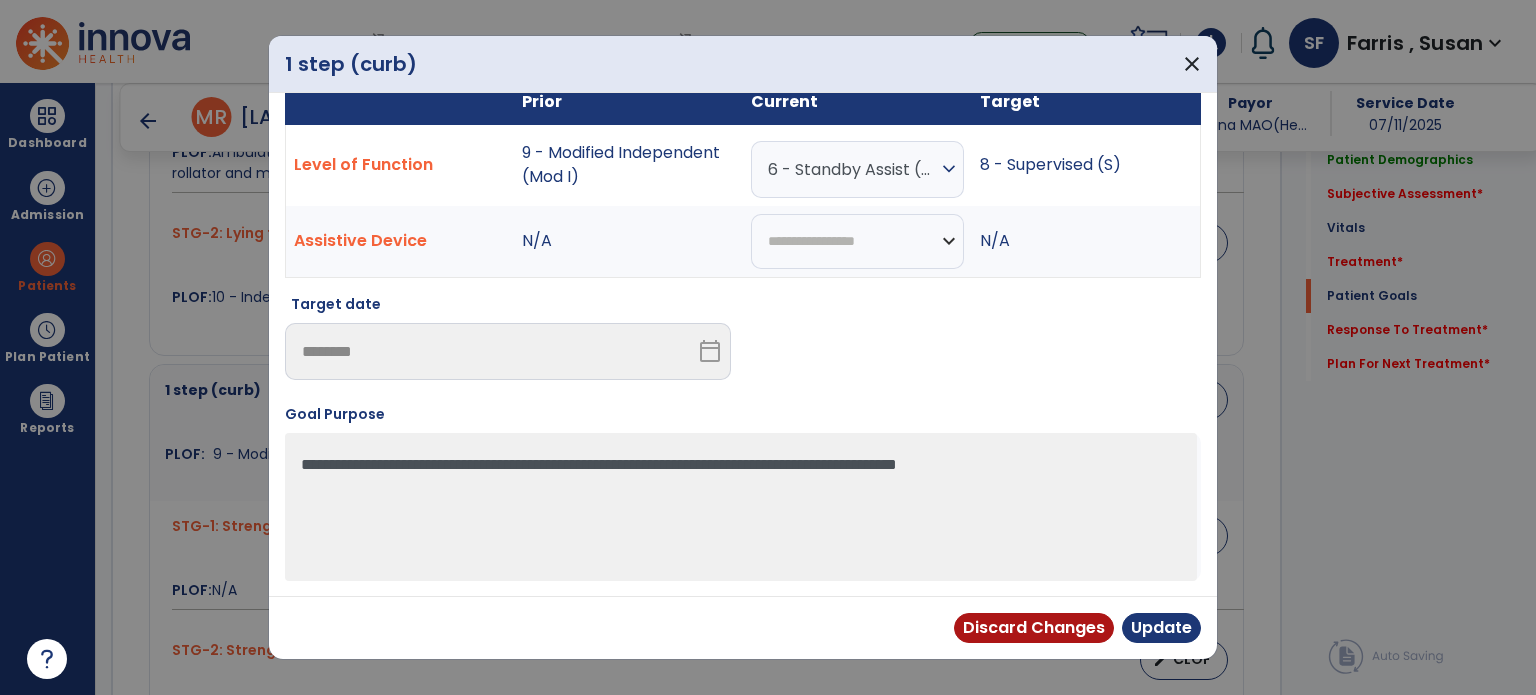 scroll, scrollTop: 28, scrollLeft: 0, axis: vertical 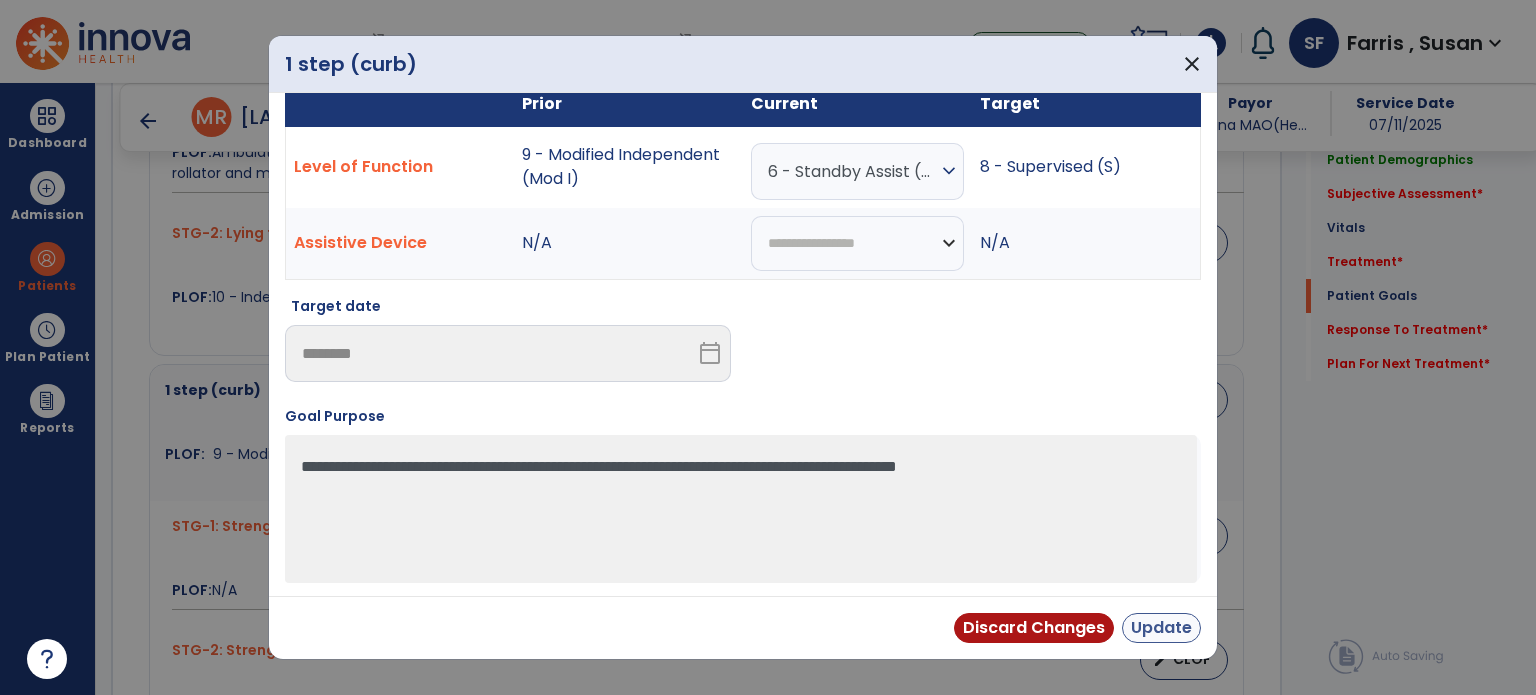 click on "Update" at bounding box center [1161, 628] 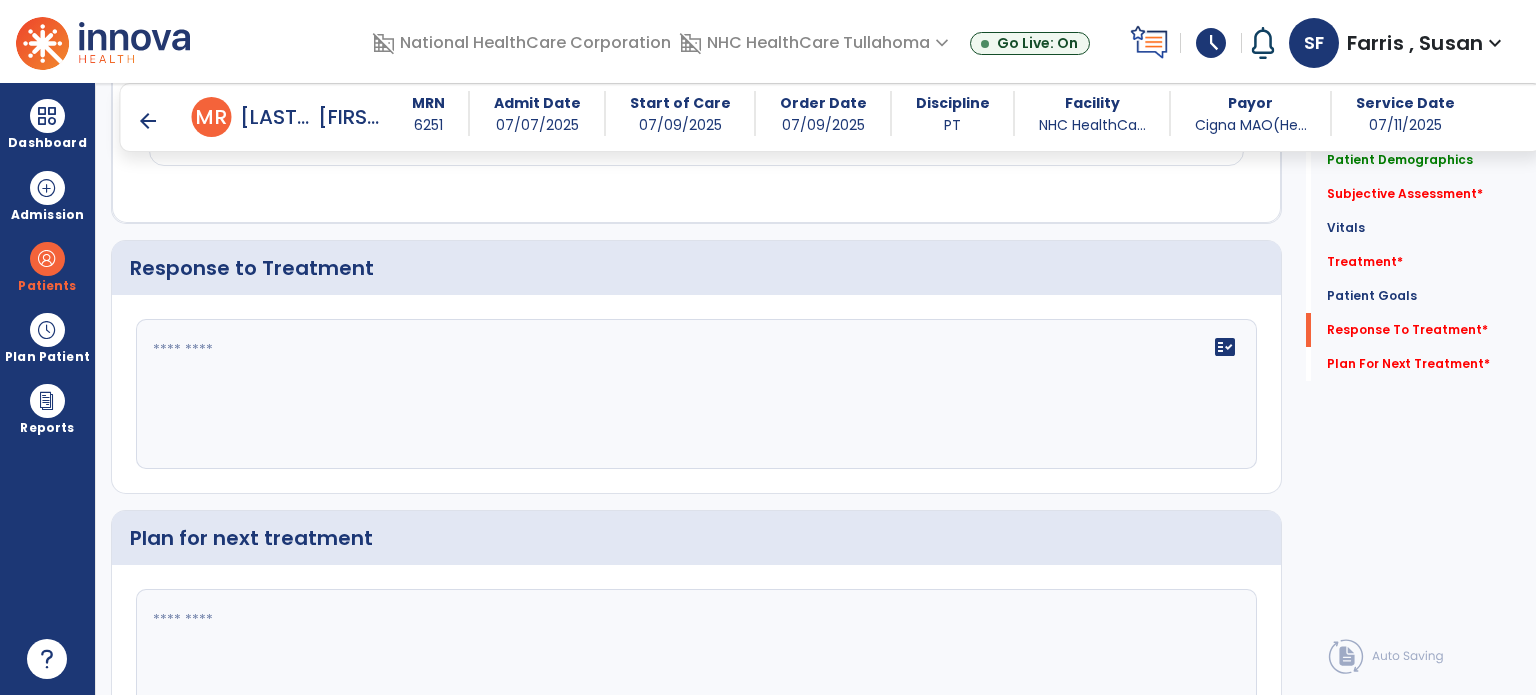 scroll, scrollTop: 2764, scrollLeft: 0, axis: vertical 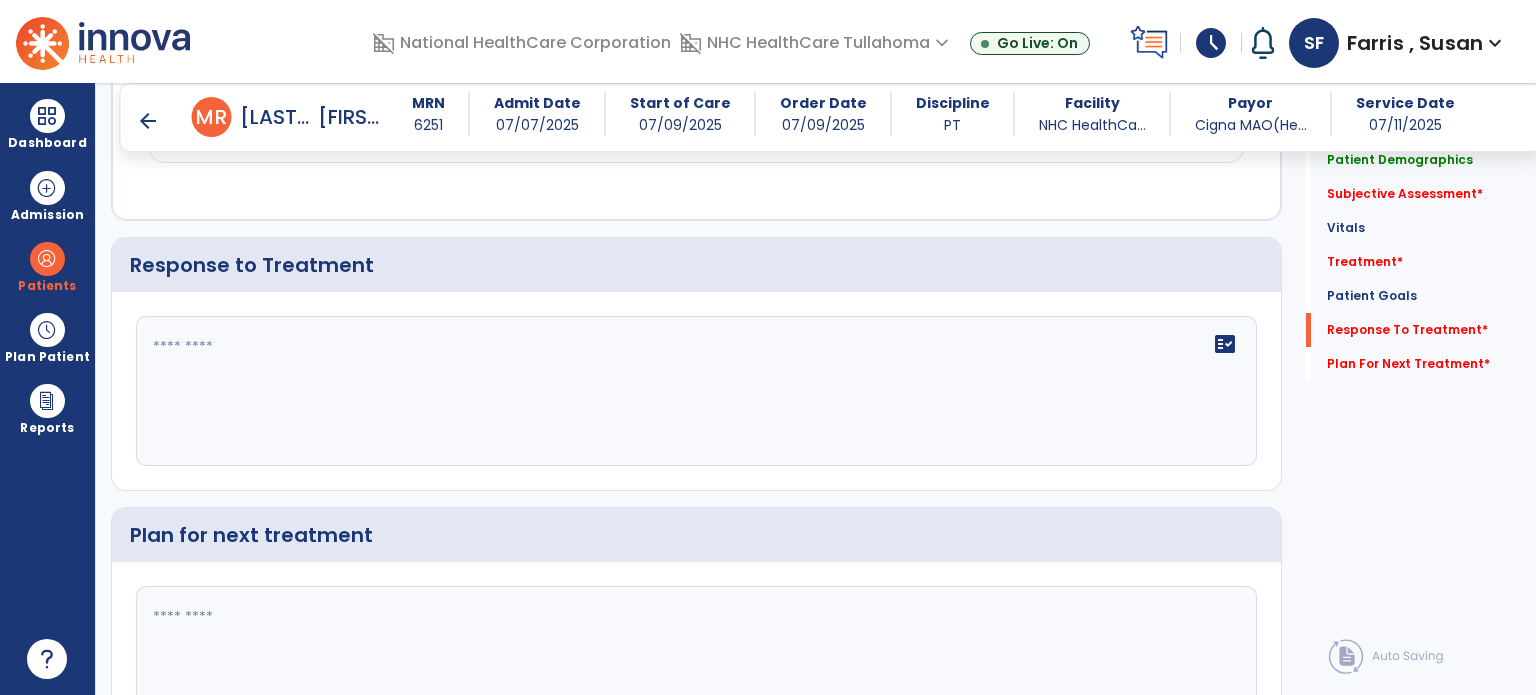 click 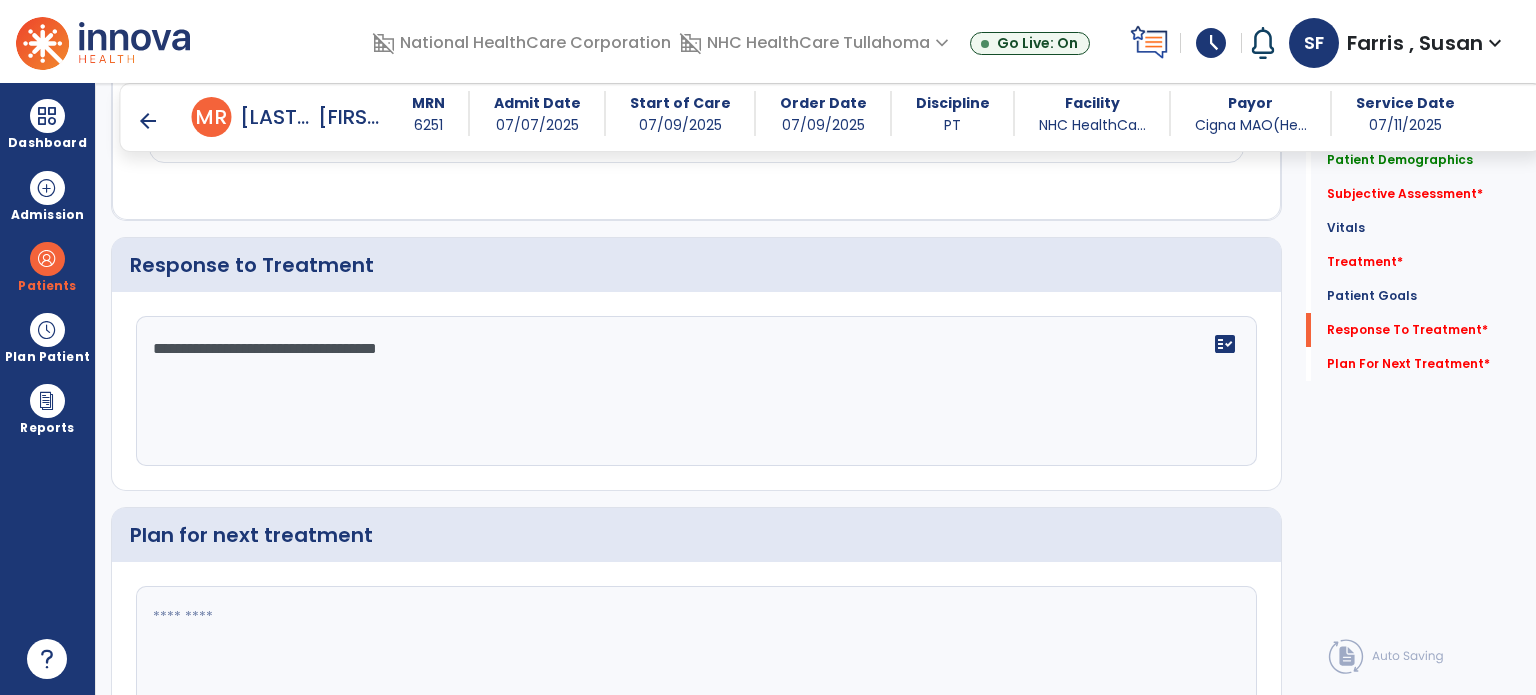 type on "**********" 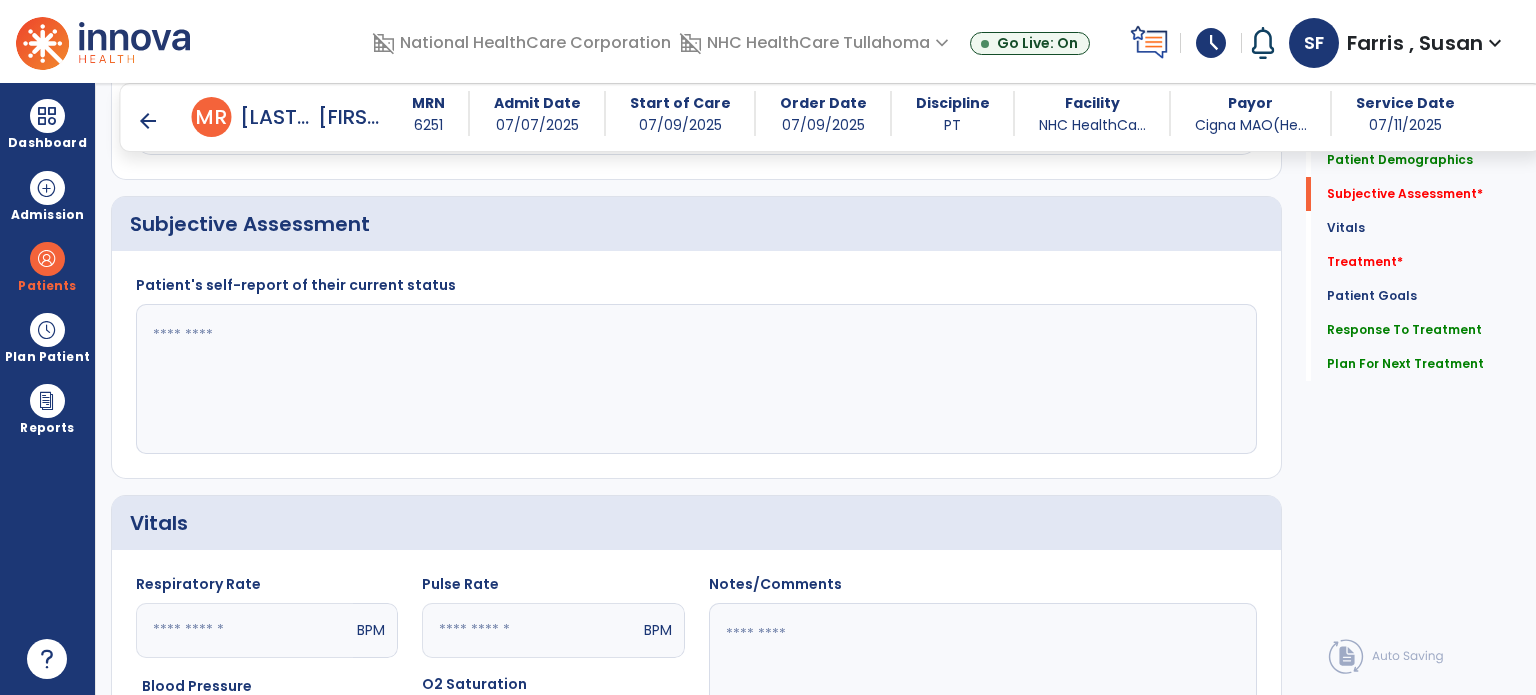 scroll, scrollTop: 414, scrollLeft: 0, axis: vertical 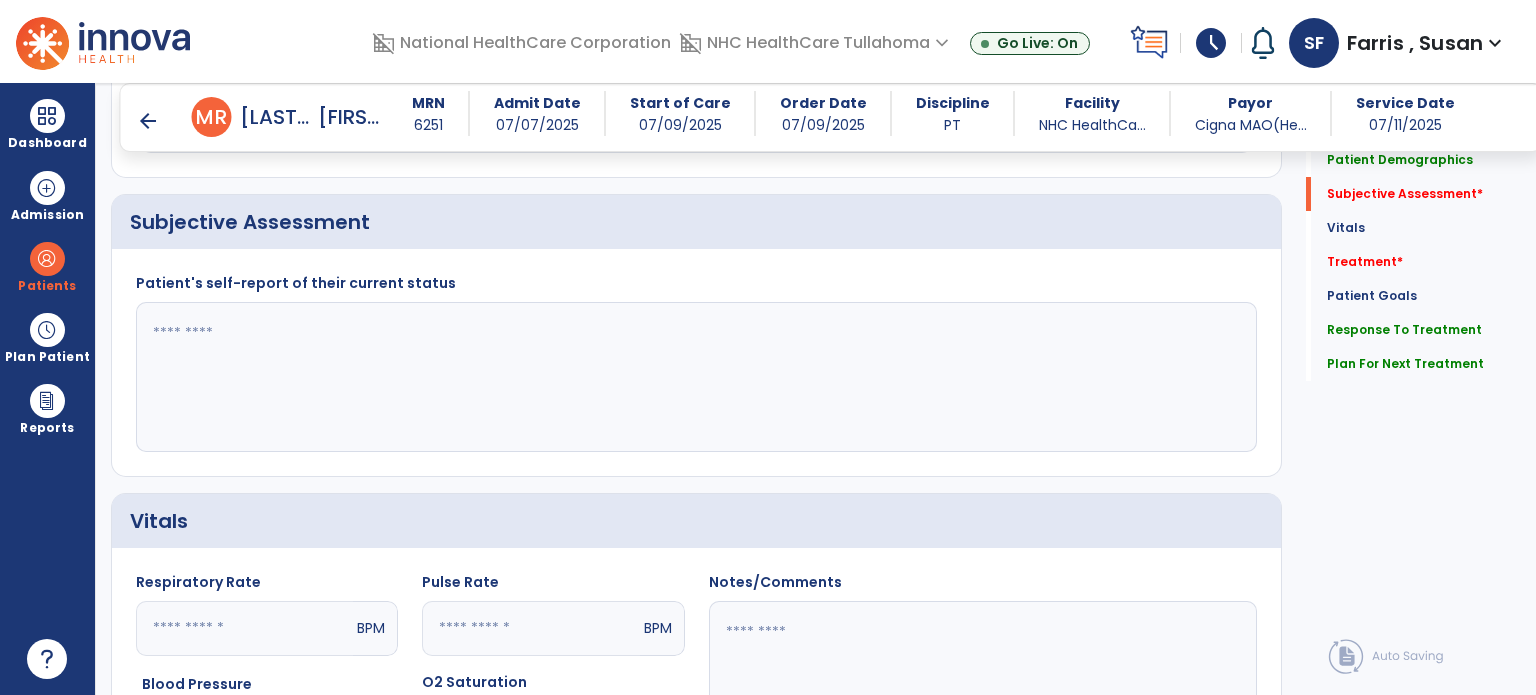 type on "**********" 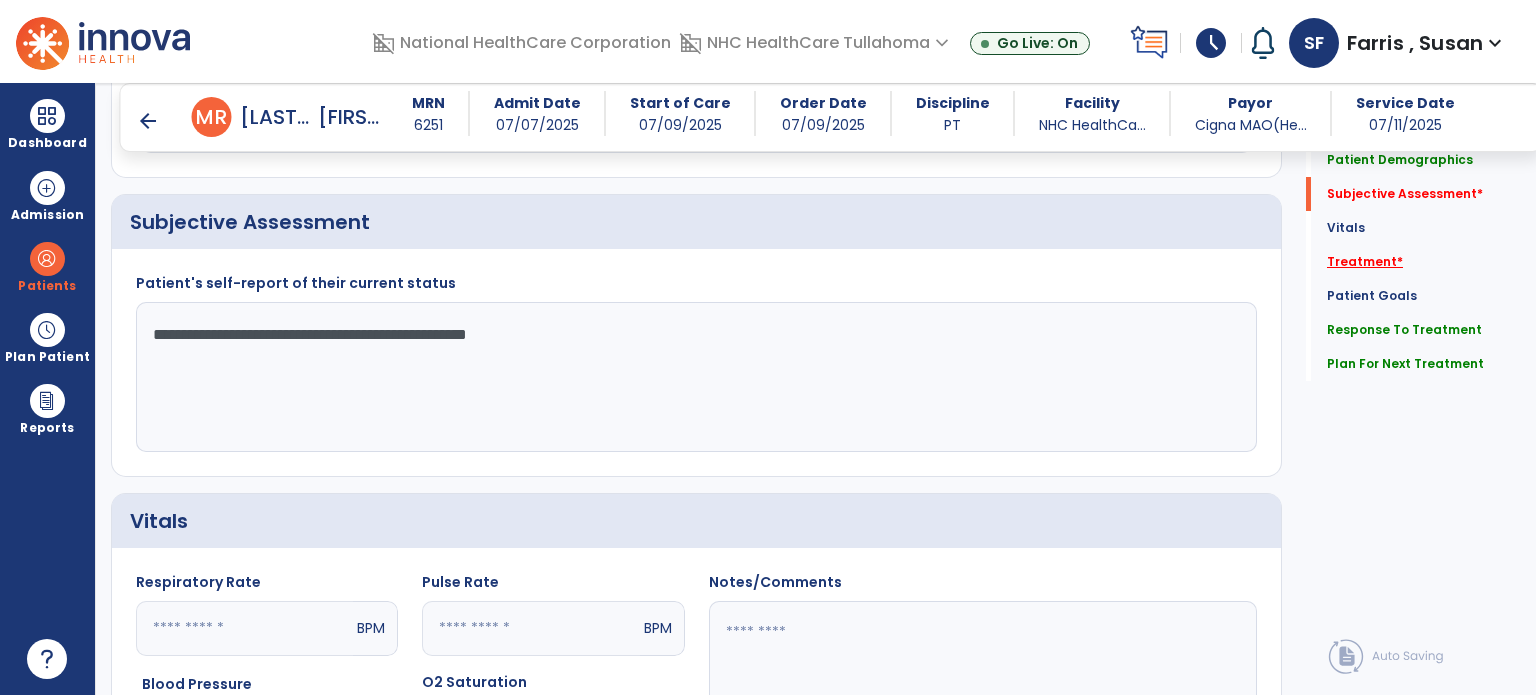 type on "**********" 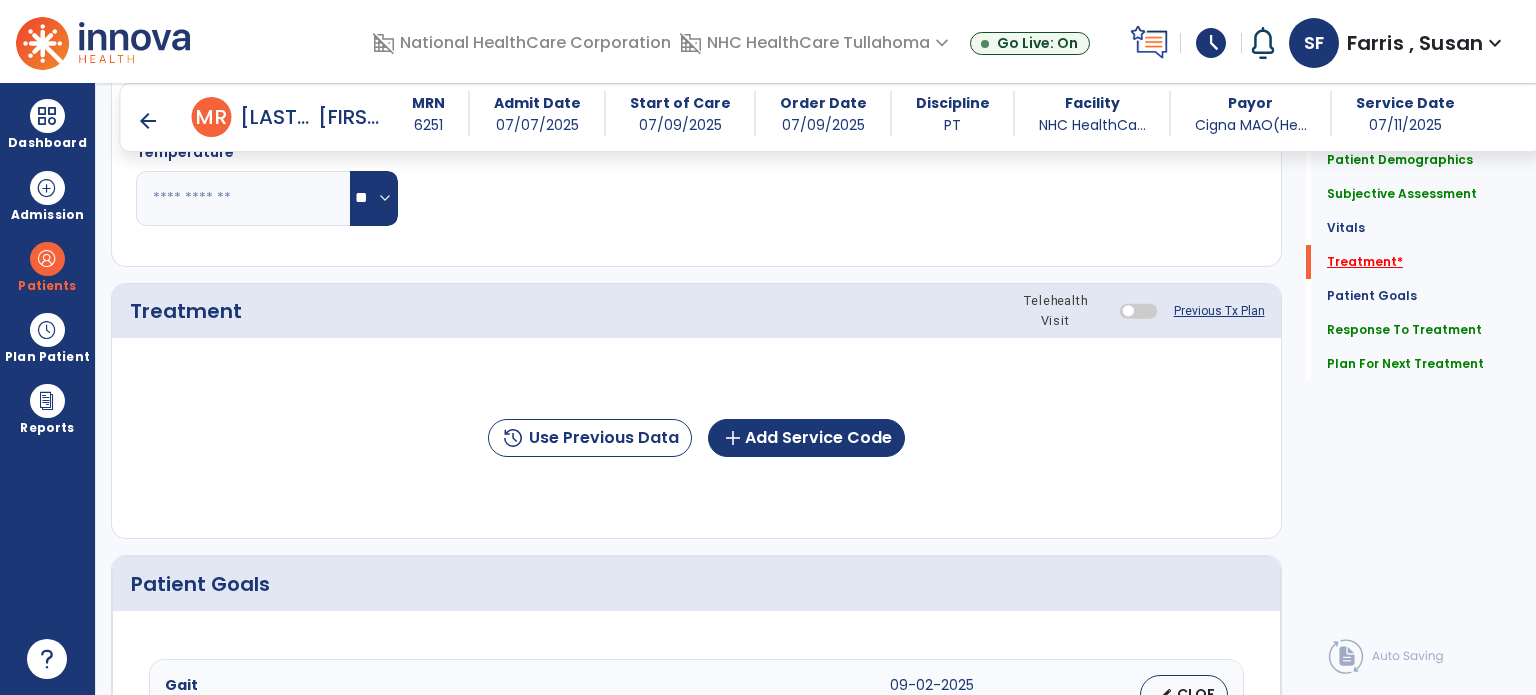 scroll, scrollTop: 1067, scrollLeft: 0, axis: vertical 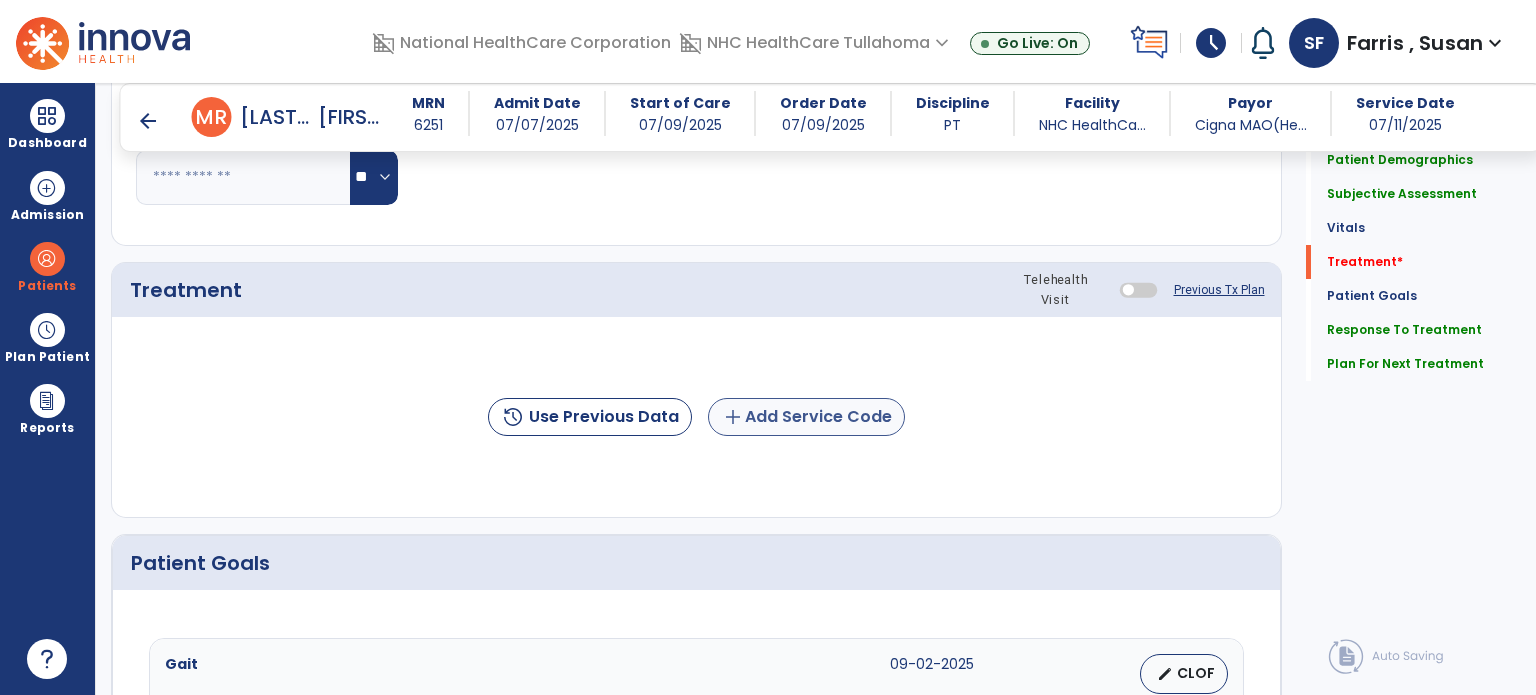 click on "add  Add Service Code" 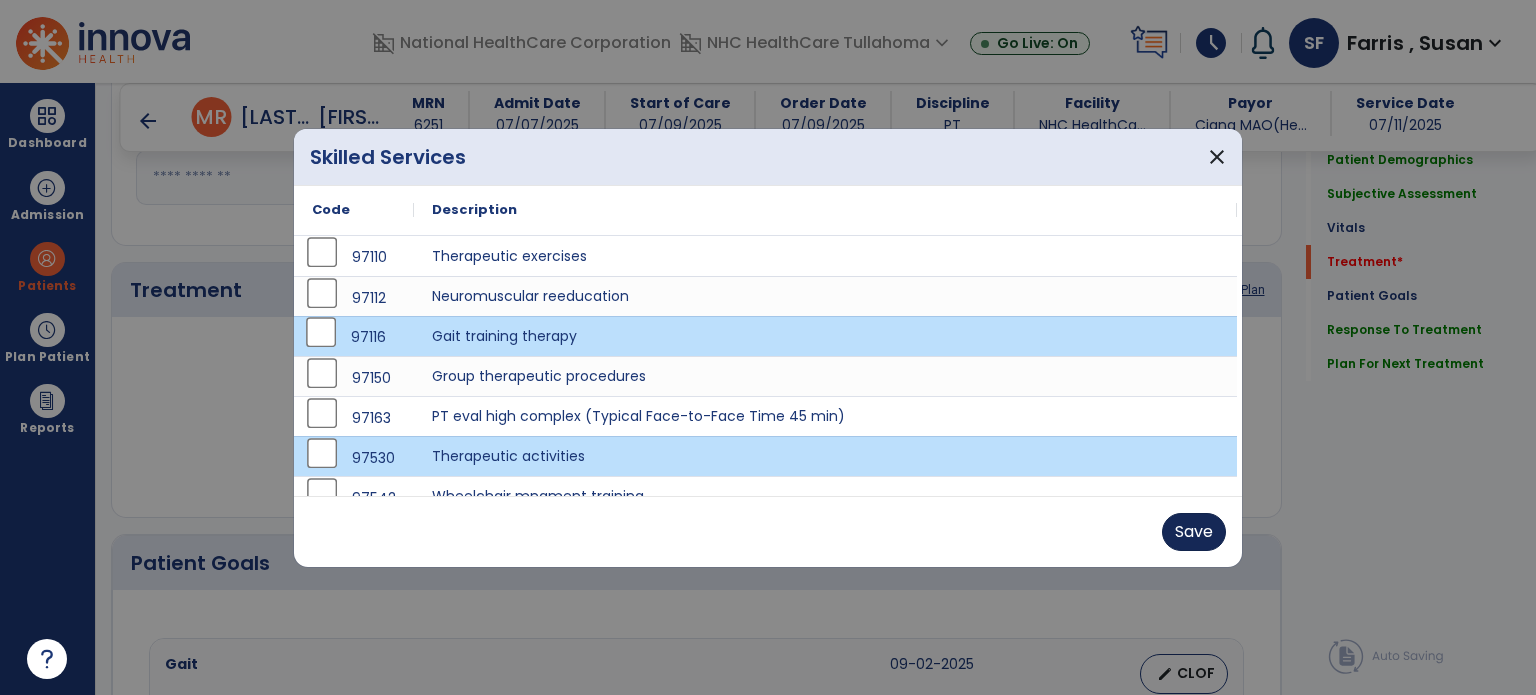 click on "Save" at bounding box center (1194, 532) 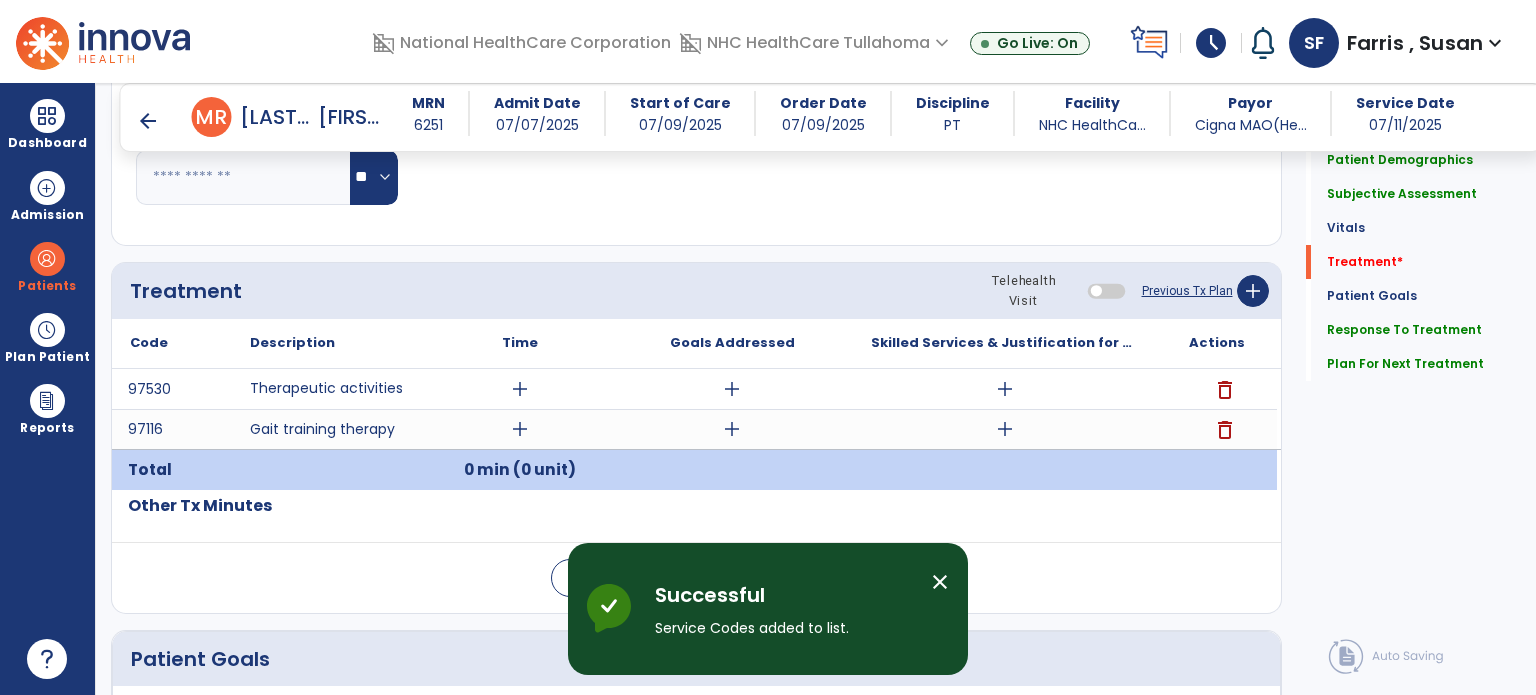 click on "arrow_back      M  R  Meadows,   Raymona  MRN 6251 Admit Date 07/07/2025 Start of Care 07/09/2025 Order Date 07/09/2025 Discipline PT Facility NHC HealthCa... Payor Cigna MAO(He... Service Date 07/11/2025" at bounding box center (831, 117) 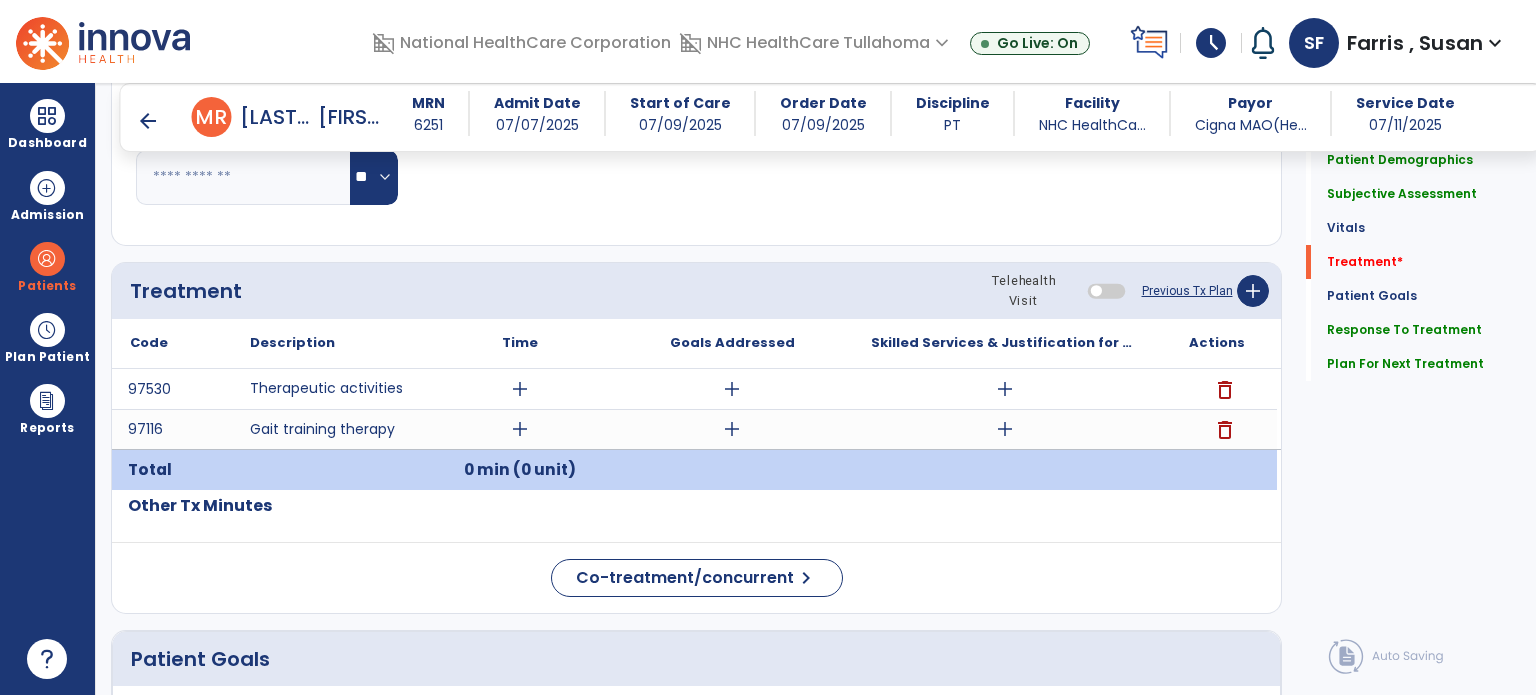 click on "arrow_back" at bounding box center [148, 121] 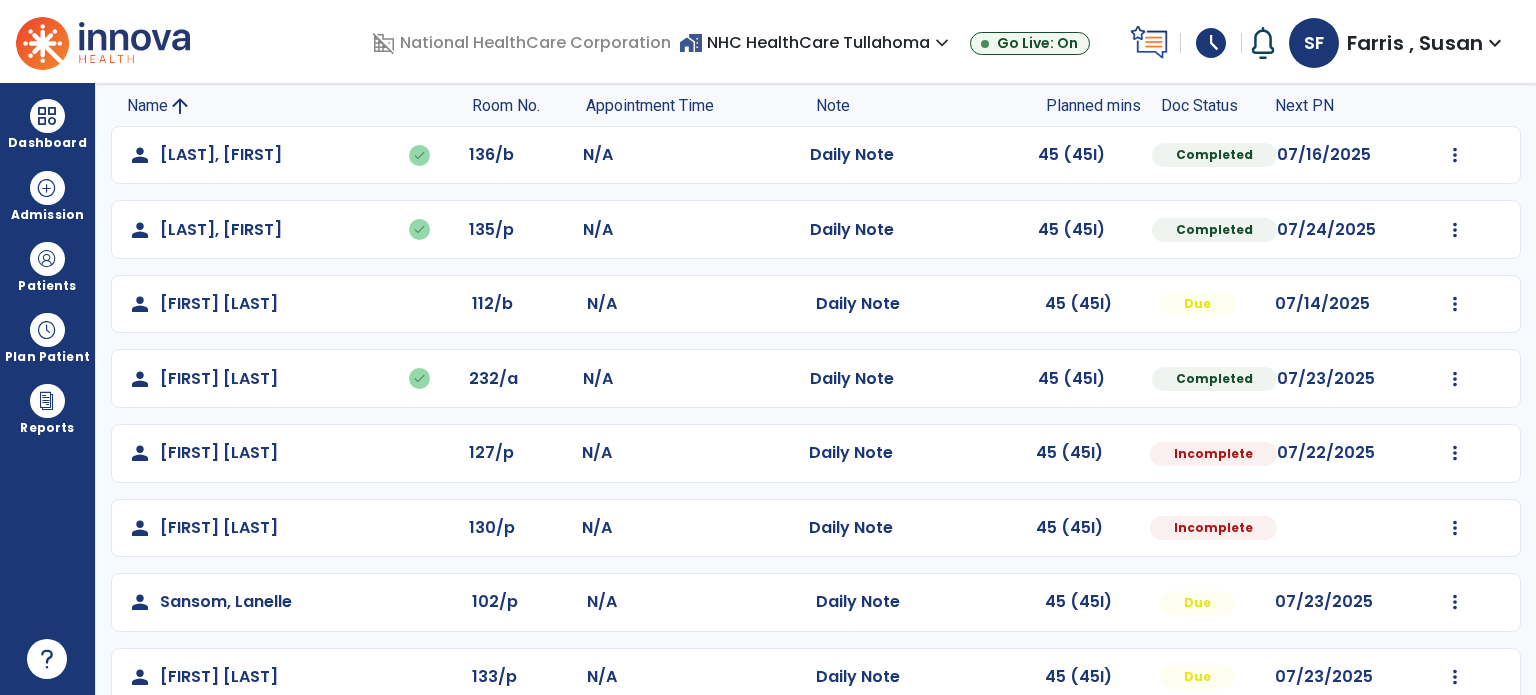 scroll, scrollTop: 319, scrollLeft: 0, axis: vertical 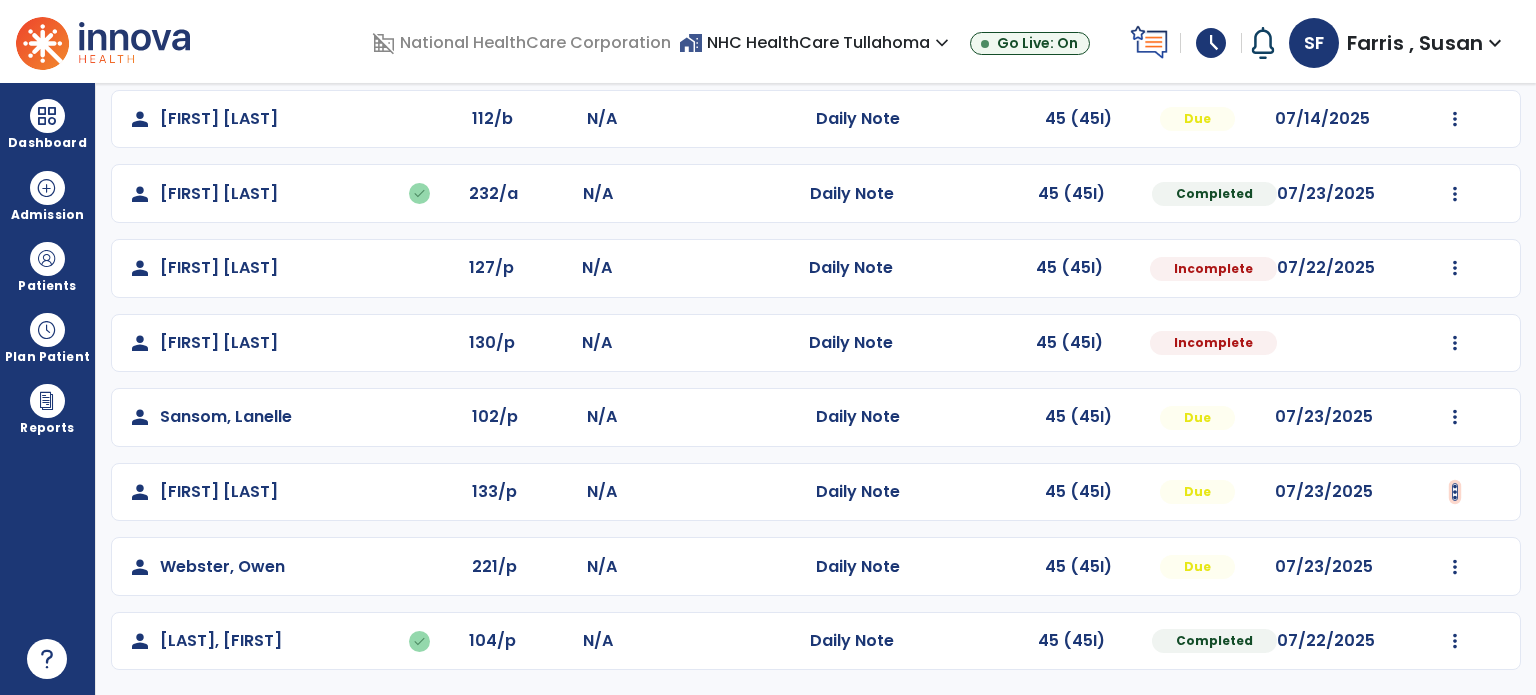click at bounding box center [1455, -30] 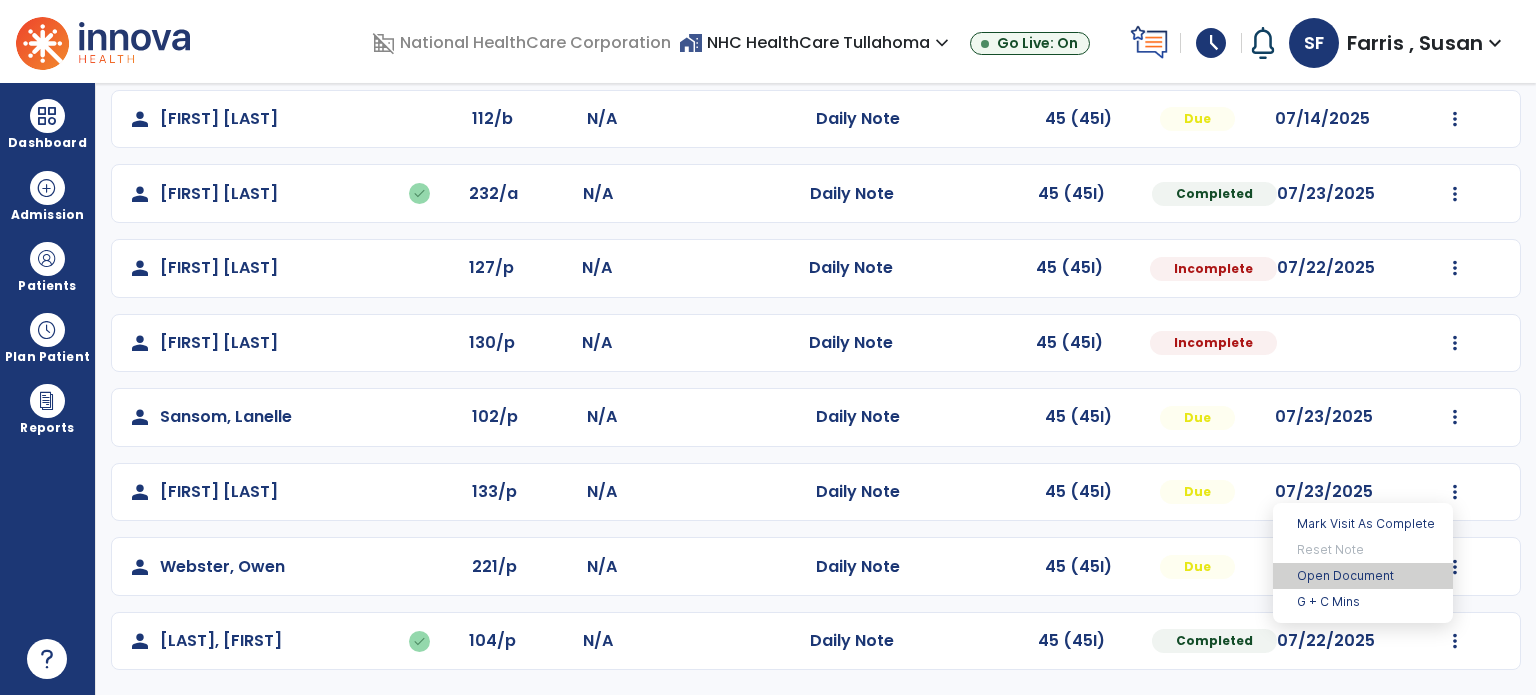 click on "Open Document" at bounding box center (1363, 576) 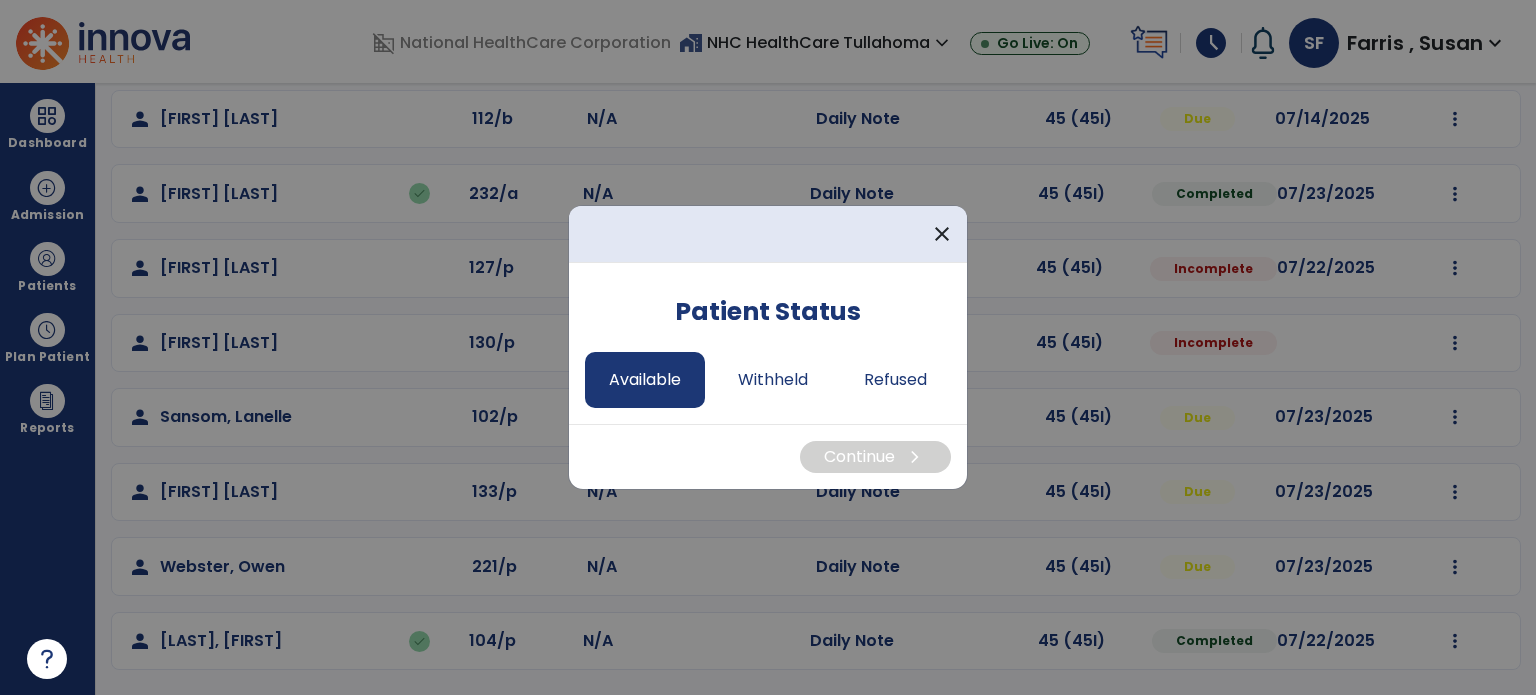 click on "Available" at bounding box center [645, 380] 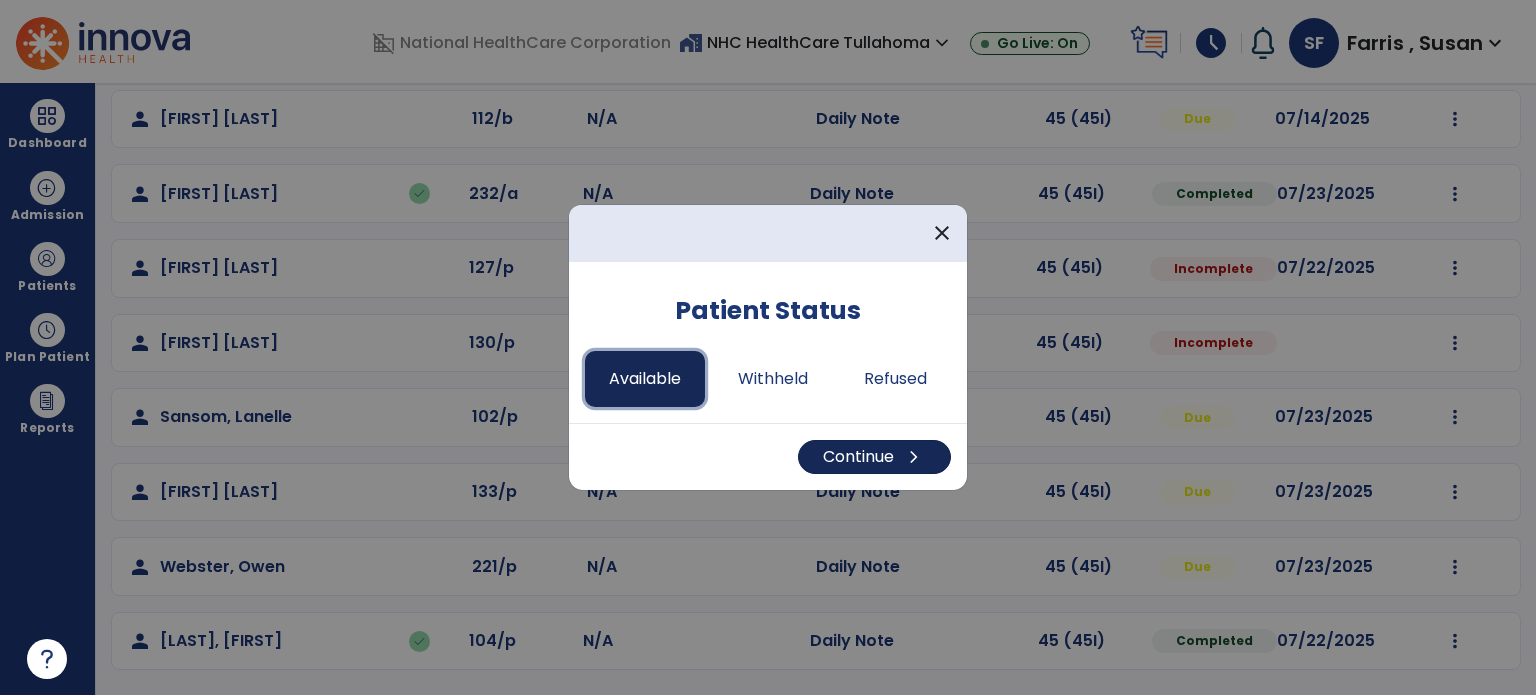 click on "Continue   chevron_right" at bounding box center (874, 457) 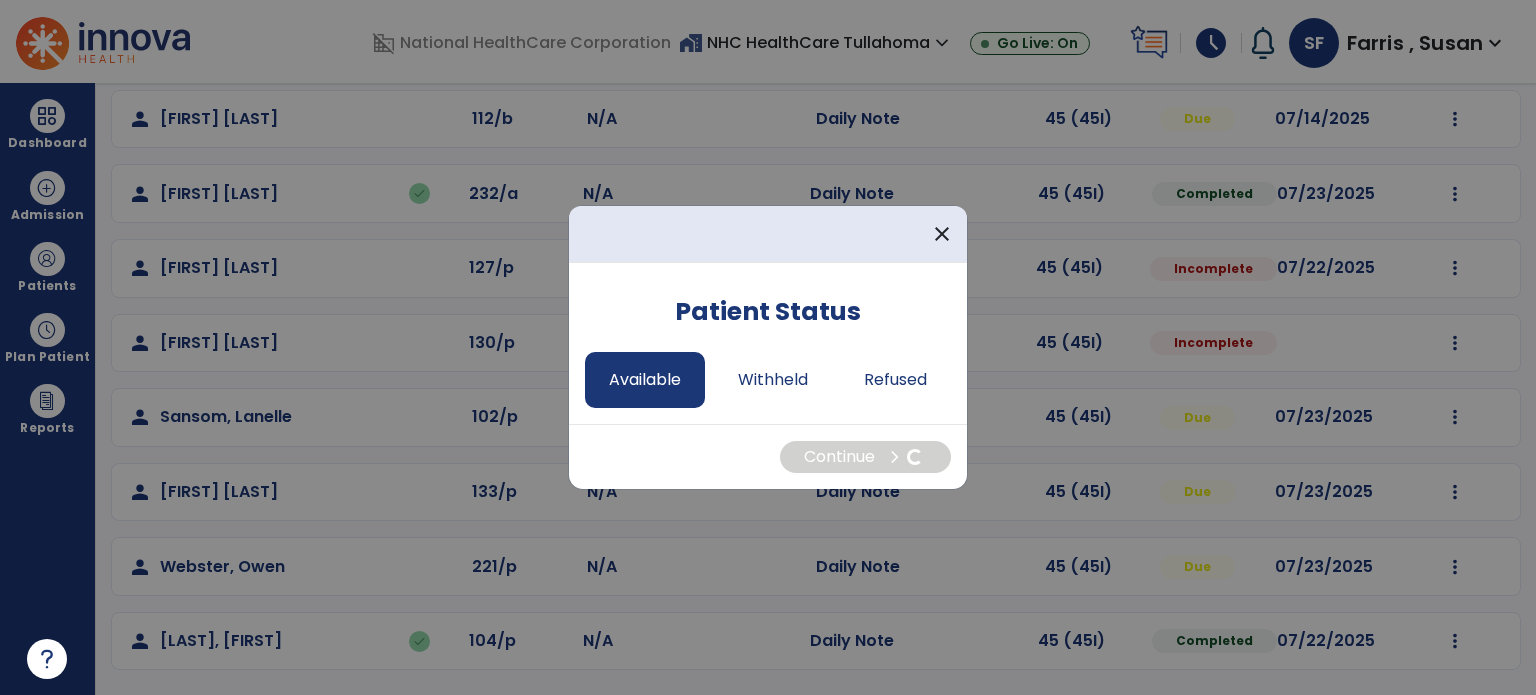 select on "*" 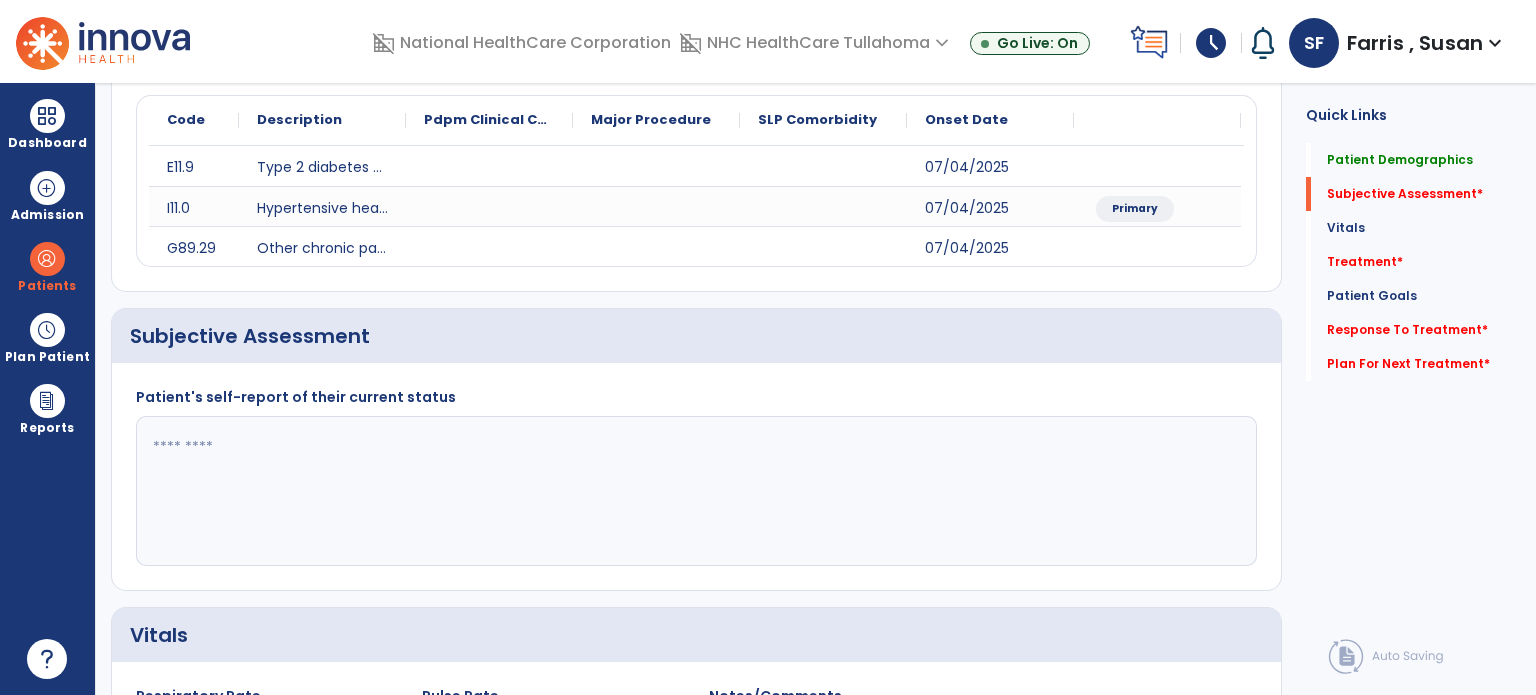 scroll, scrollTop: 0, scrollLeft: 0, axis: both 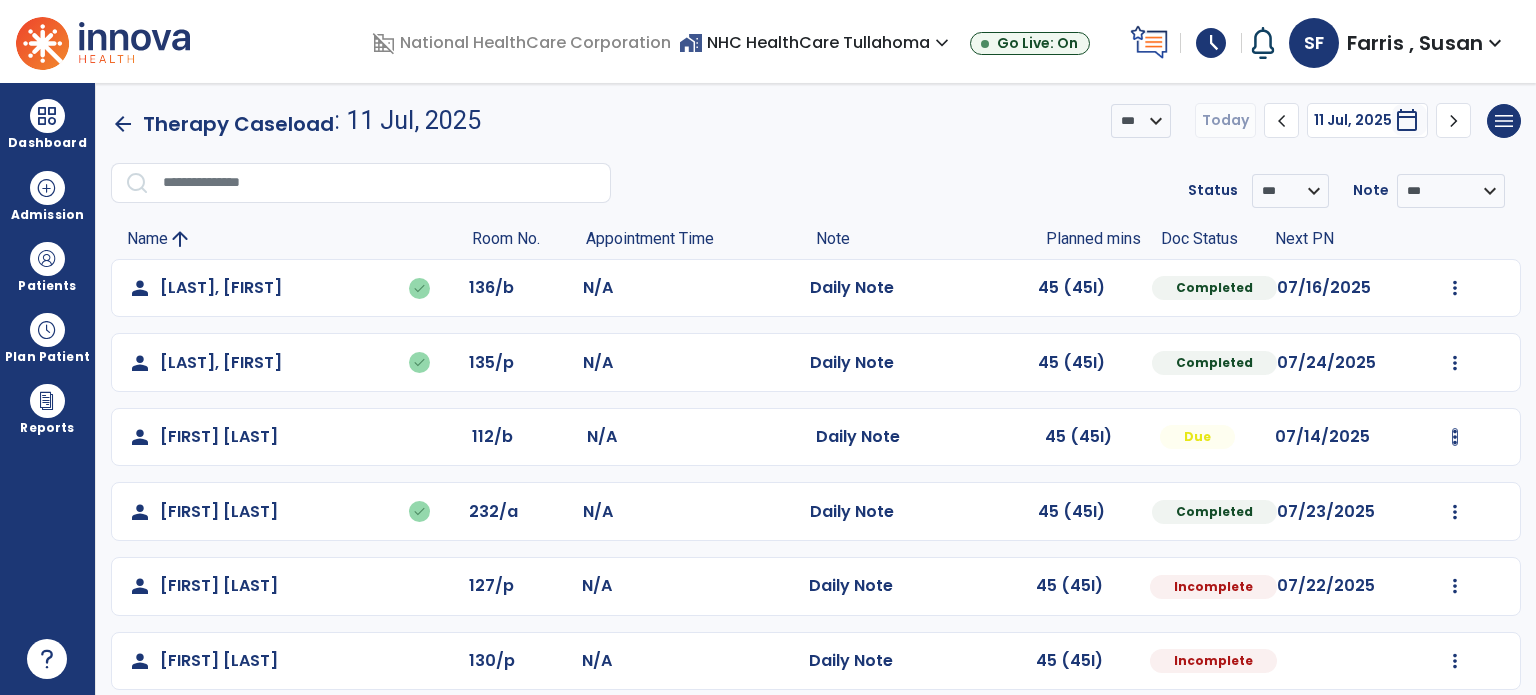 click at bounding box center (1455, 288) 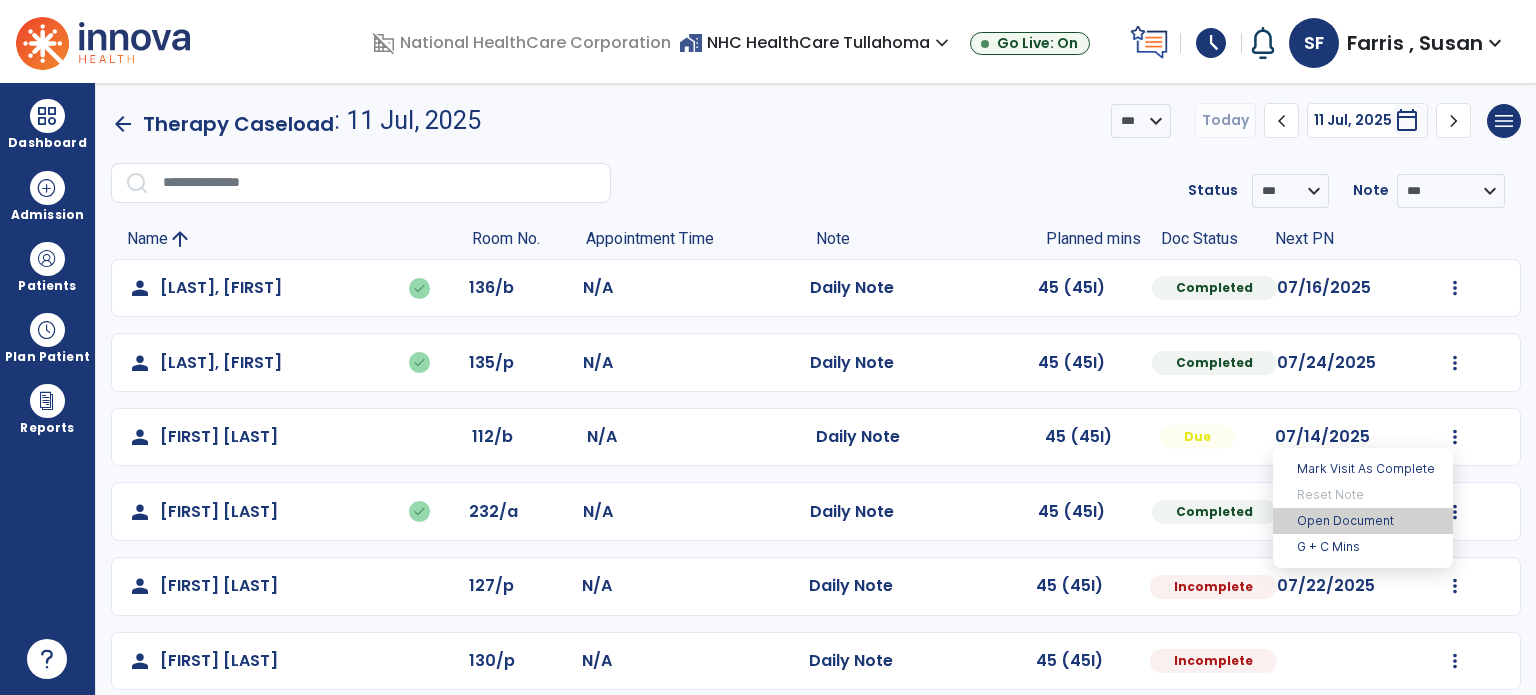 click on "Open Document" at bounding box center [1363, 521] 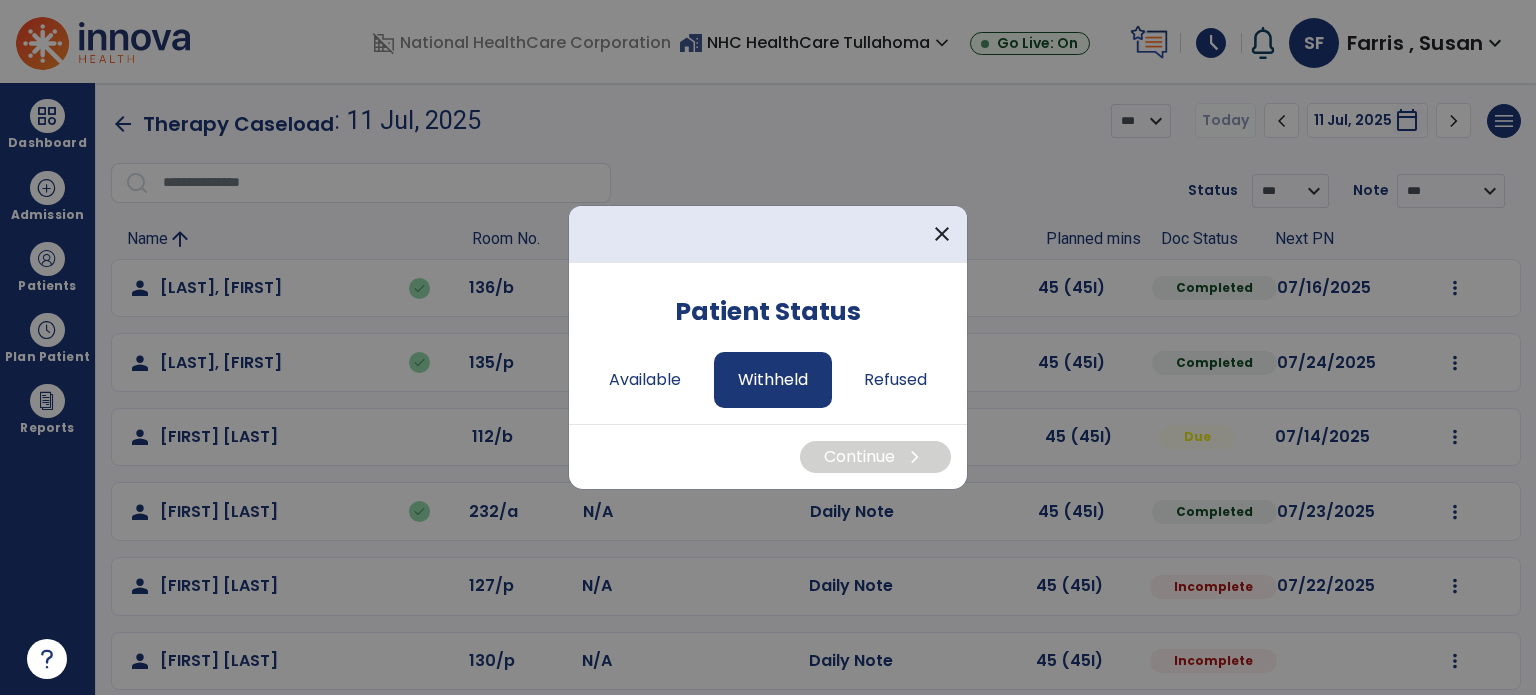 click on "Withheld" at bounding box center (773, 380) 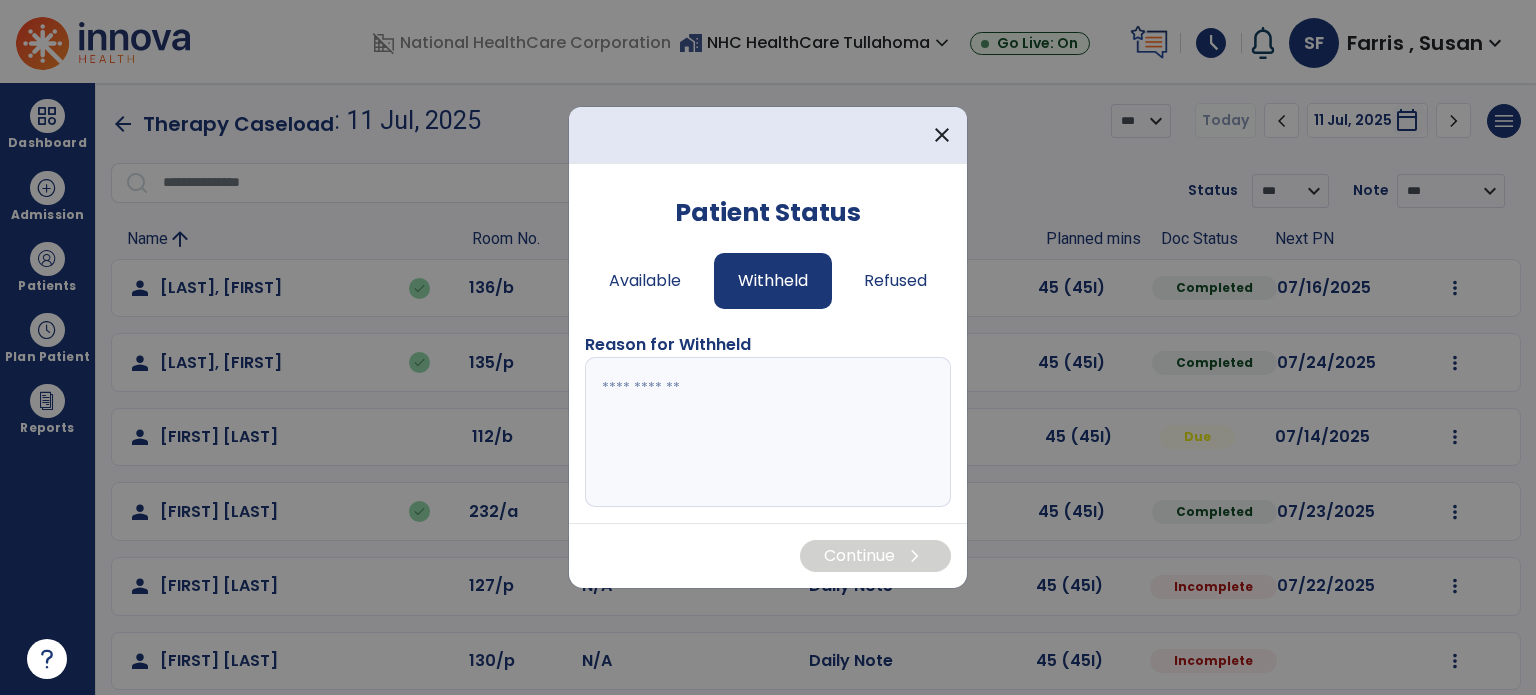 click at bounding box center (768, 432) 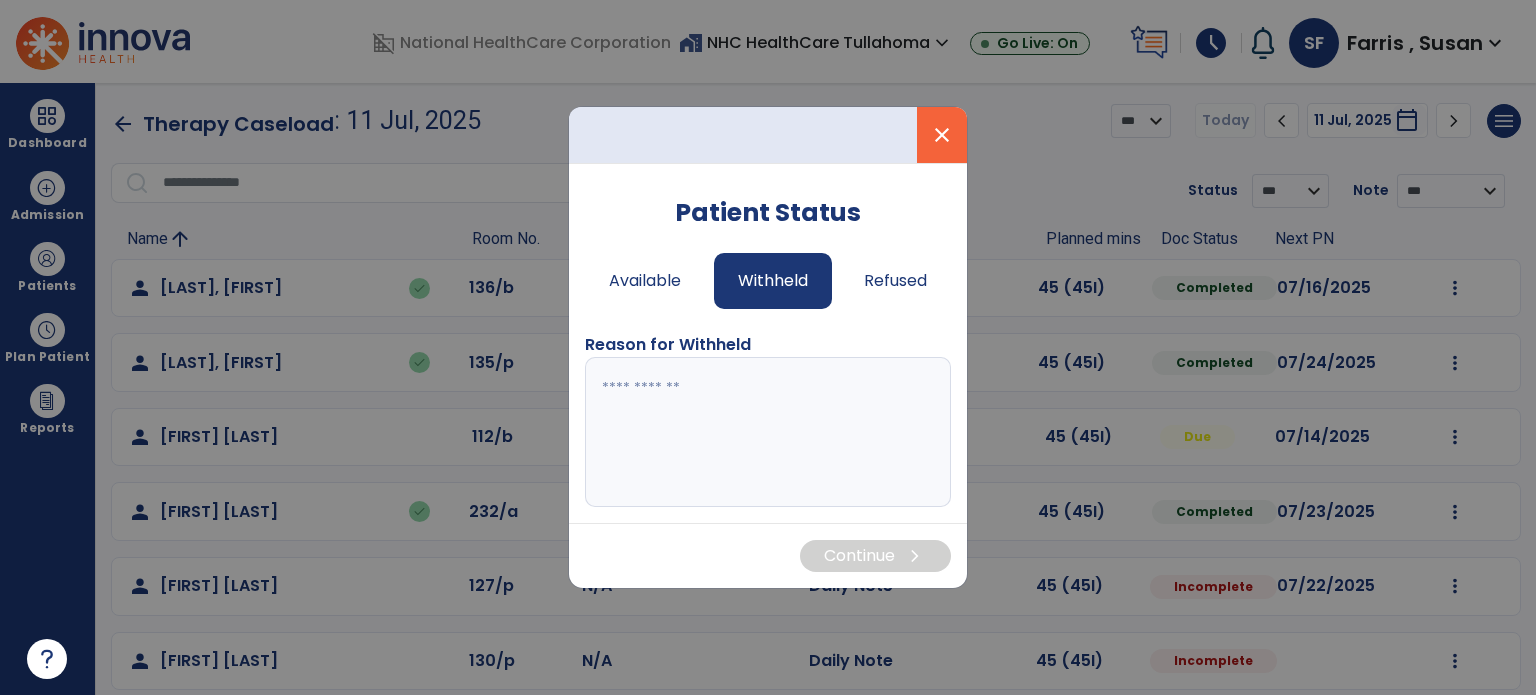 click on "close" at bounding box center (942, 135) 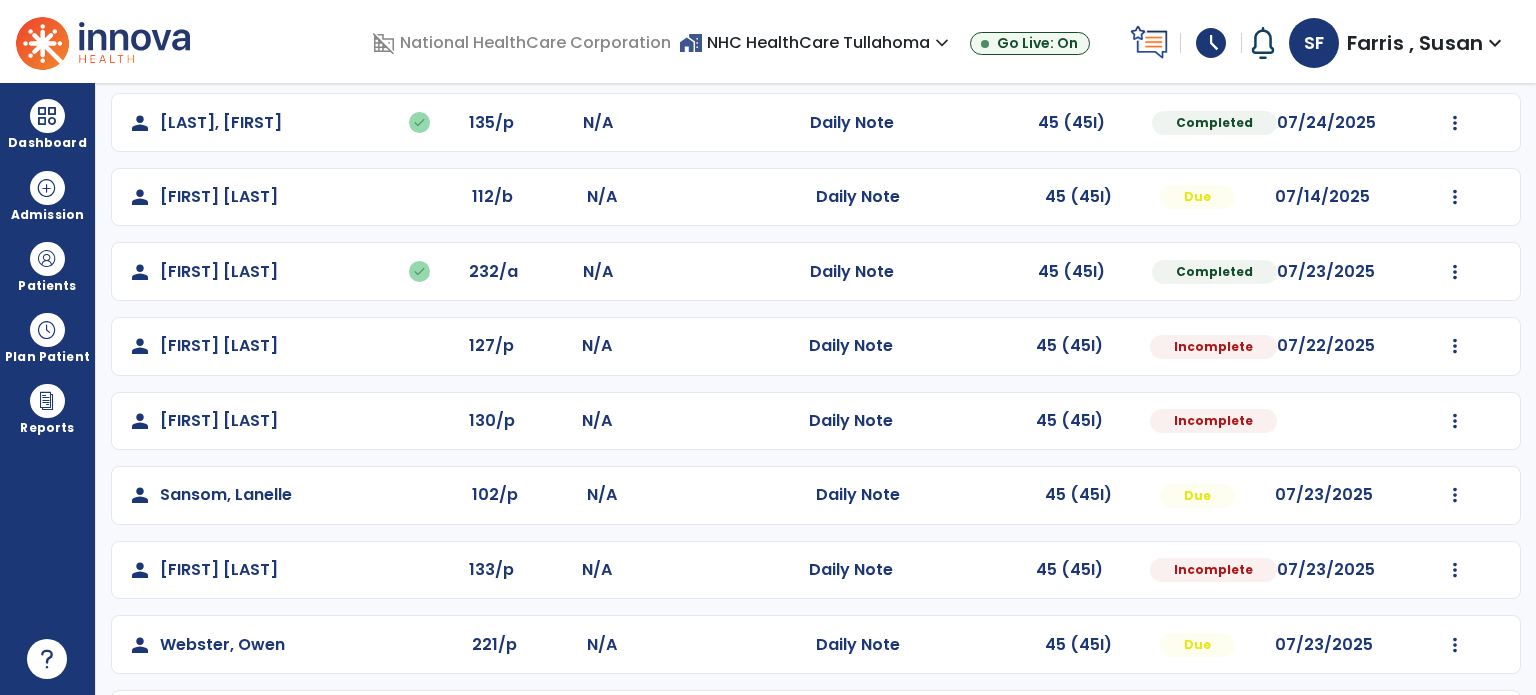 scroll, scrollTop: 167, scrollLeft: 0, axis: vertical 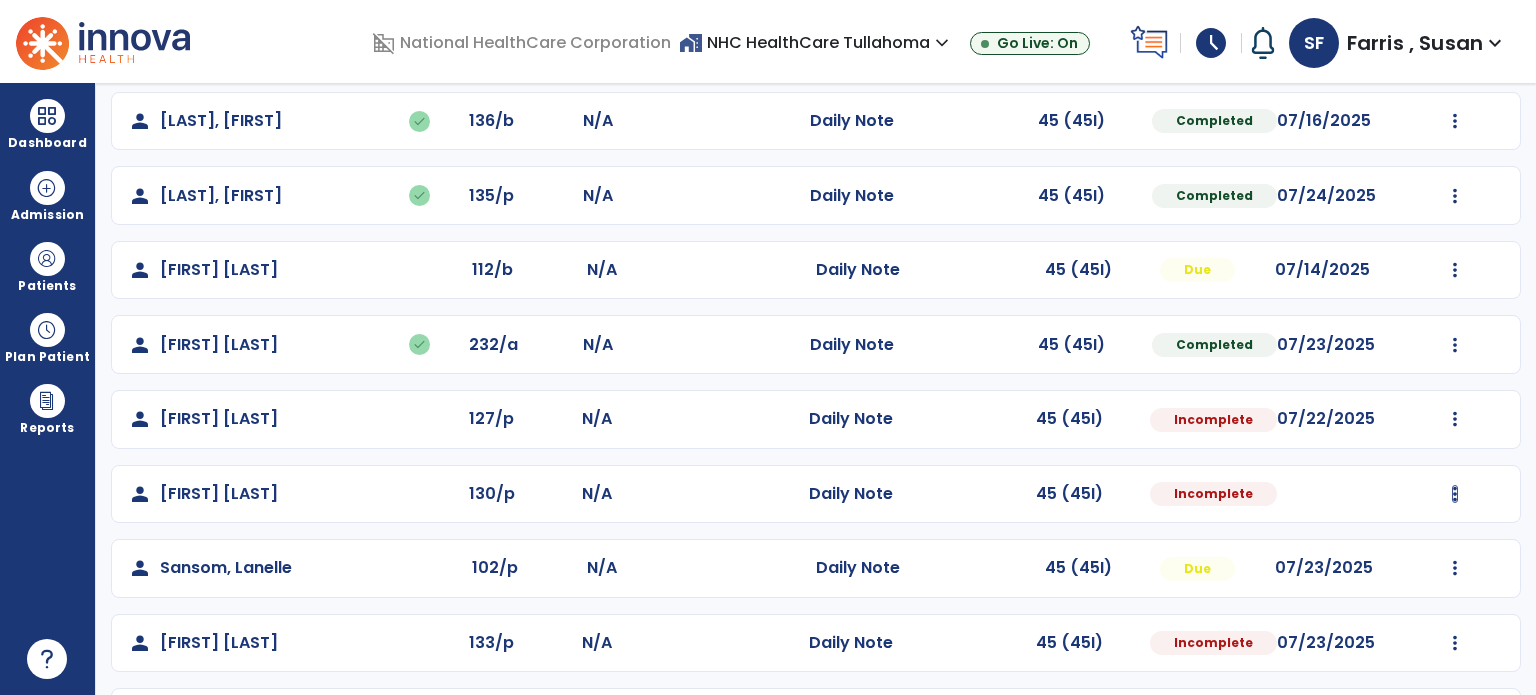 click at bounding box center [1455, 121] 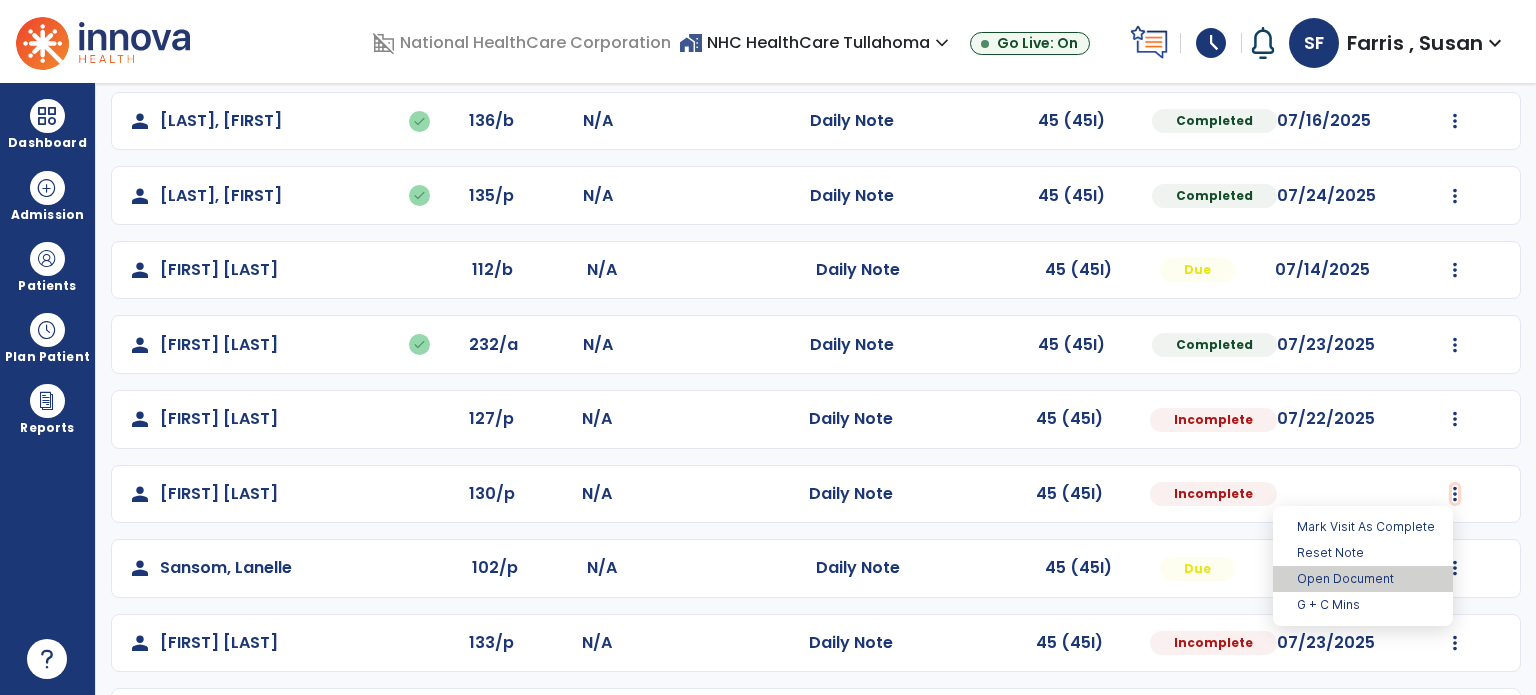 click on "Open Document" at bounding box center (1363, 579) 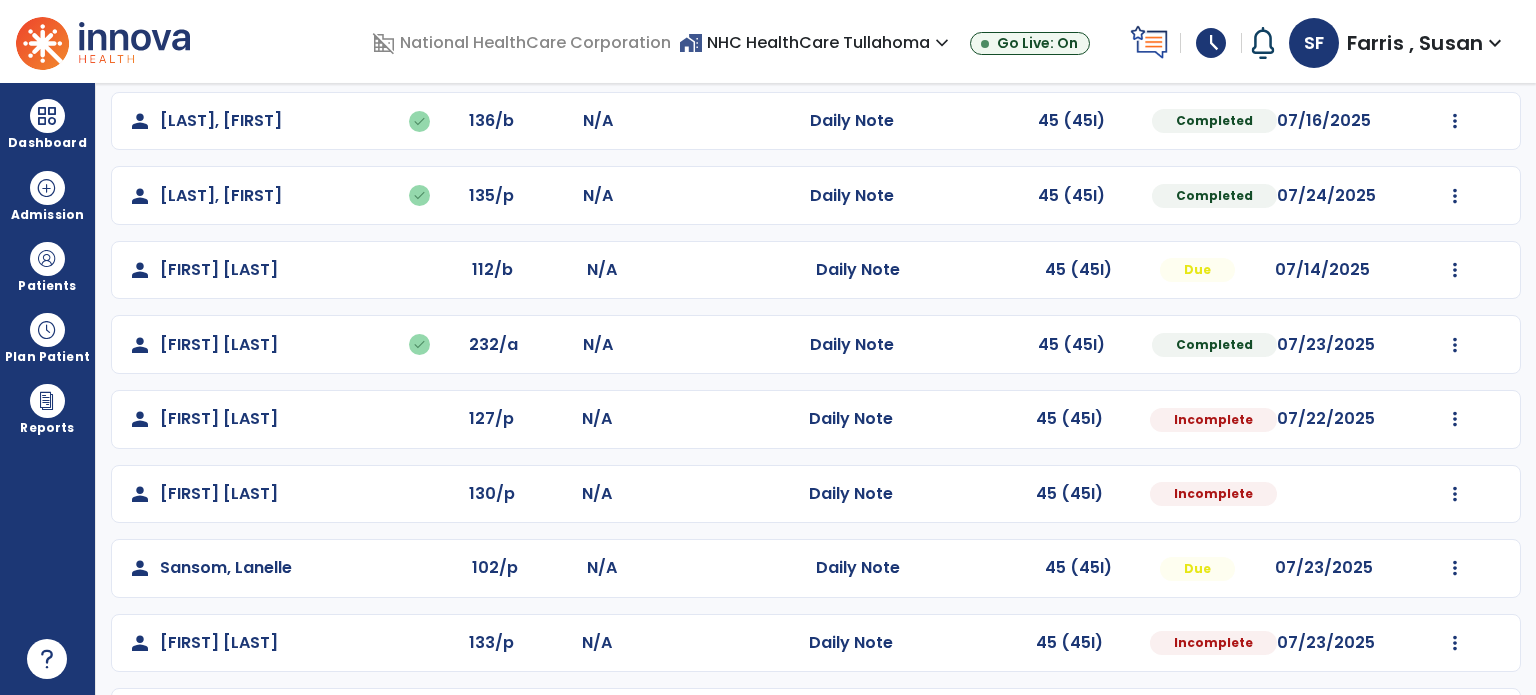 select on "*" 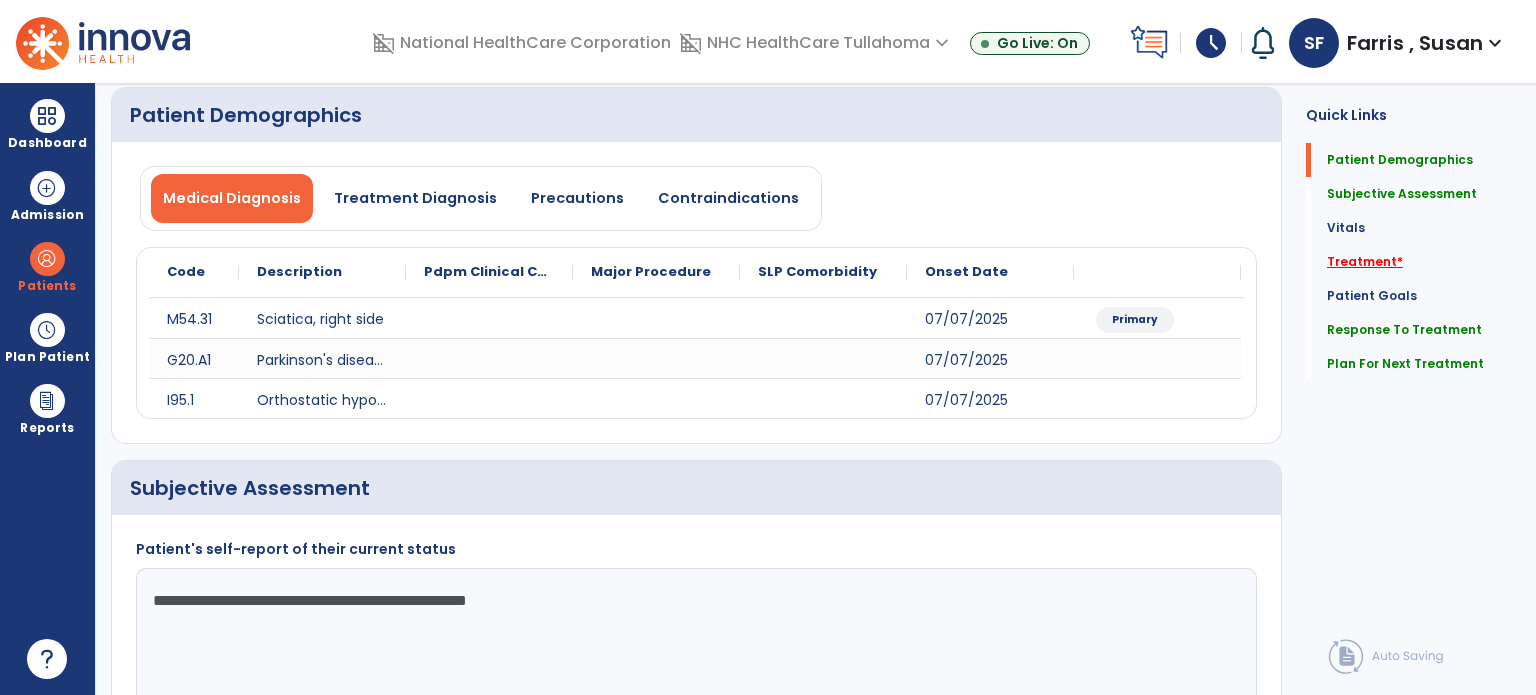 click on "Treatment   *" 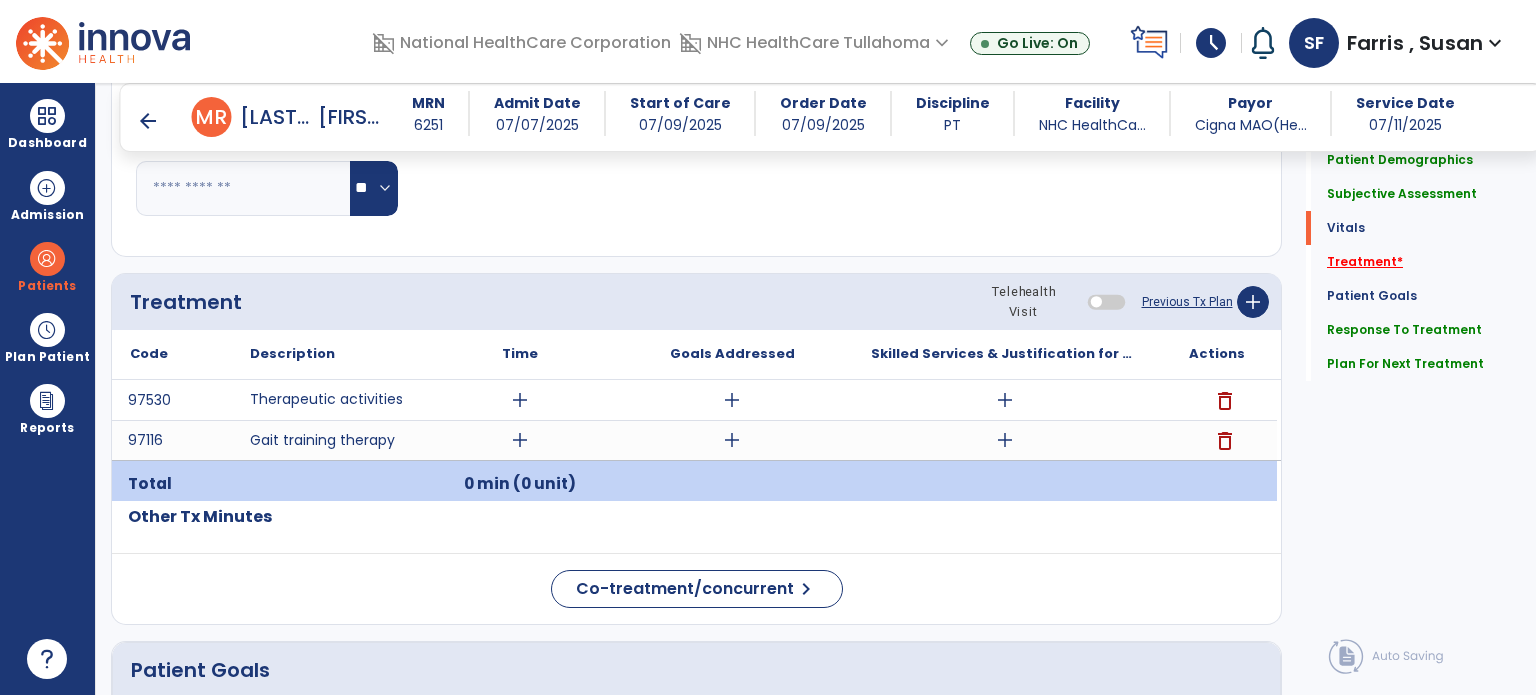 scroll, scrollTop: 1133, scrollLeft: 0, axis: vertical 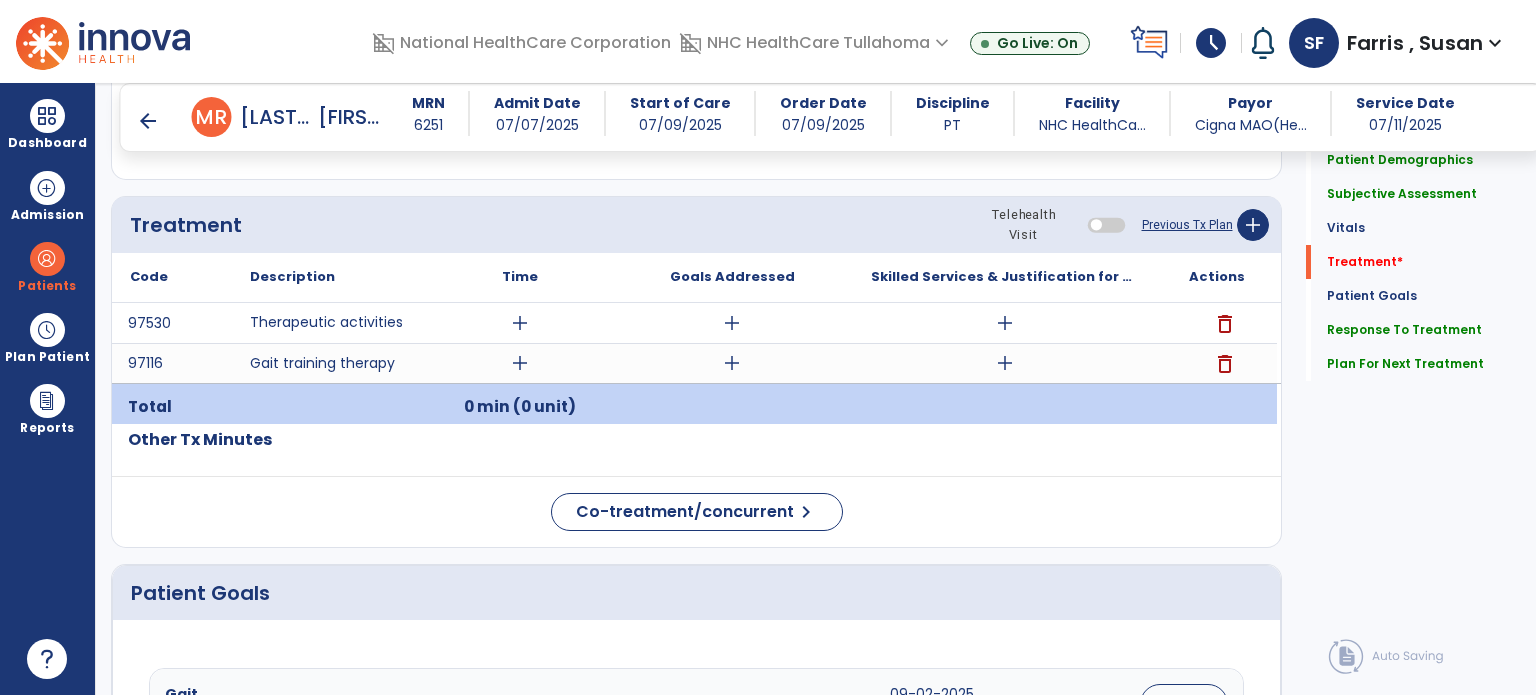 click on "add" at bounding box center [520, 323] 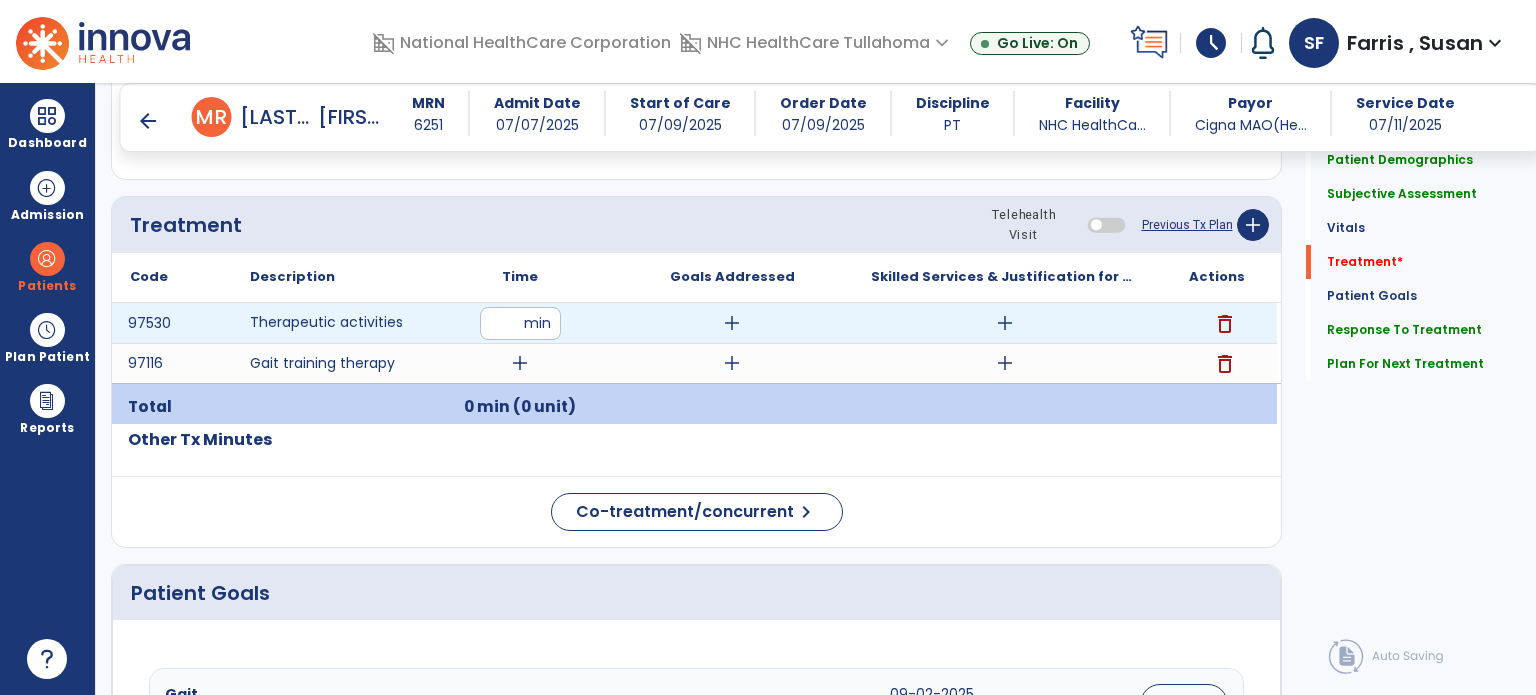 type on "**" 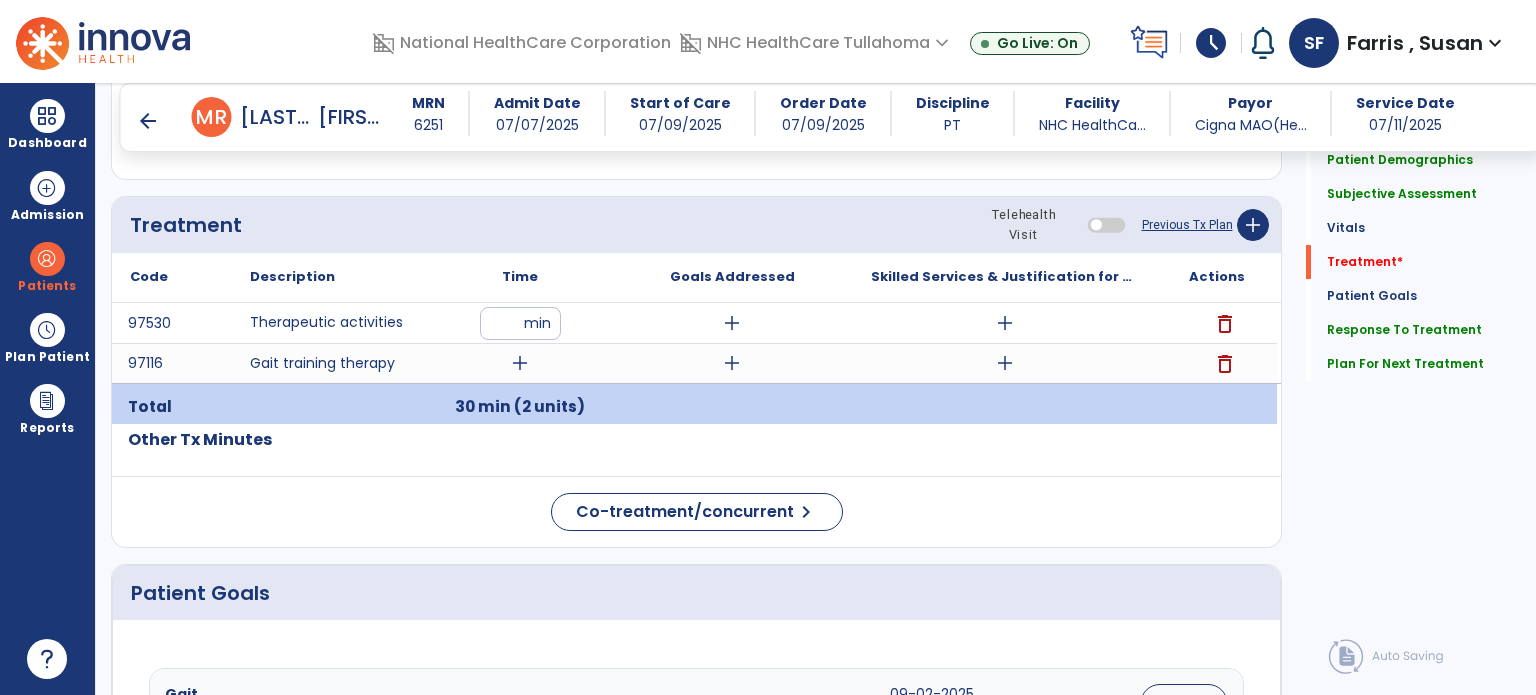 click on "add" at bounding box center [520, 363] 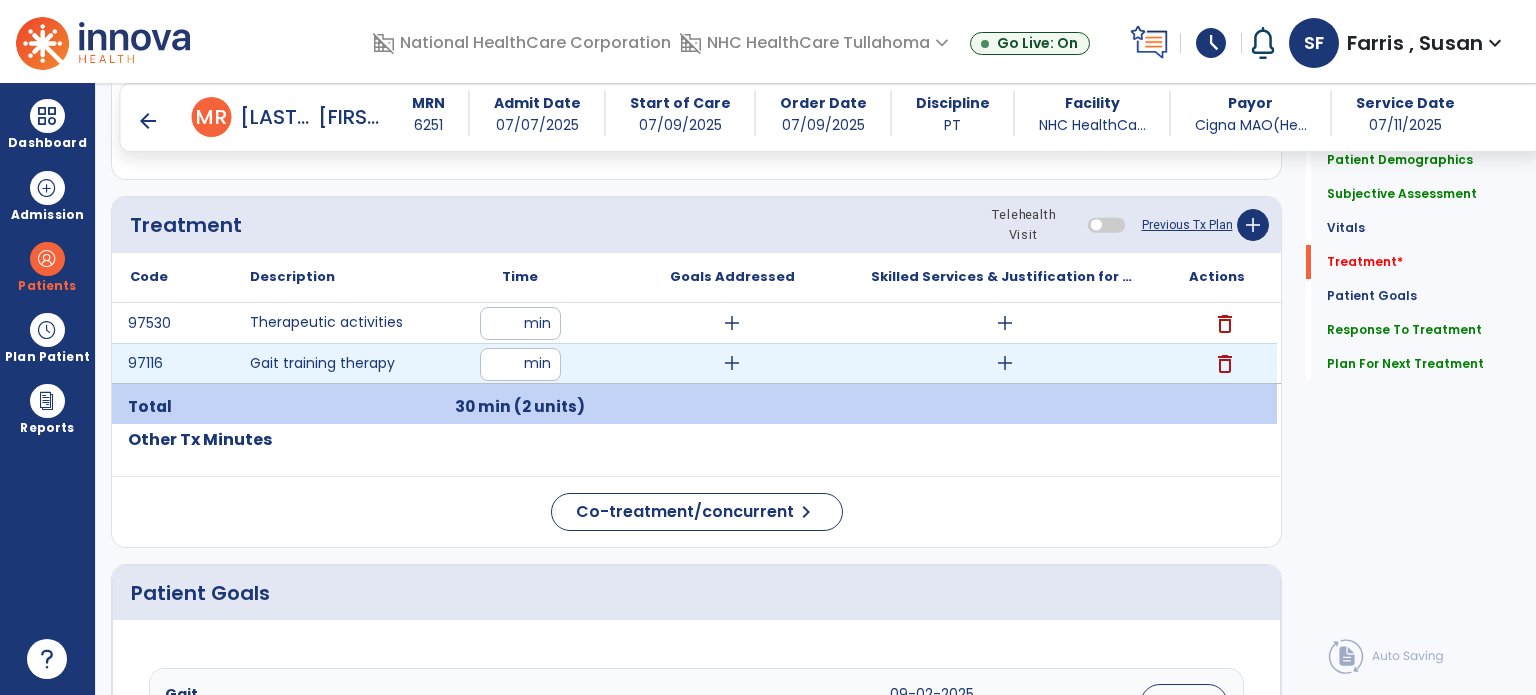 type on "**" 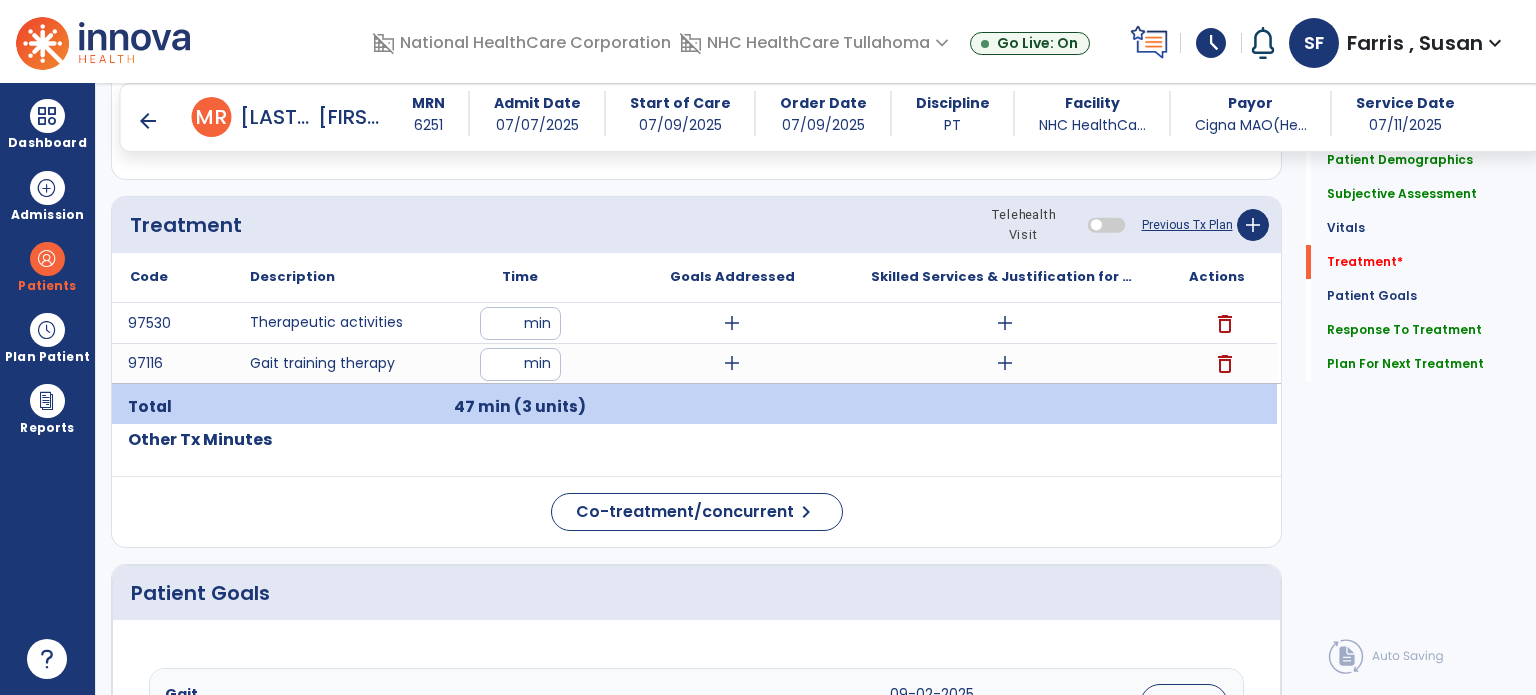 click on "add" at bounding box center (1005, 323) 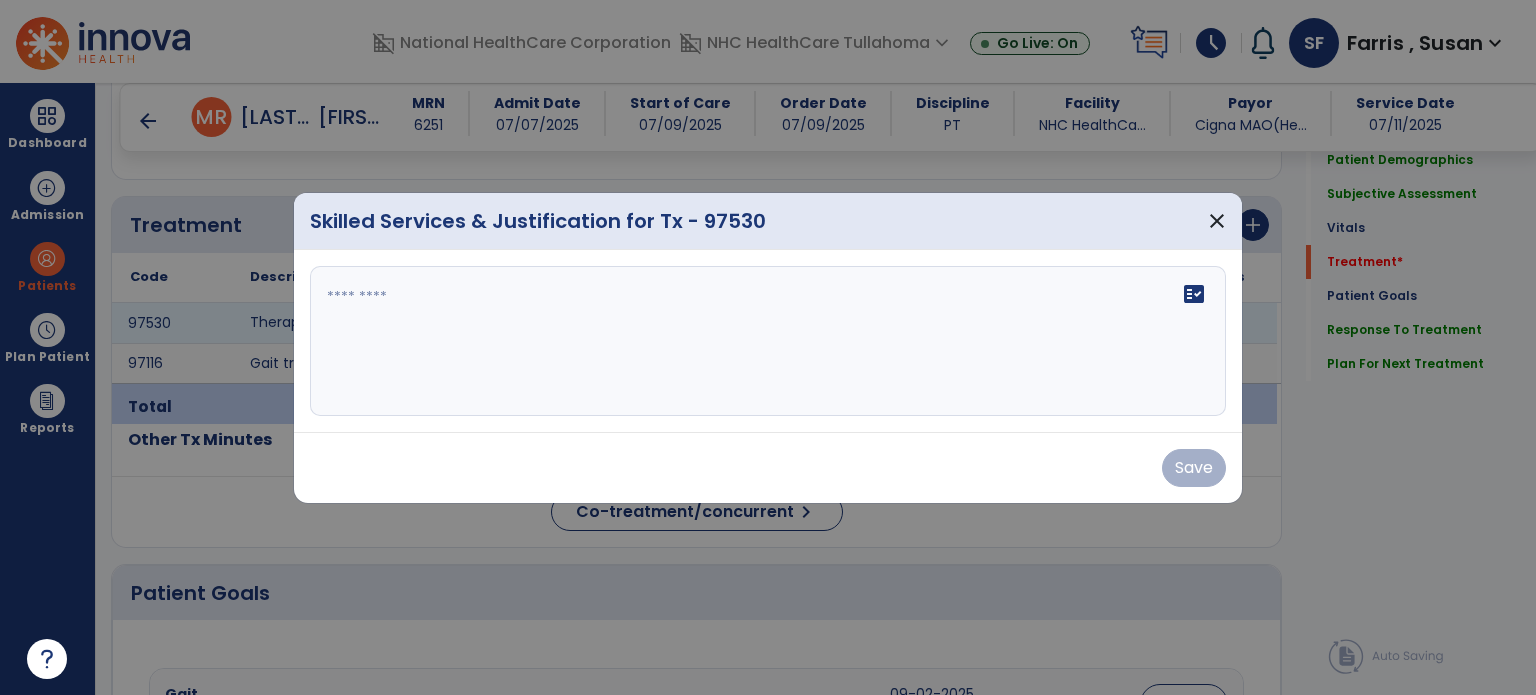 click at bounding box center (768, 341) 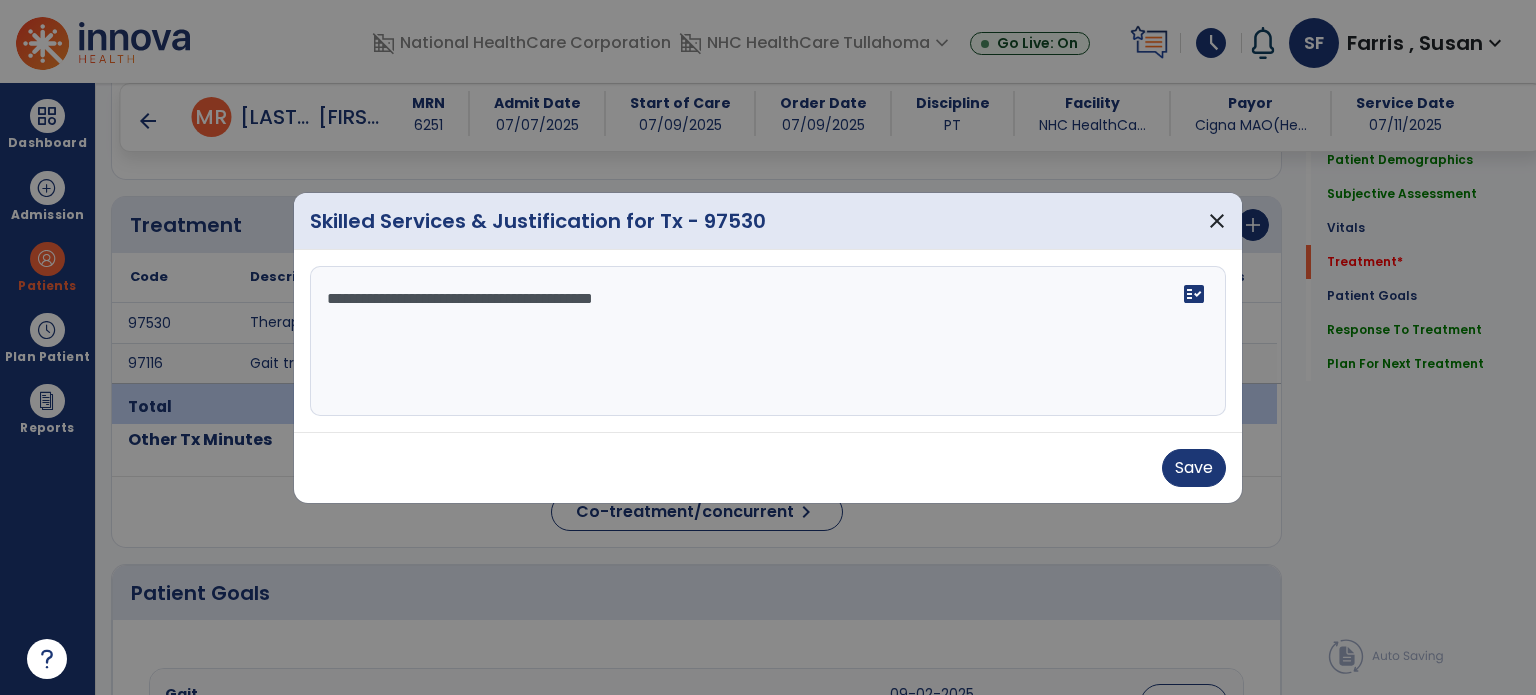 click on "**********" at bounding box center (768, 341) 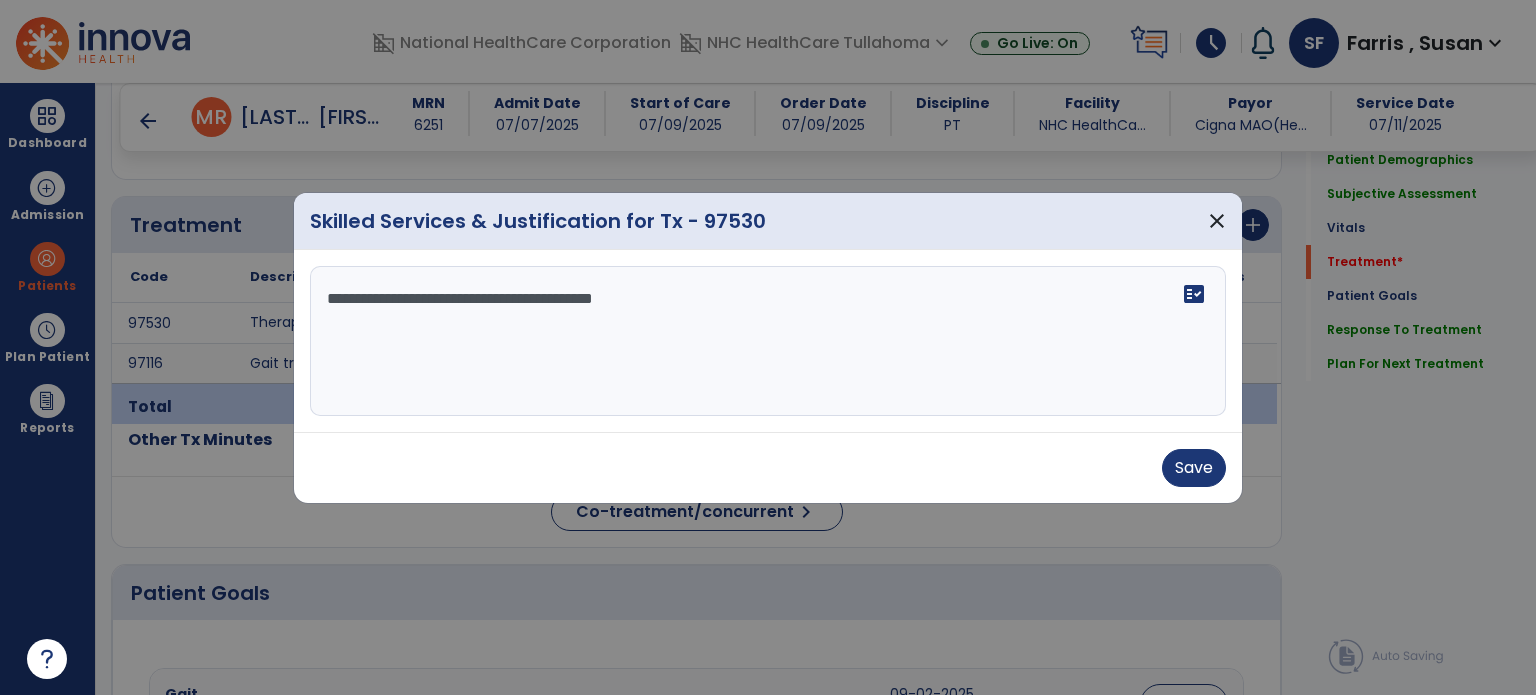 click on "**********" at bounding box center (768, 341) 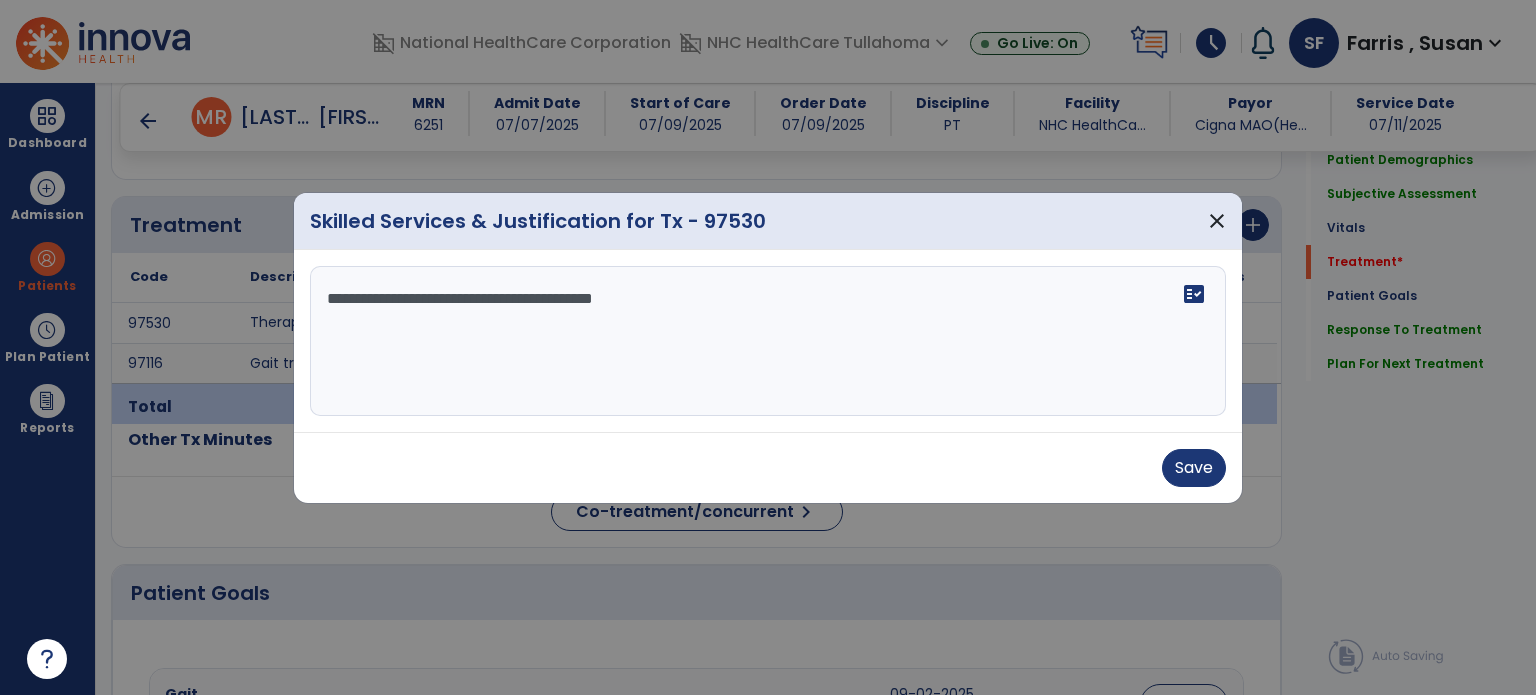 click on "**********" at bounding box center (768, 341) 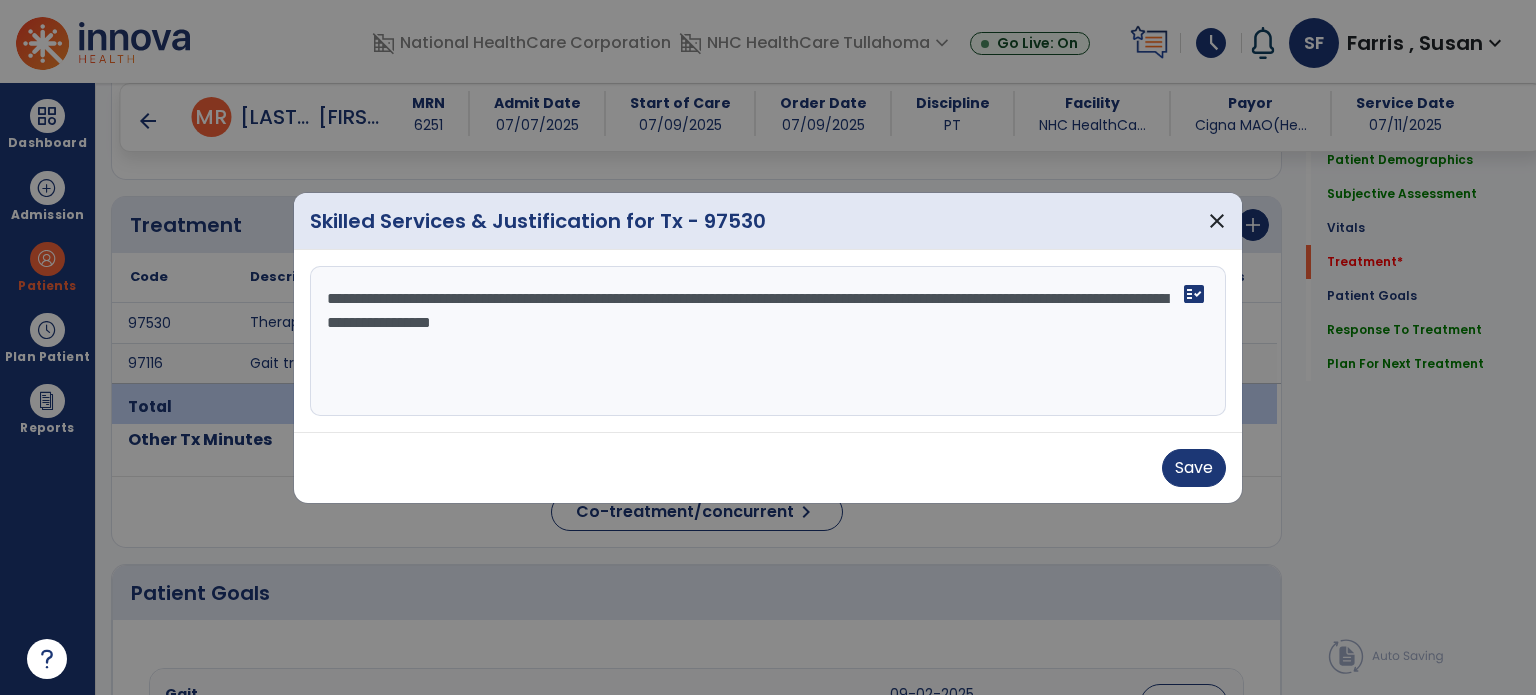 click on "**********" at bounding box center [768, 341] 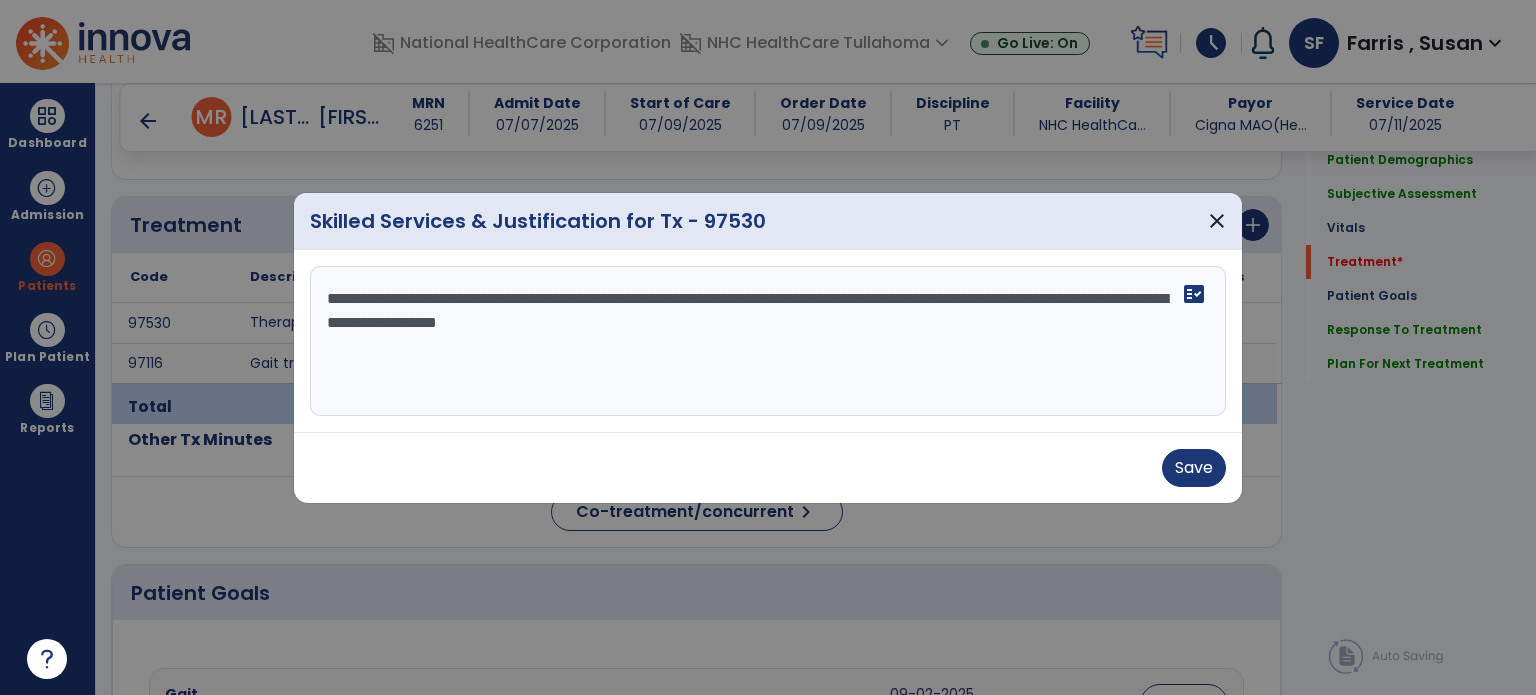 click on "**********" at bounding box center [768, 341] 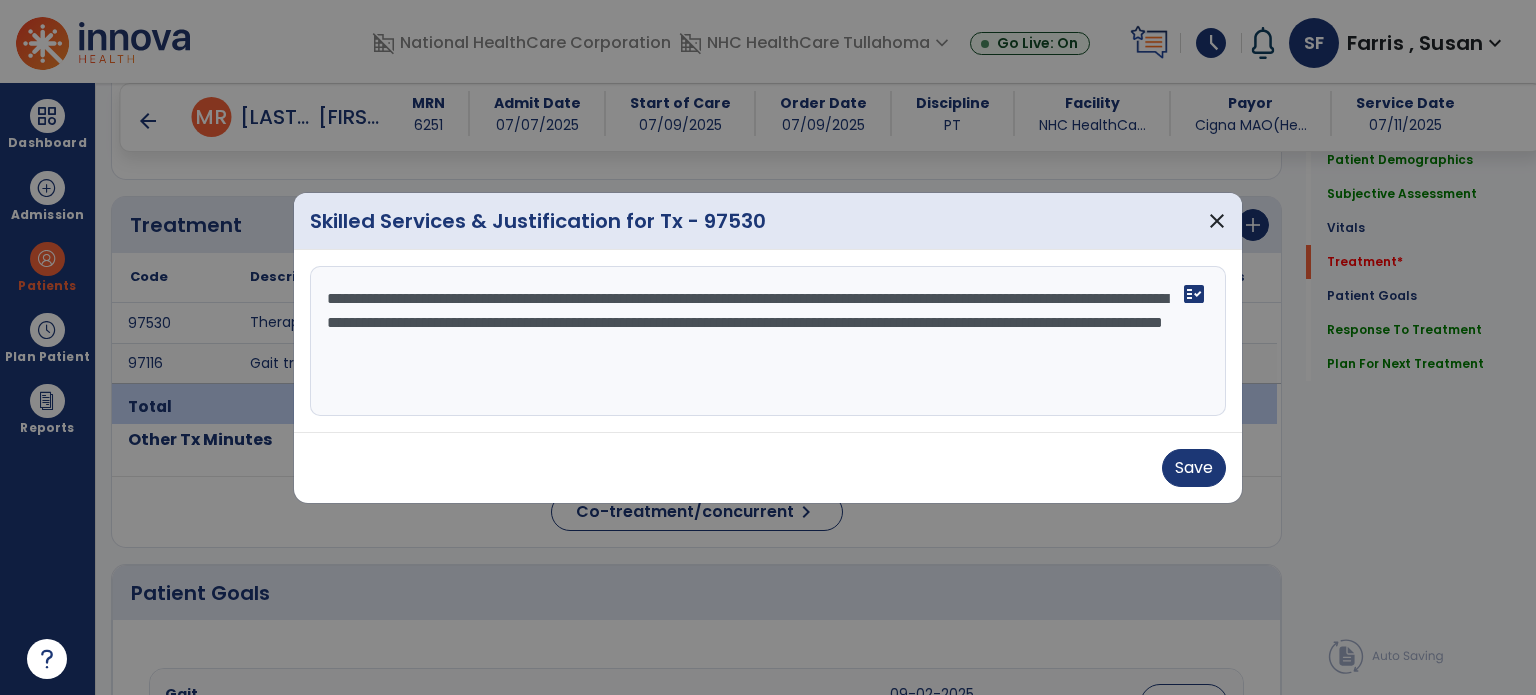 click on "**********" at bounding box center (768, 341) 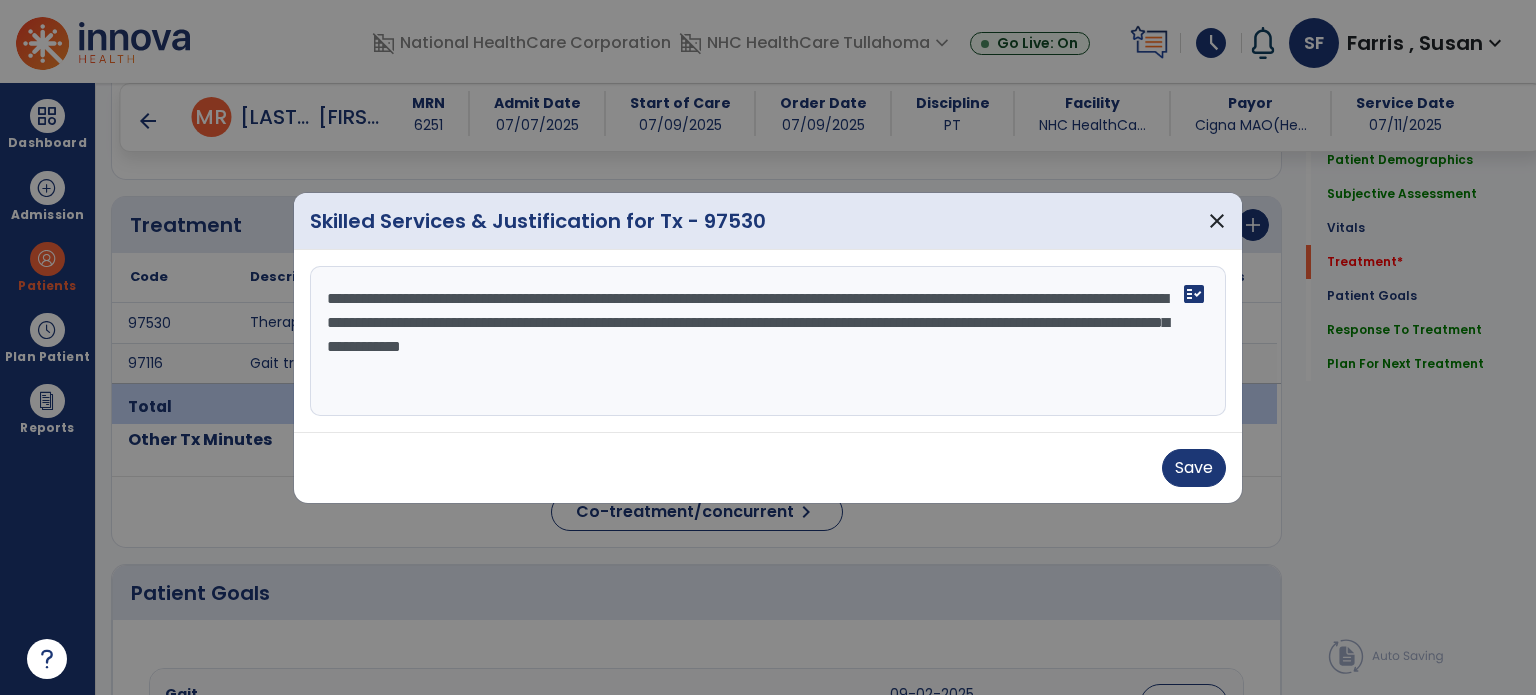 click on "**********" at bounding box center [768, 341] 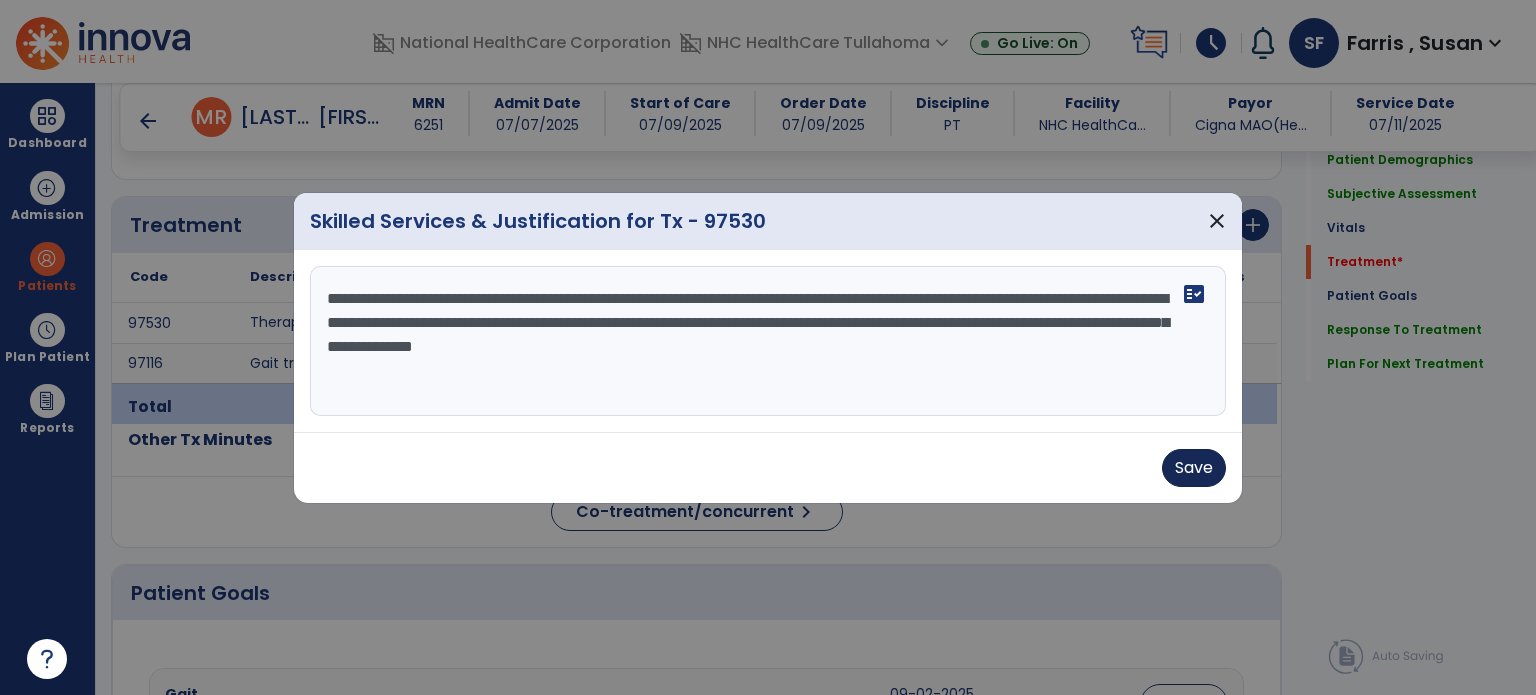 type on "**********" 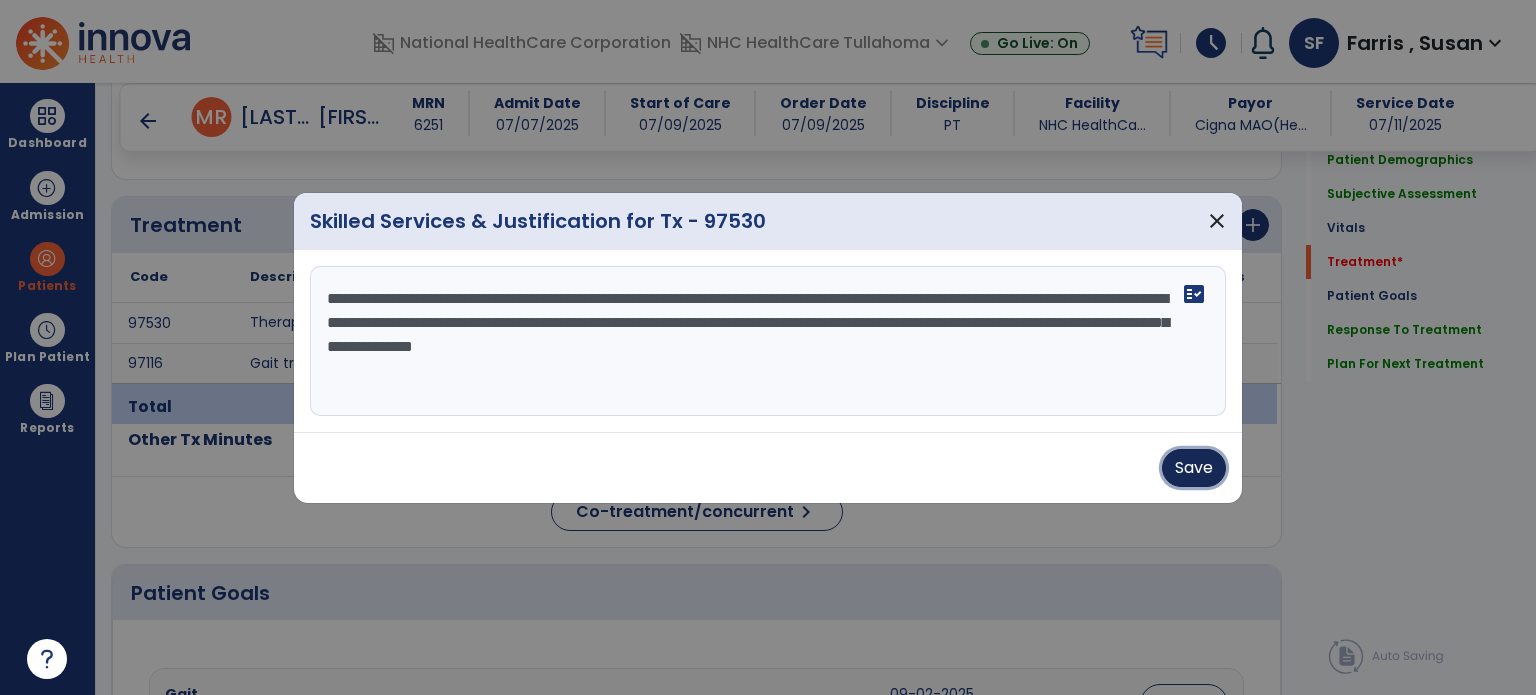 click on "Save" at bounding box center (1194, 468) 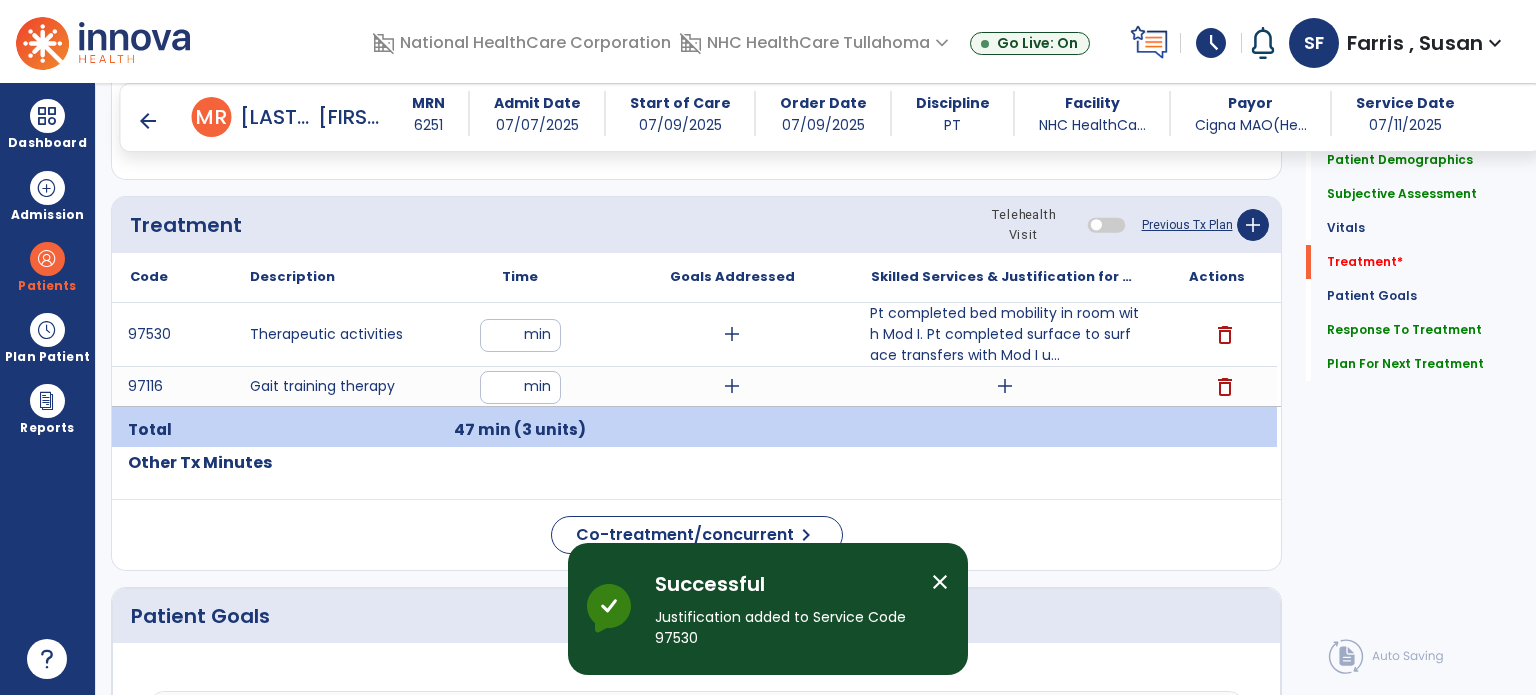 click on "add" at bounding box center (1005, 386) 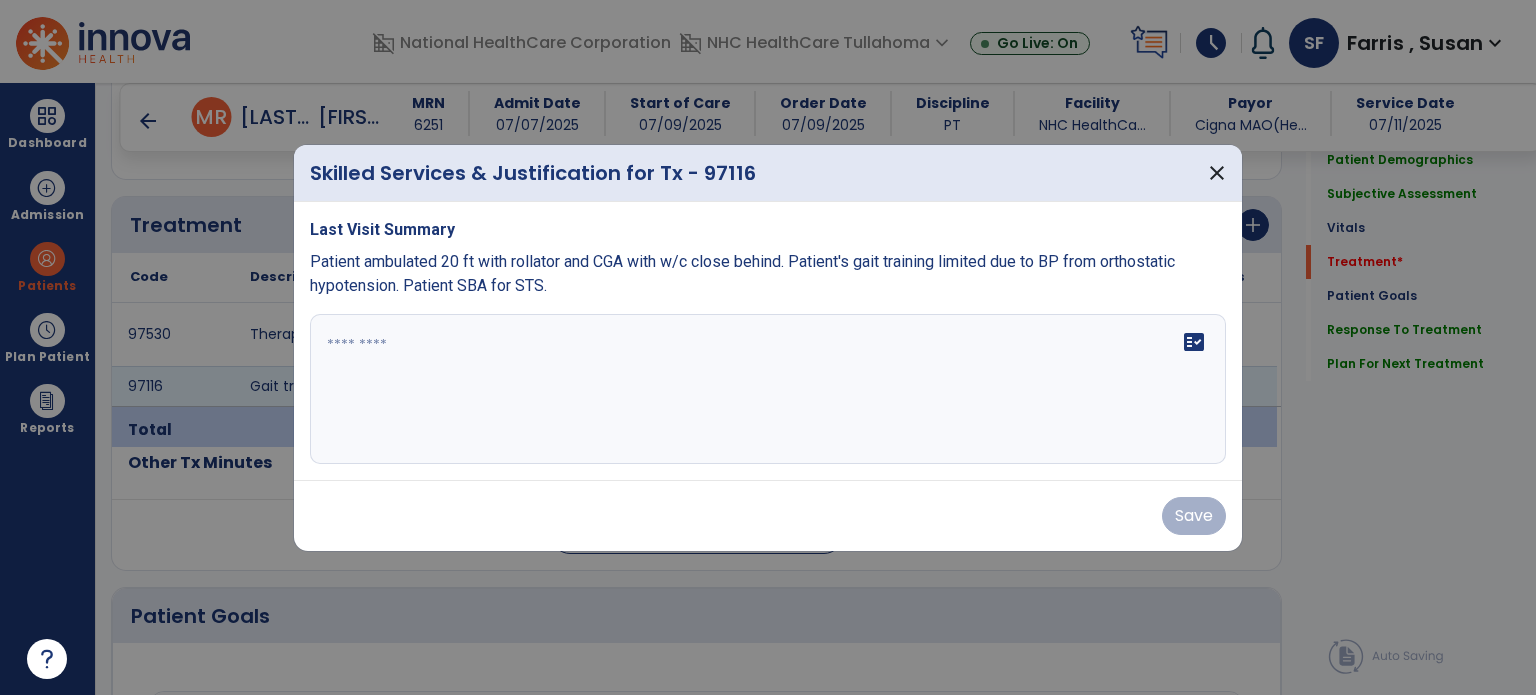 click at bounding box center (768, 389) 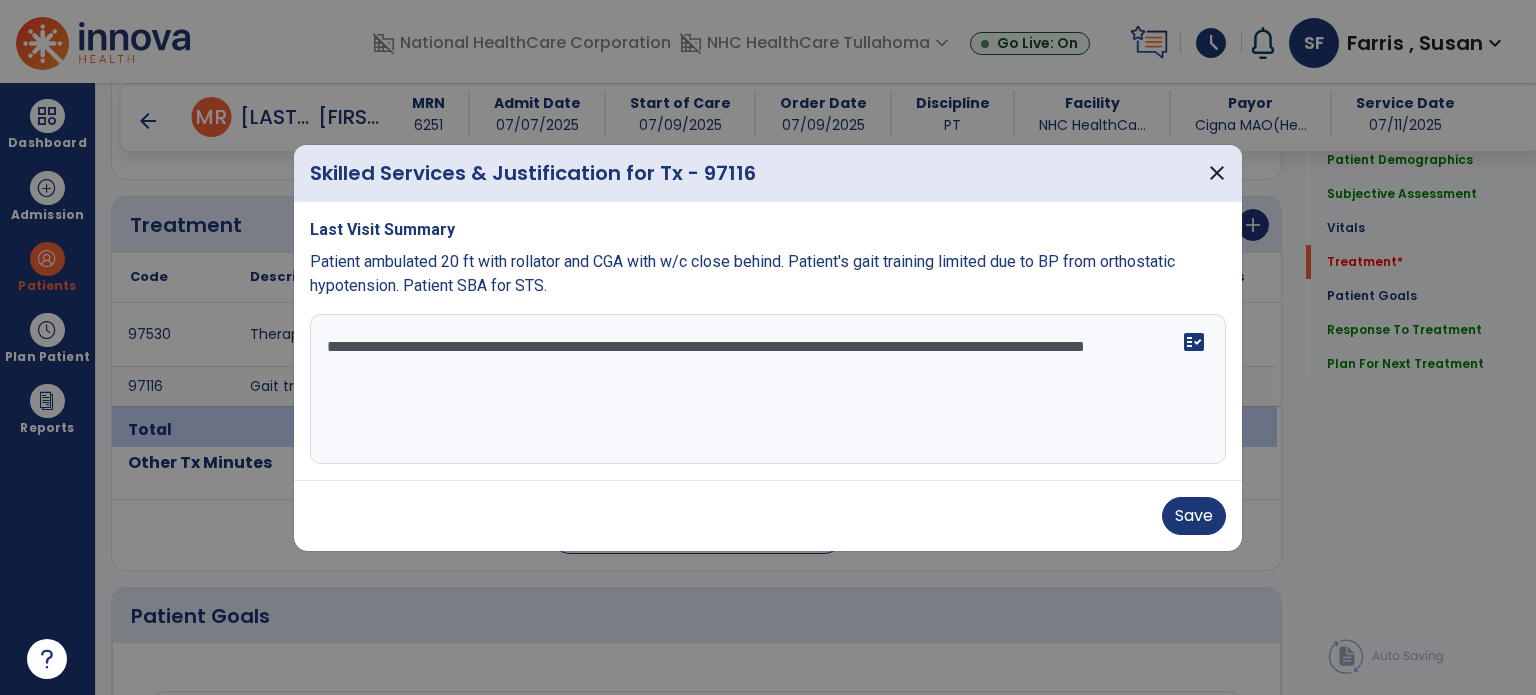 click on "**********" at bounding box center (768, 389) 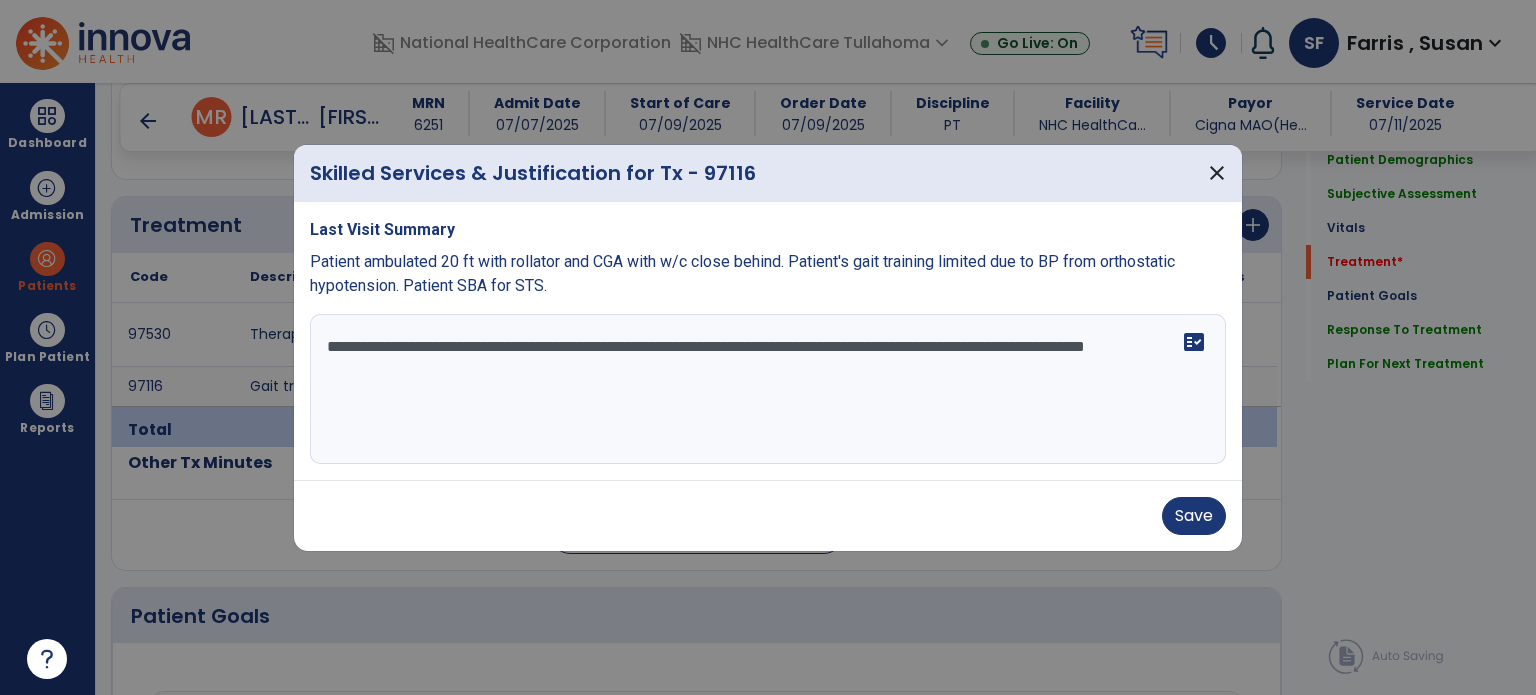 click on "**********" at bounding box center [768, 389] 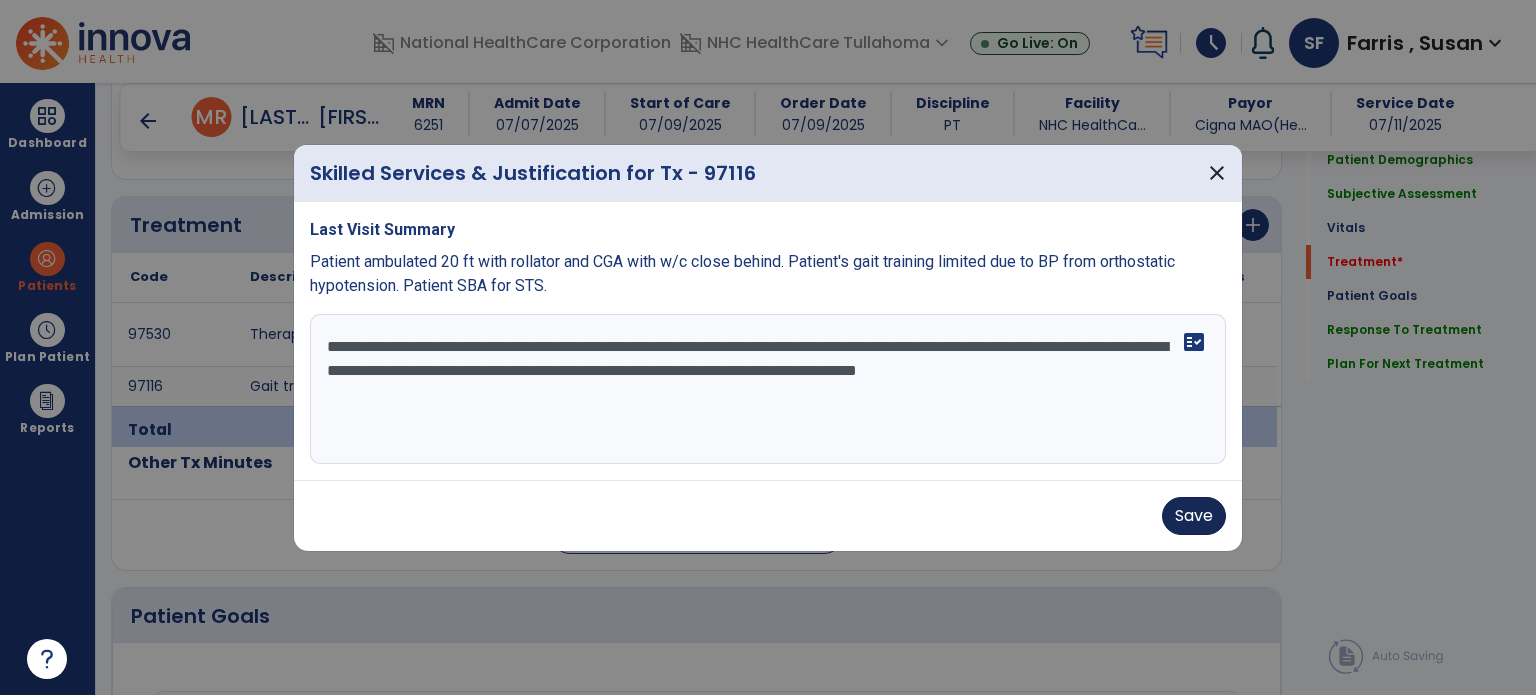 type on "**********" 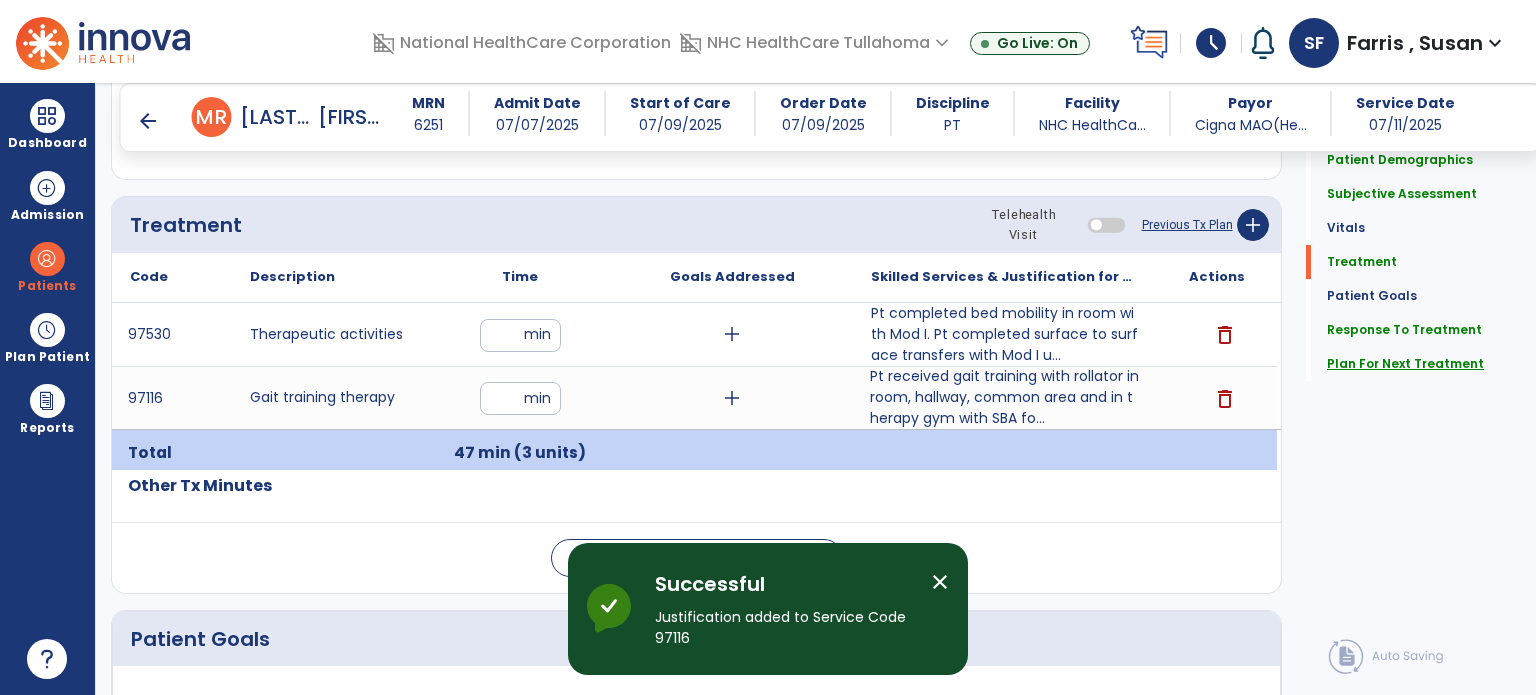 click on "Plan For Next Treatment" 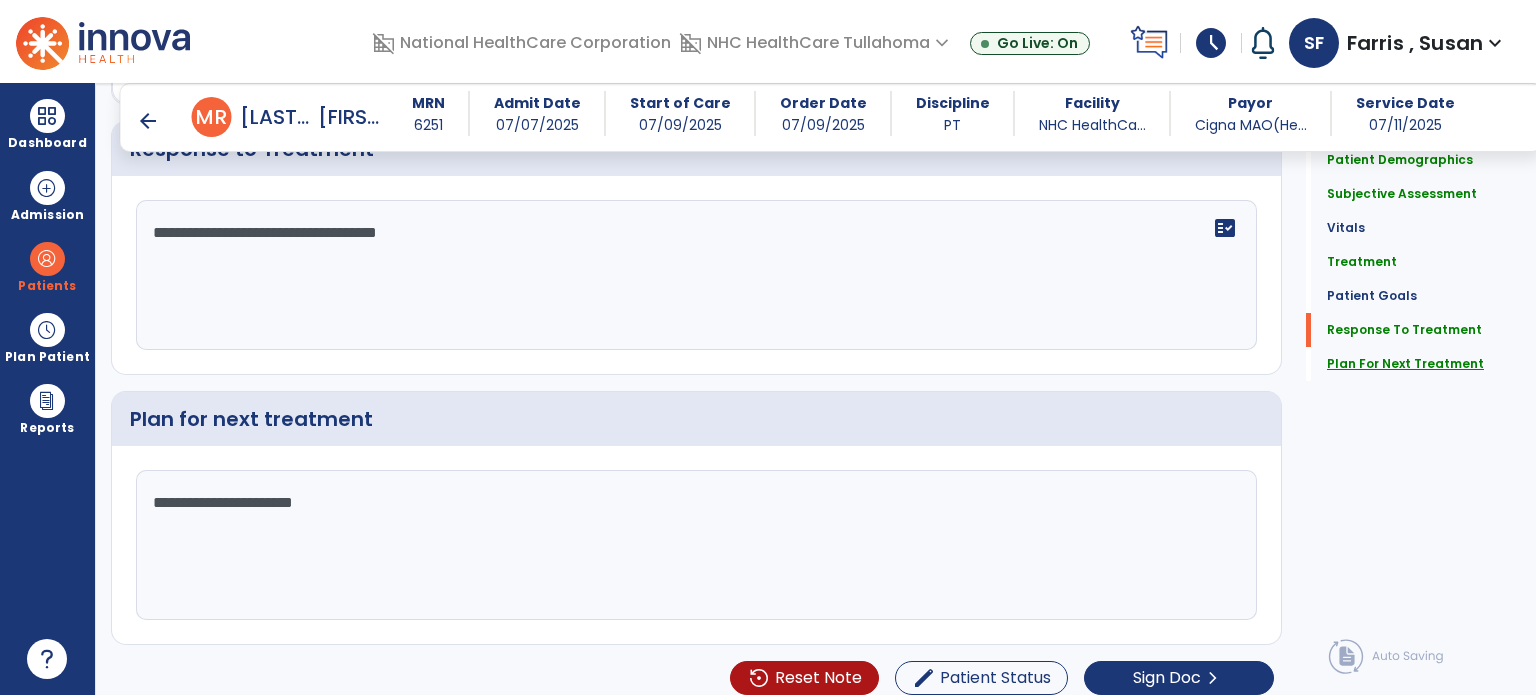 scroll, scrollTop: 3031, scrollLeft: 0, axis: vertical 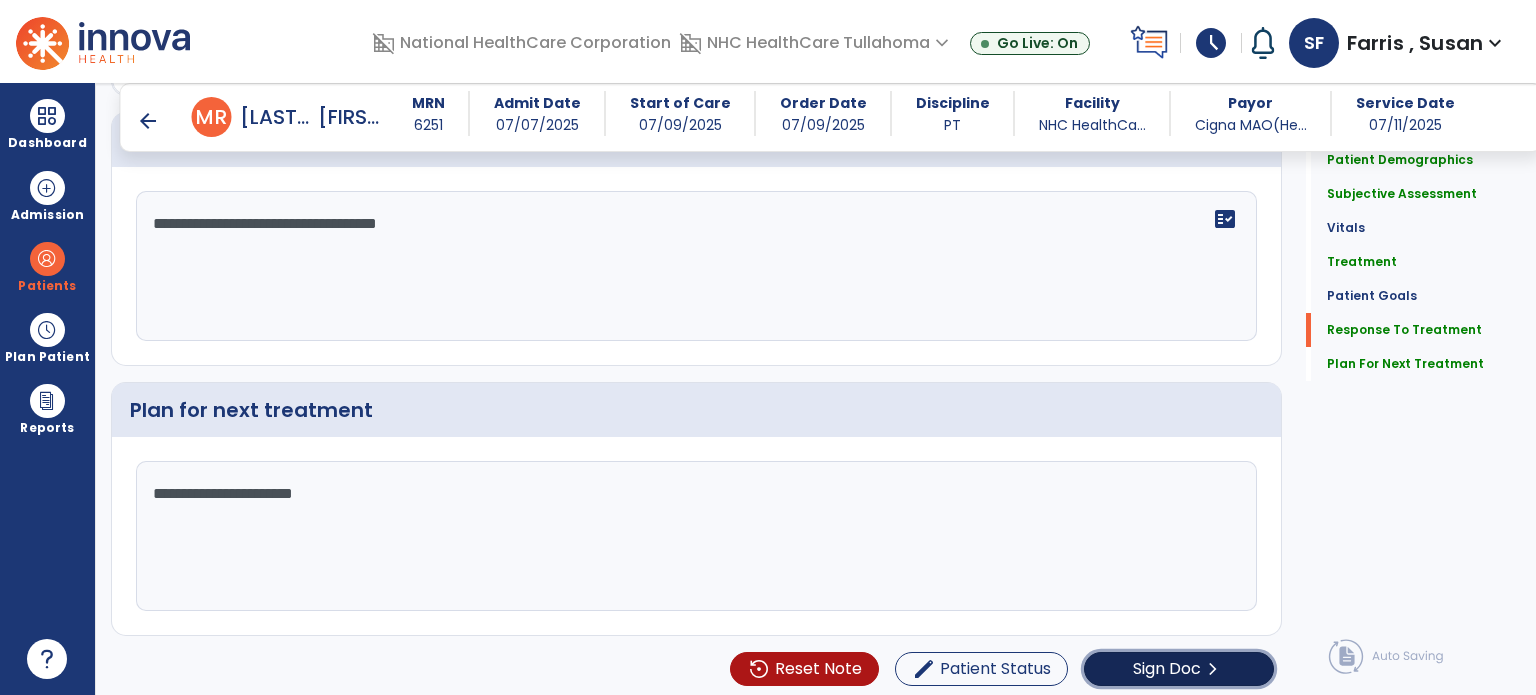 click on "Sign Doc" 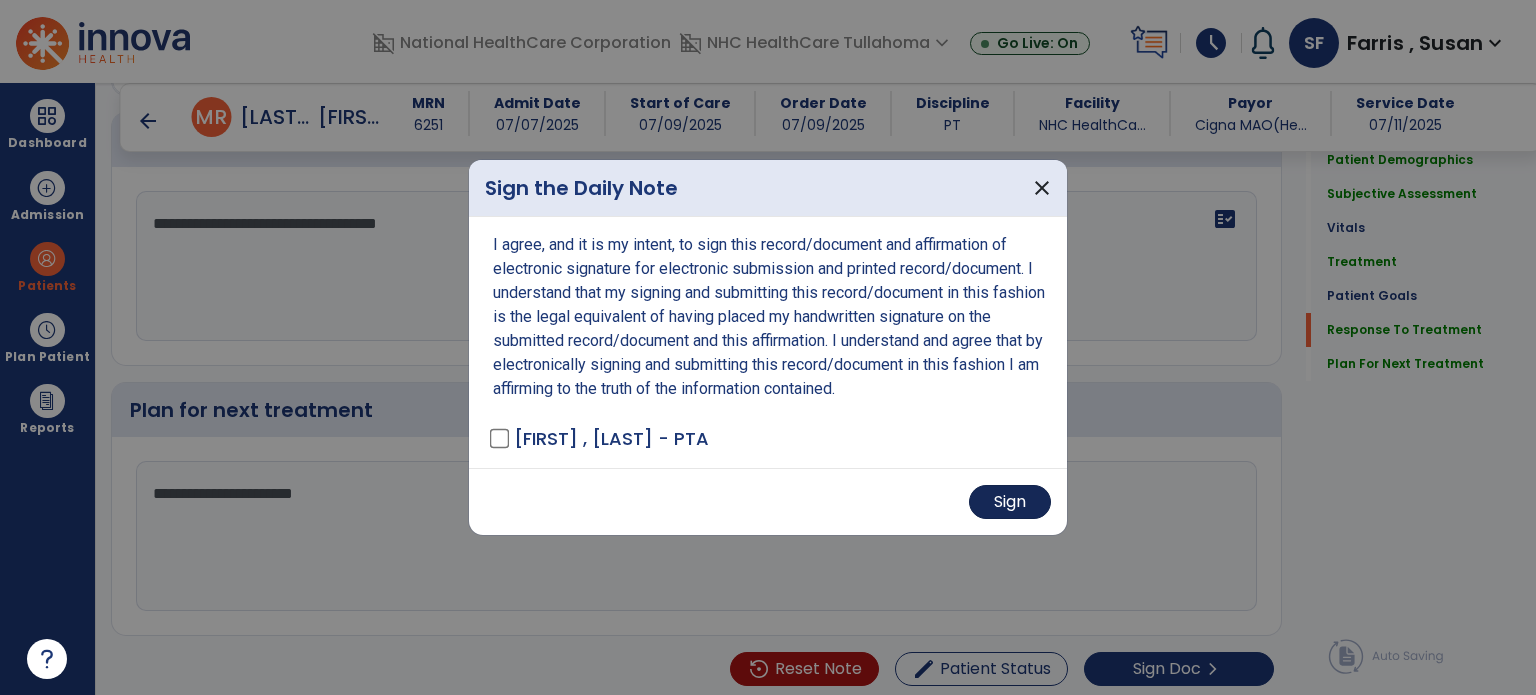 click on "Sign" at bounding box center [1010, 502] 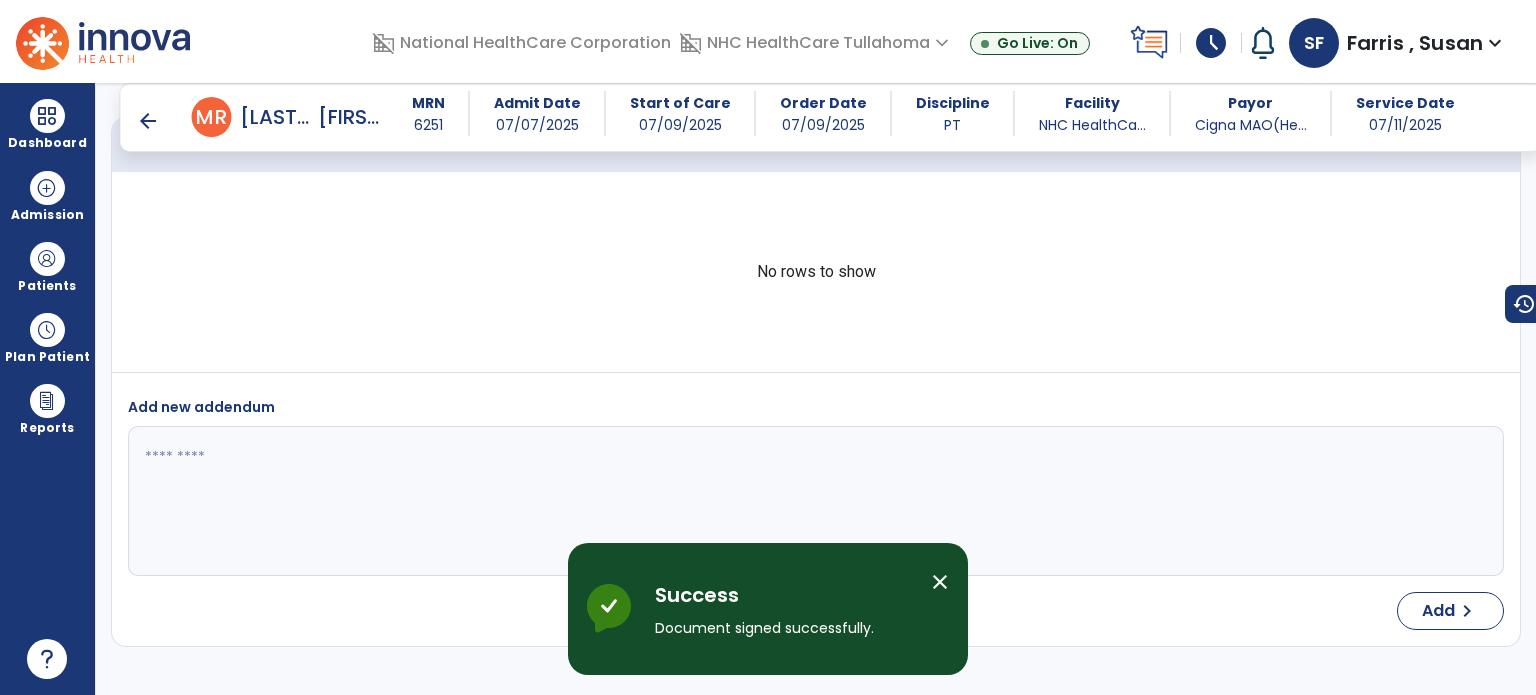 scroll, scrollTop: 4788, scrollLeft: 0, axis: vertical 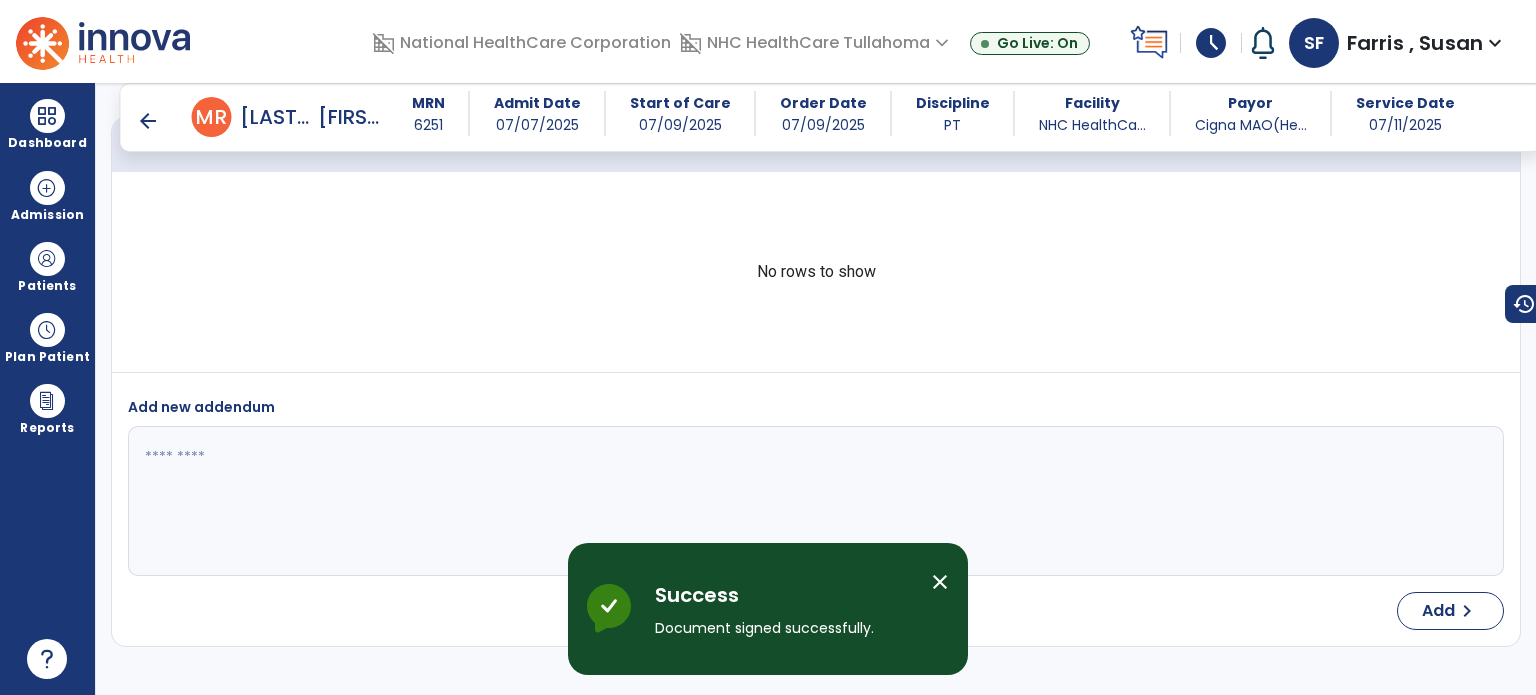 click on "close" at bounding box center (940, 582) 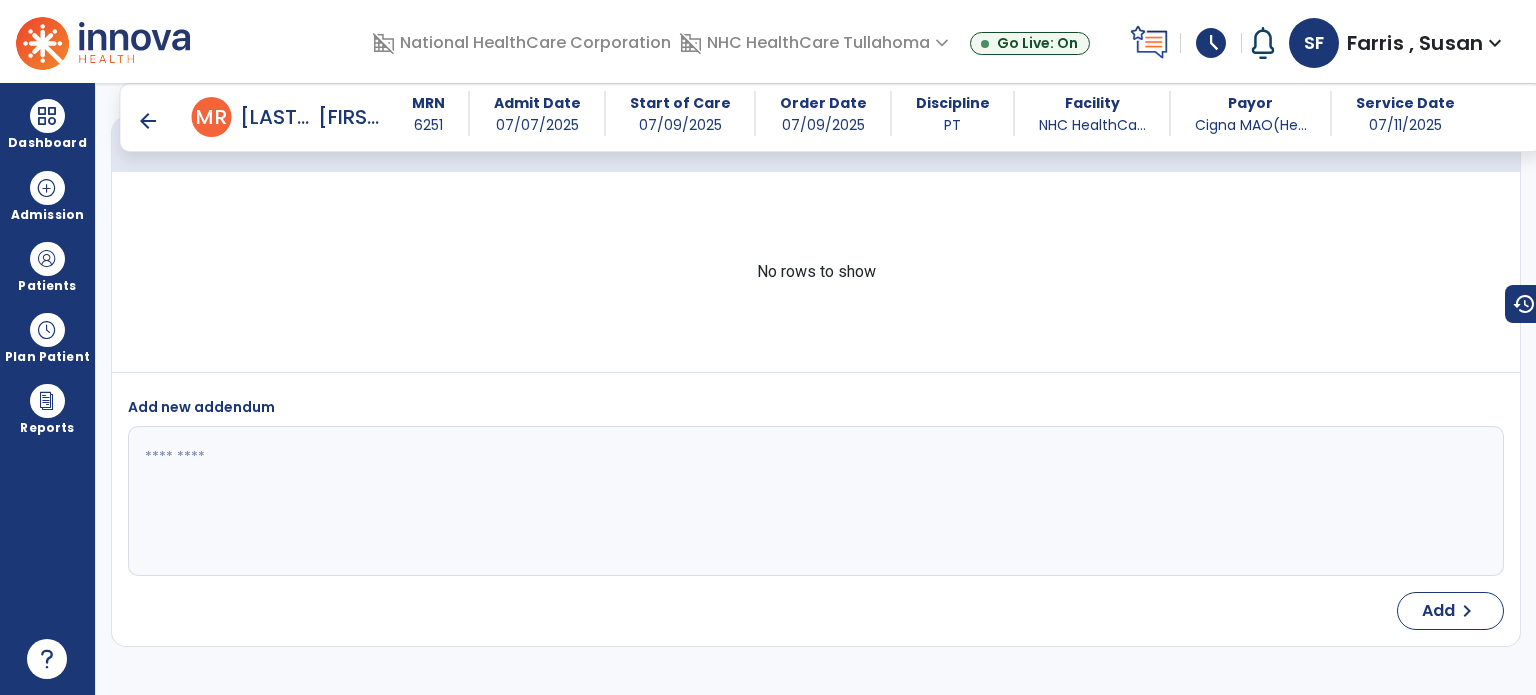 click on "arrow_back" at bounding box center [148, 121] 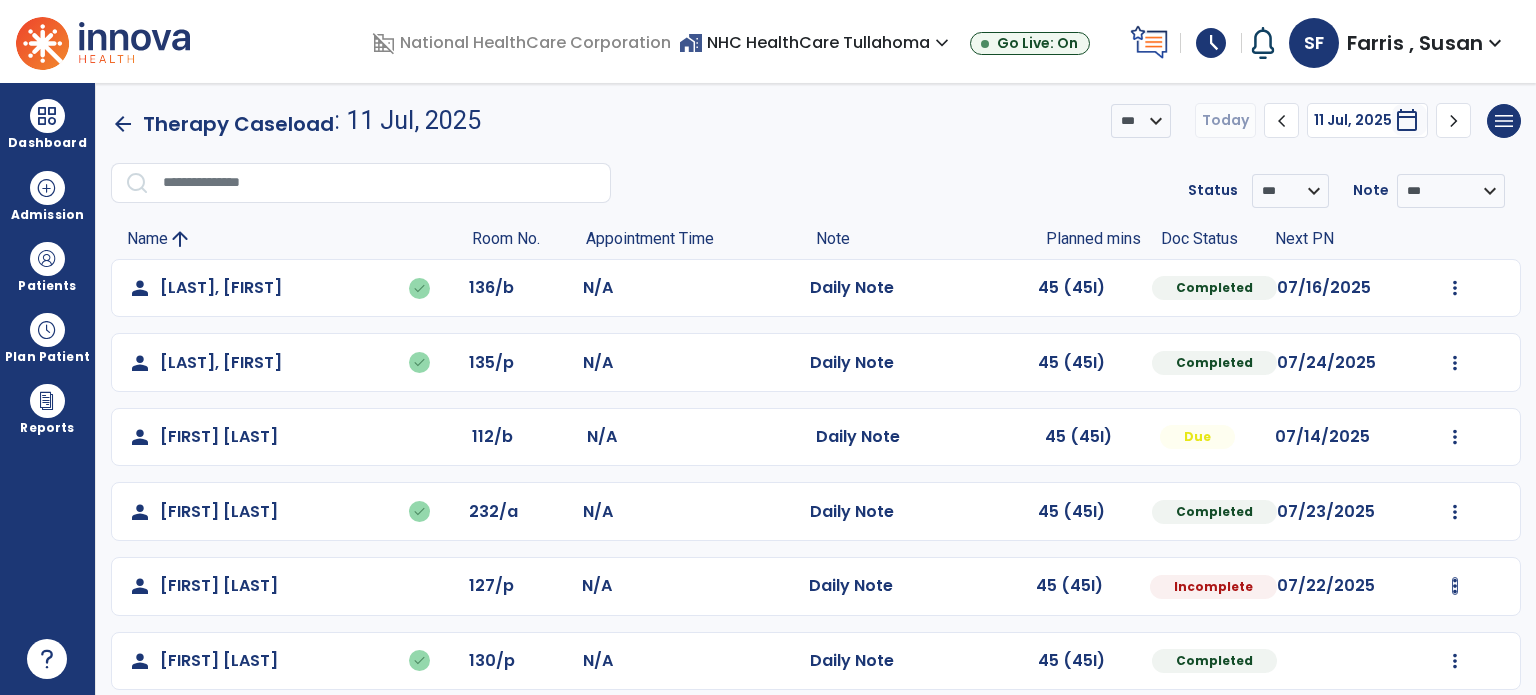 click at bounding box center [1455, 288] 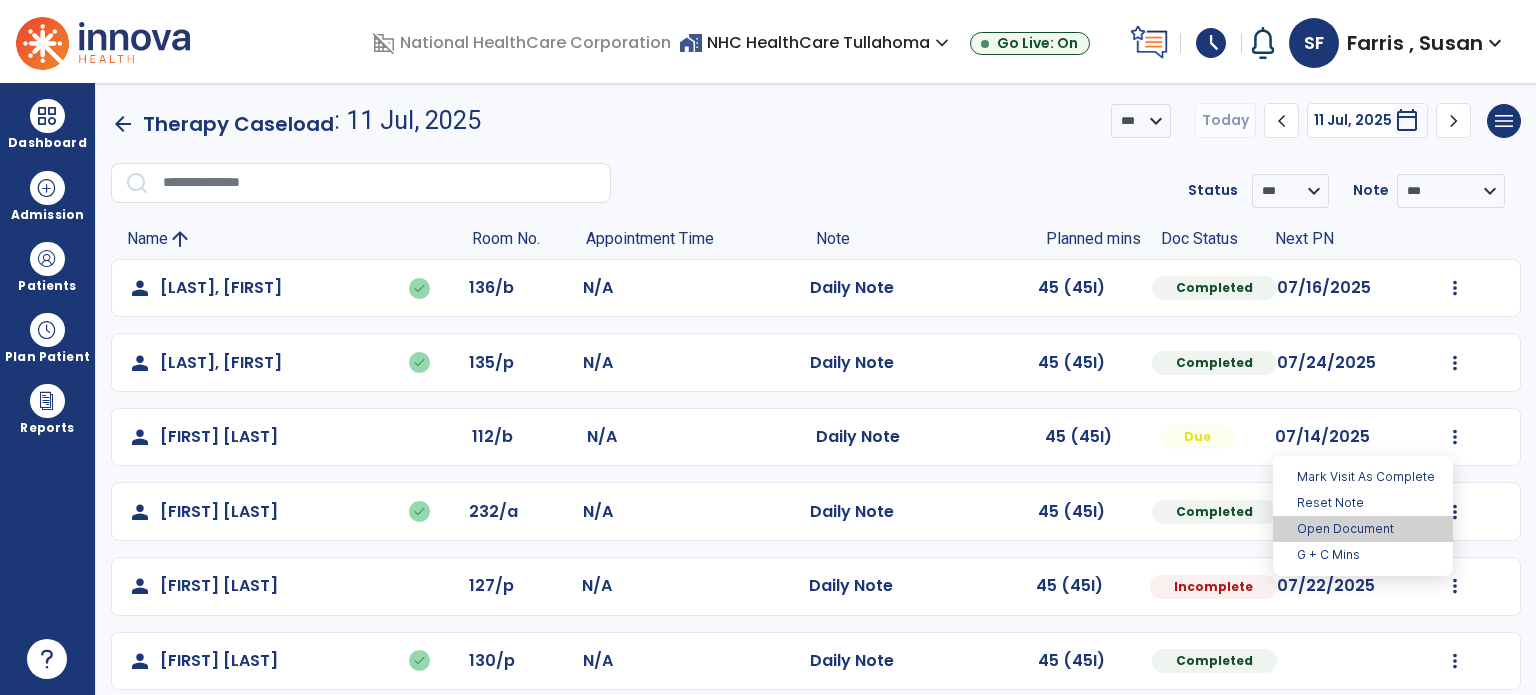 click on "Open Document" at bounding box center [1363, 529] 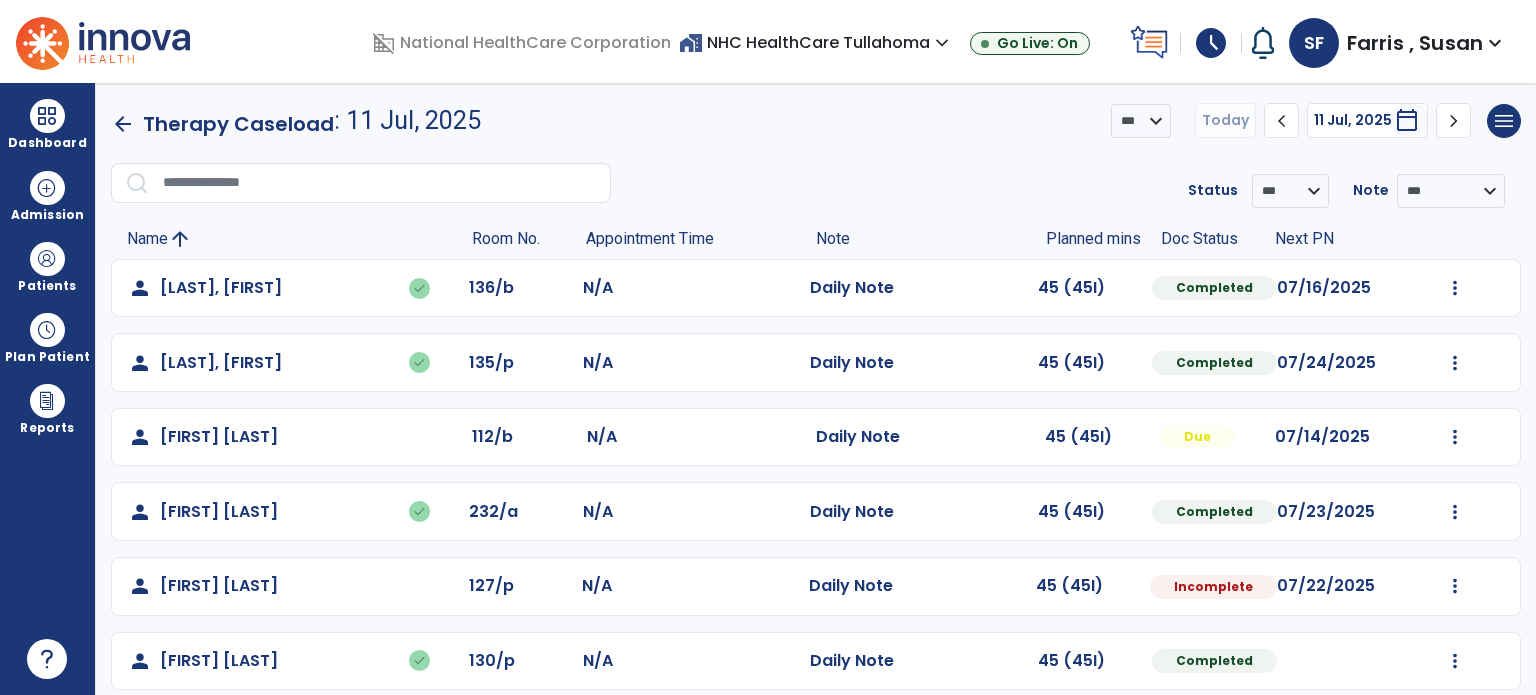 select on "*" 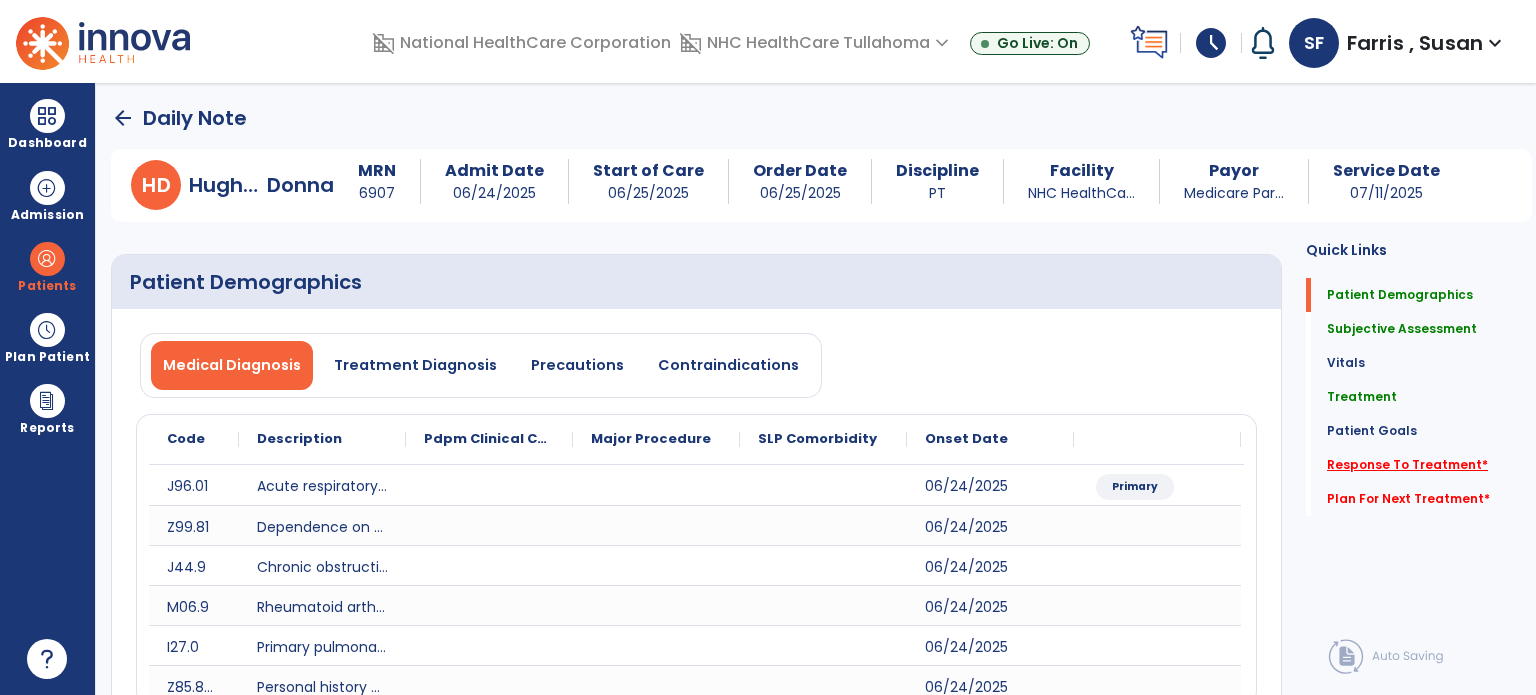 click on "Response To Treatment   *" 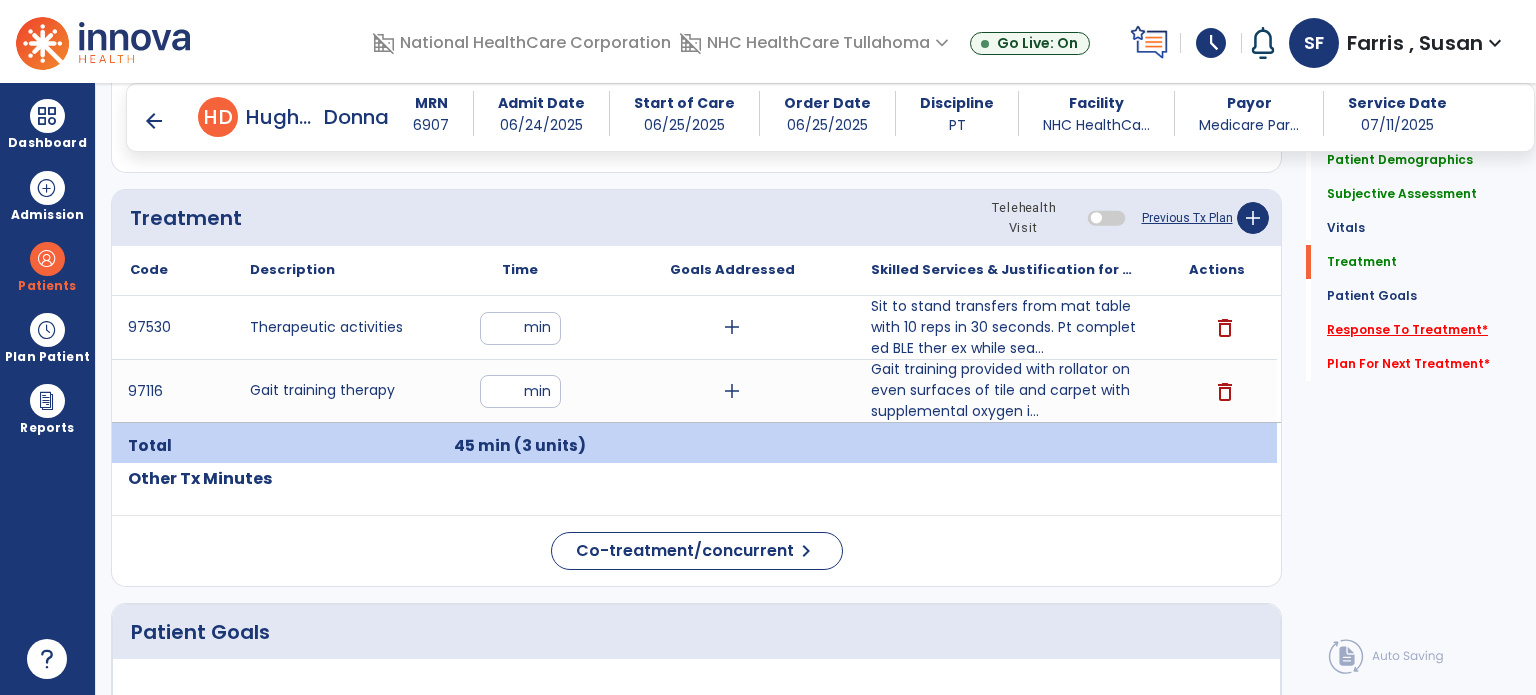scroll, scrollTop: 1253, scrollLeft: 0, axis: vertical 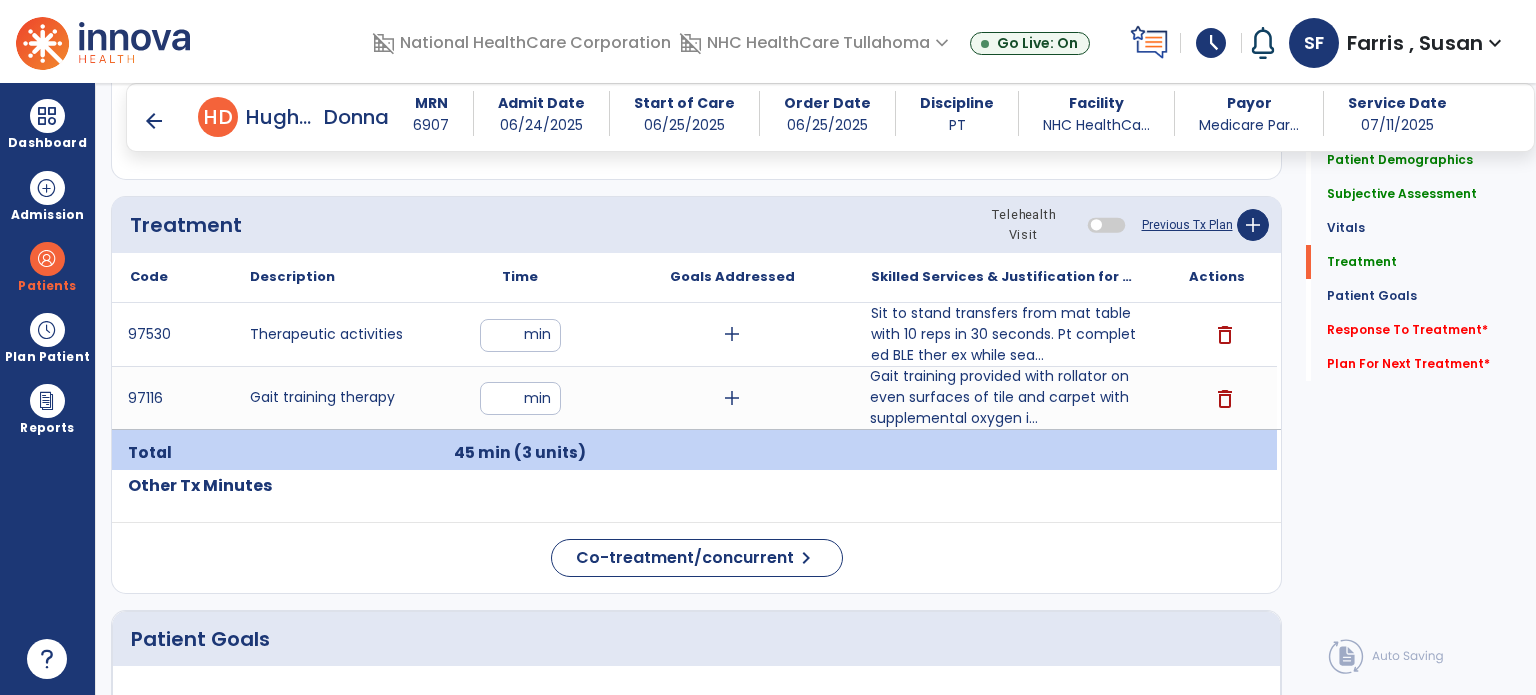click on "Gait training provided with rollator on even surfaces of tile and carpet with supplemental oxygen i..." at bounding box center [1004, 397] 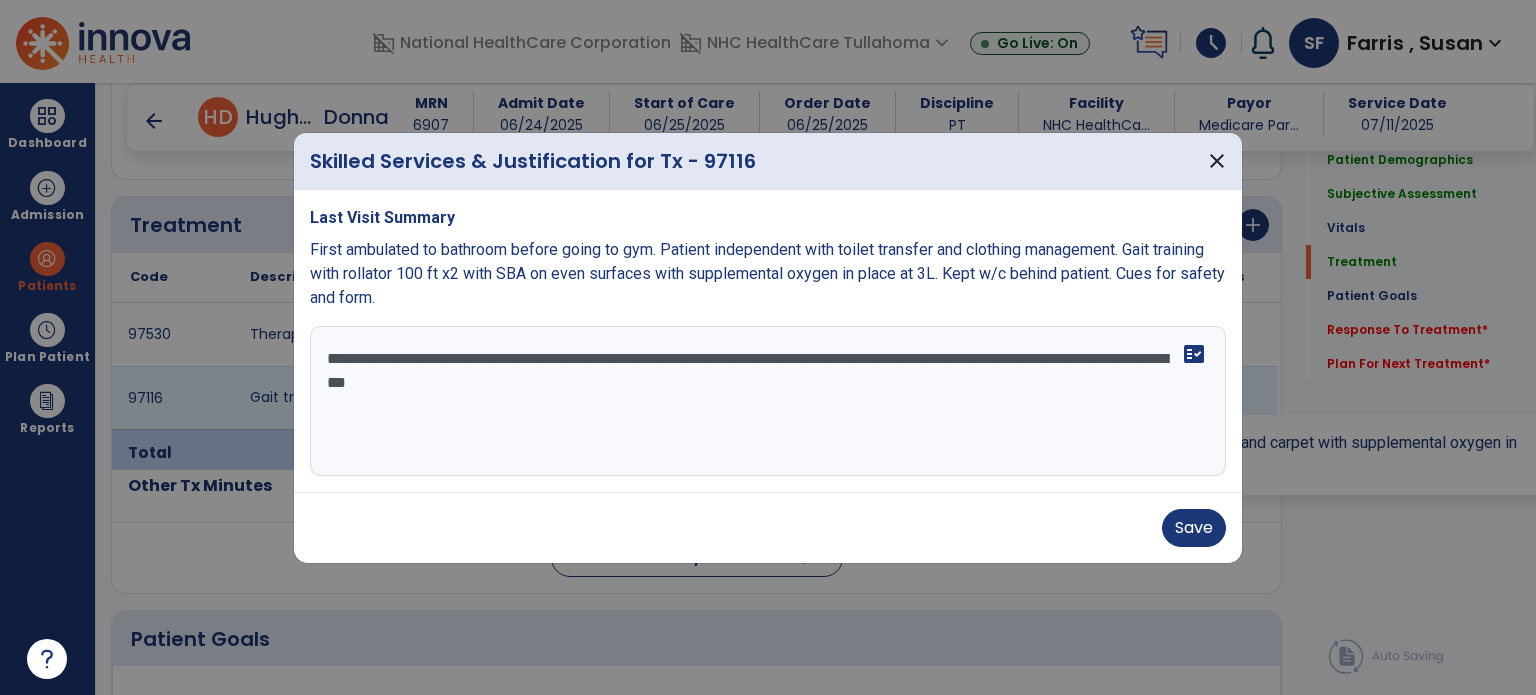 click on "**********" at bounding box center (768, 401) 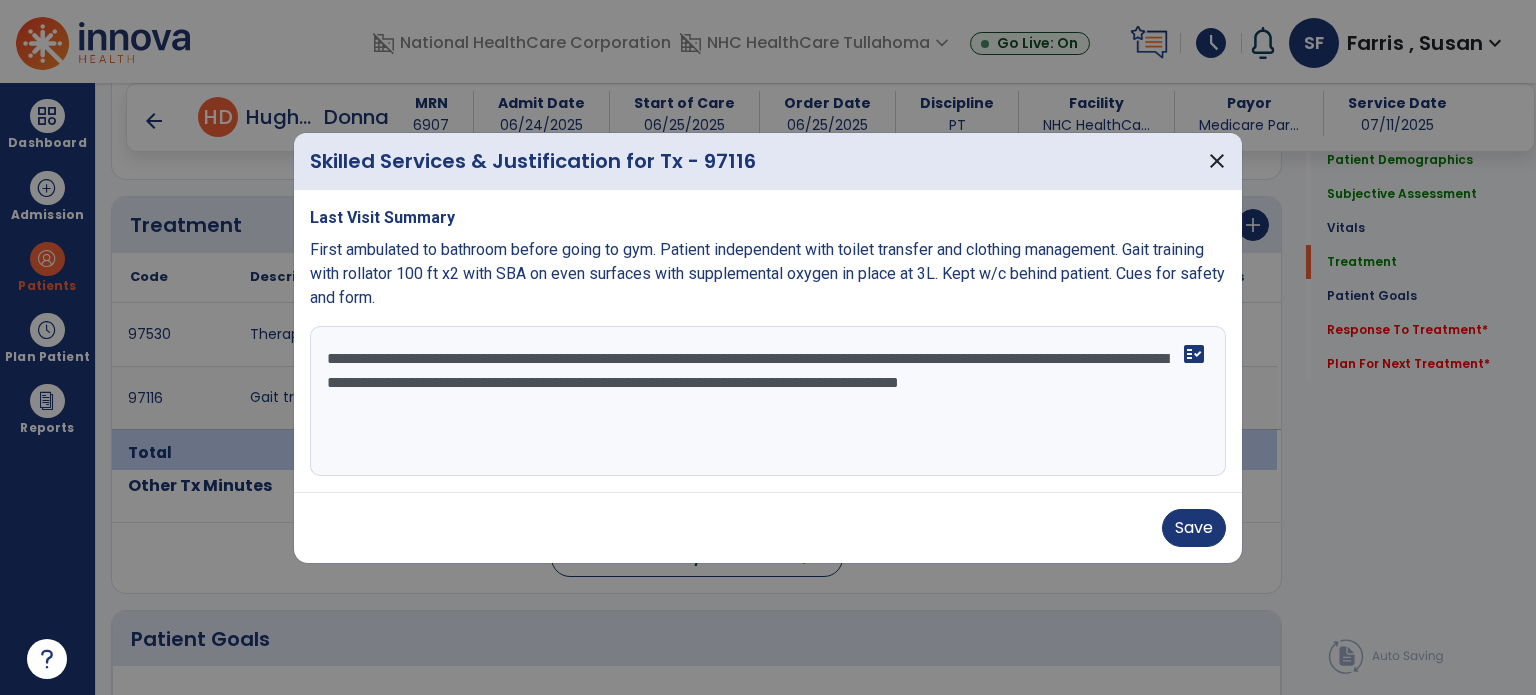 click on "**********" at bounding box center (768, 401) 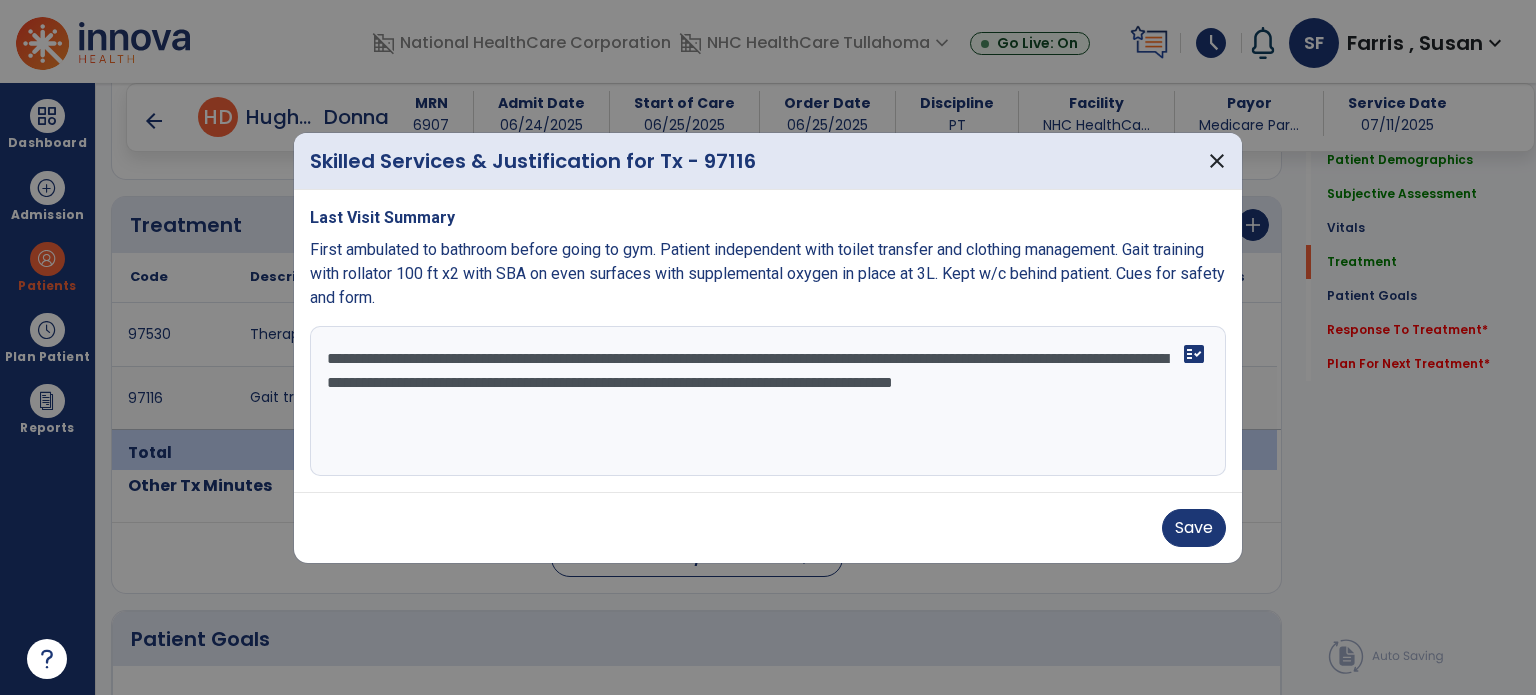 click on "**********" at bounding box center [768, 401] 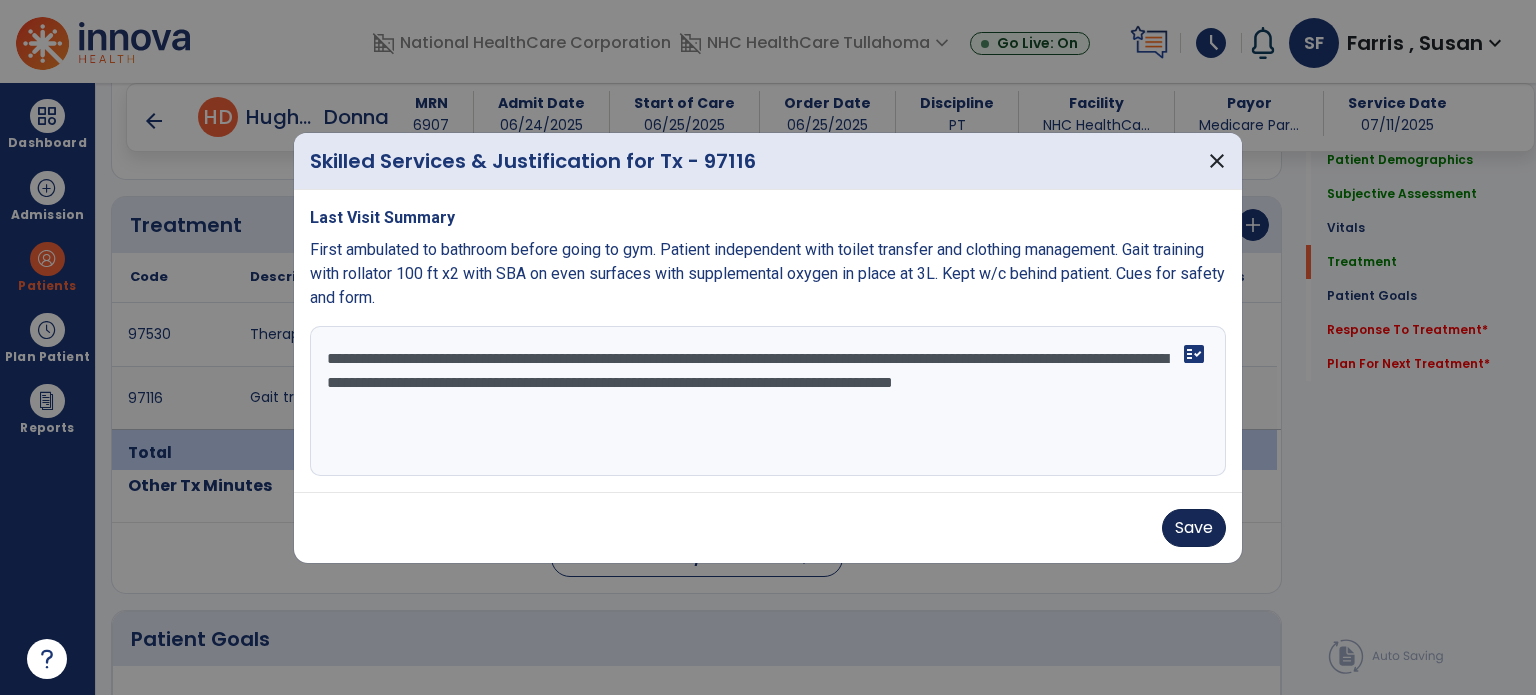type on "**********" 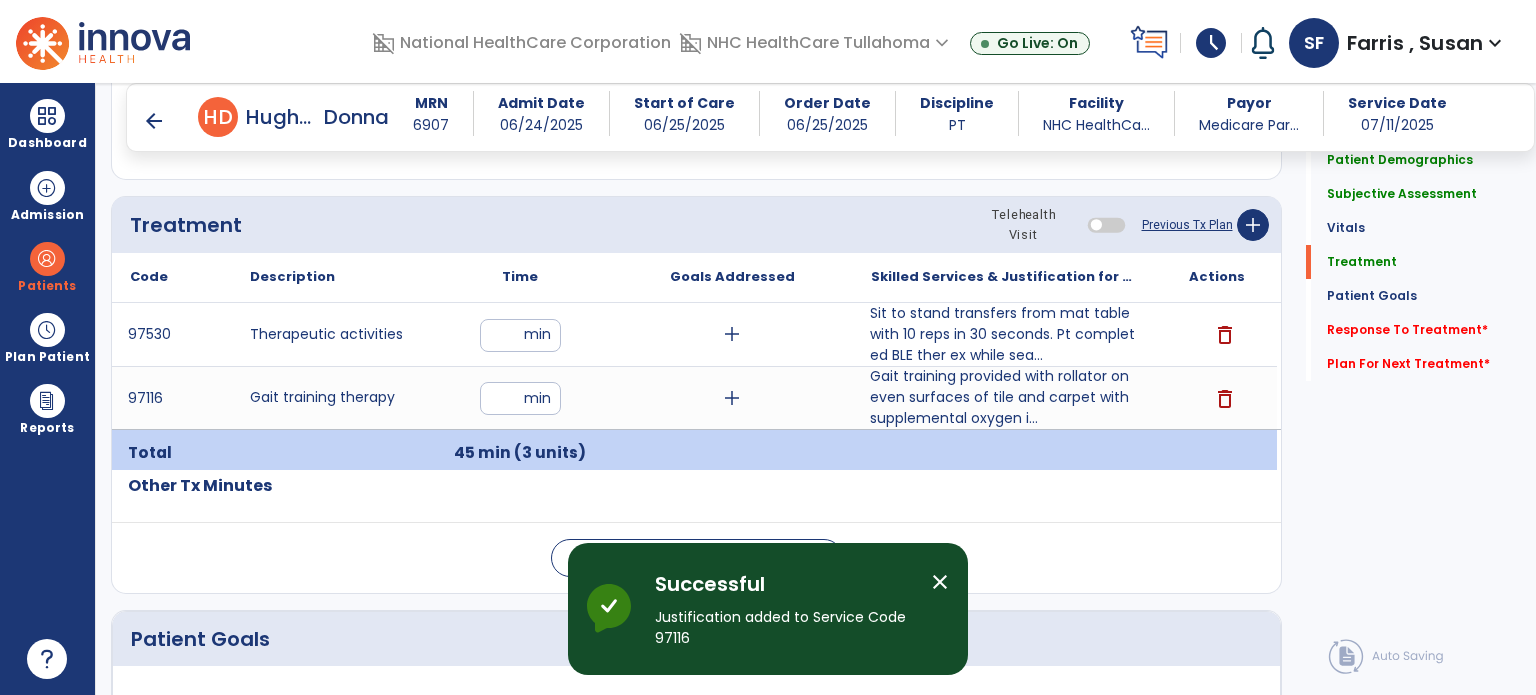 click on "Sit to stand transfers from mat table with 10 reps in 30 seconds. Pt completed BLE ther ex while sea..." at bounding box center (1004, 334) 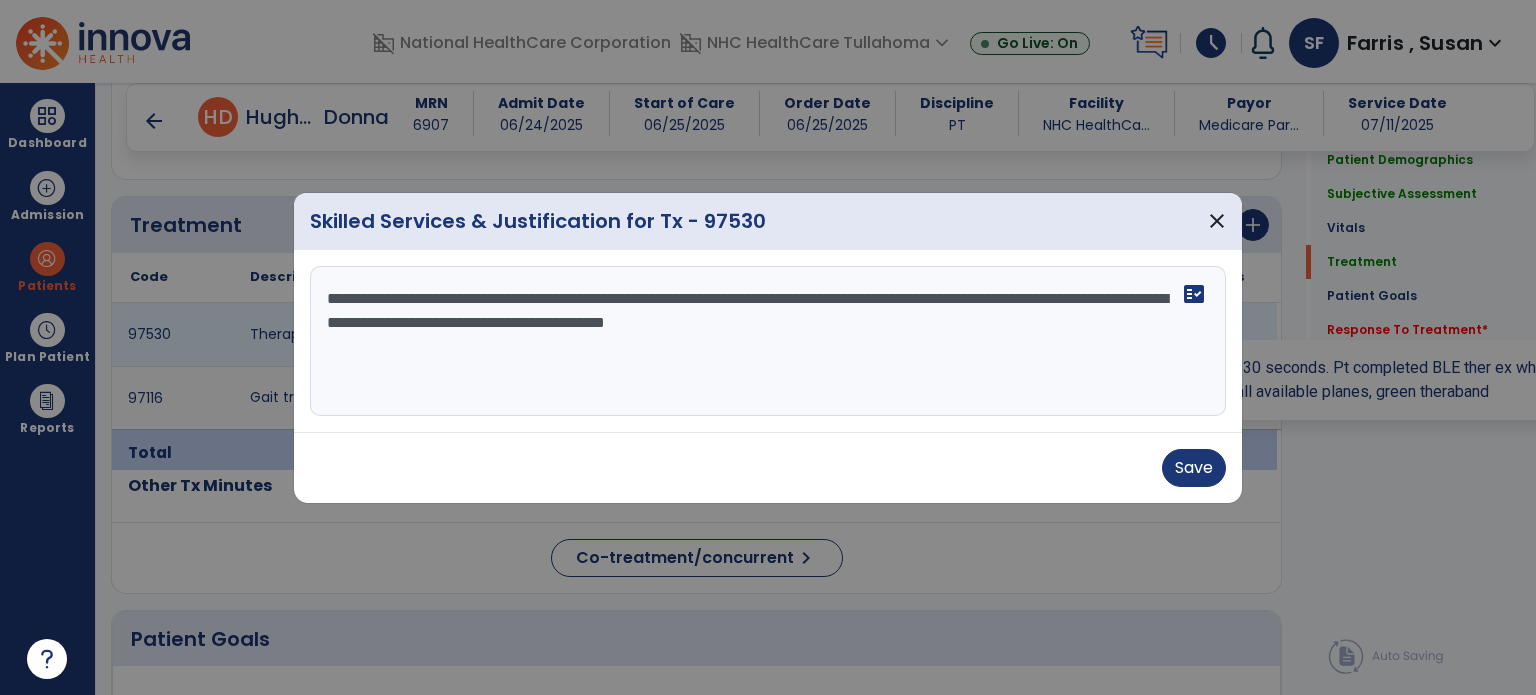 click on "**********" at bounding box center (768, 341) 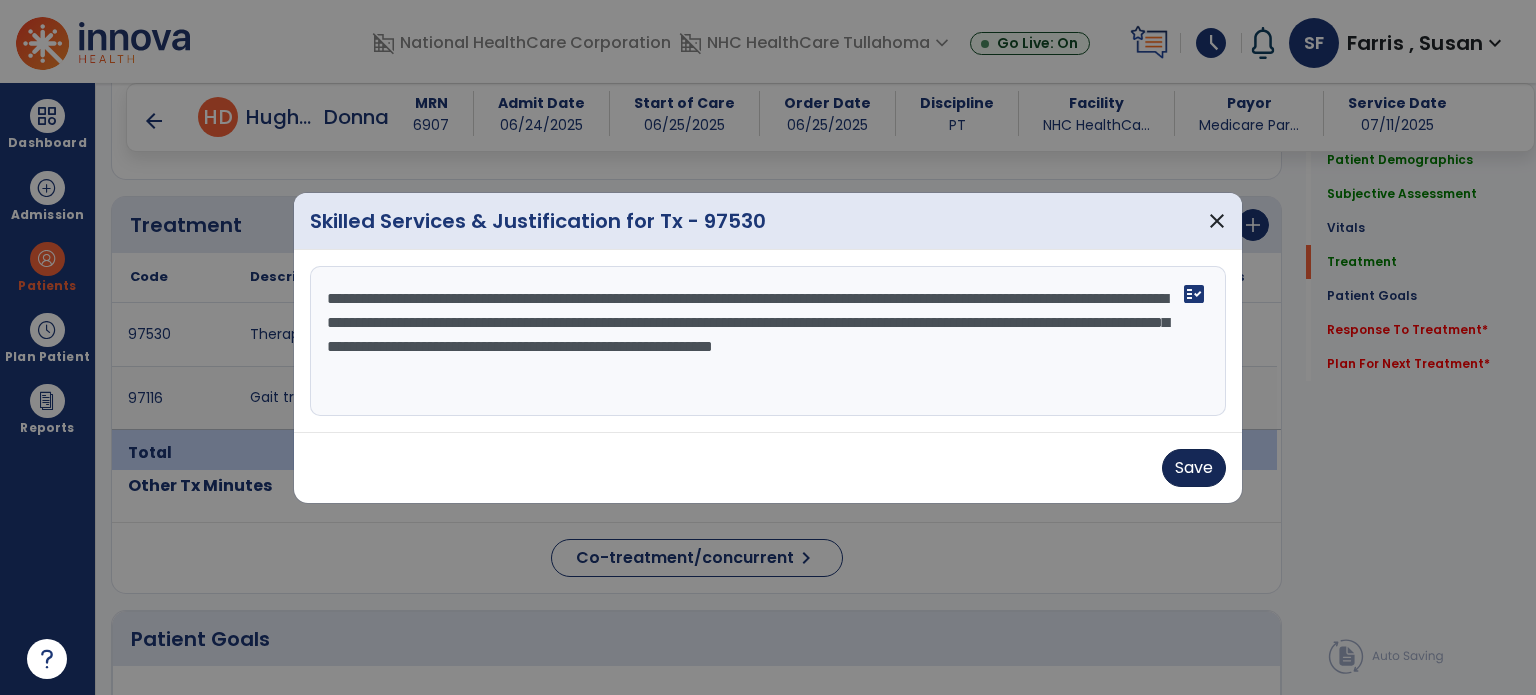 type on "**********" 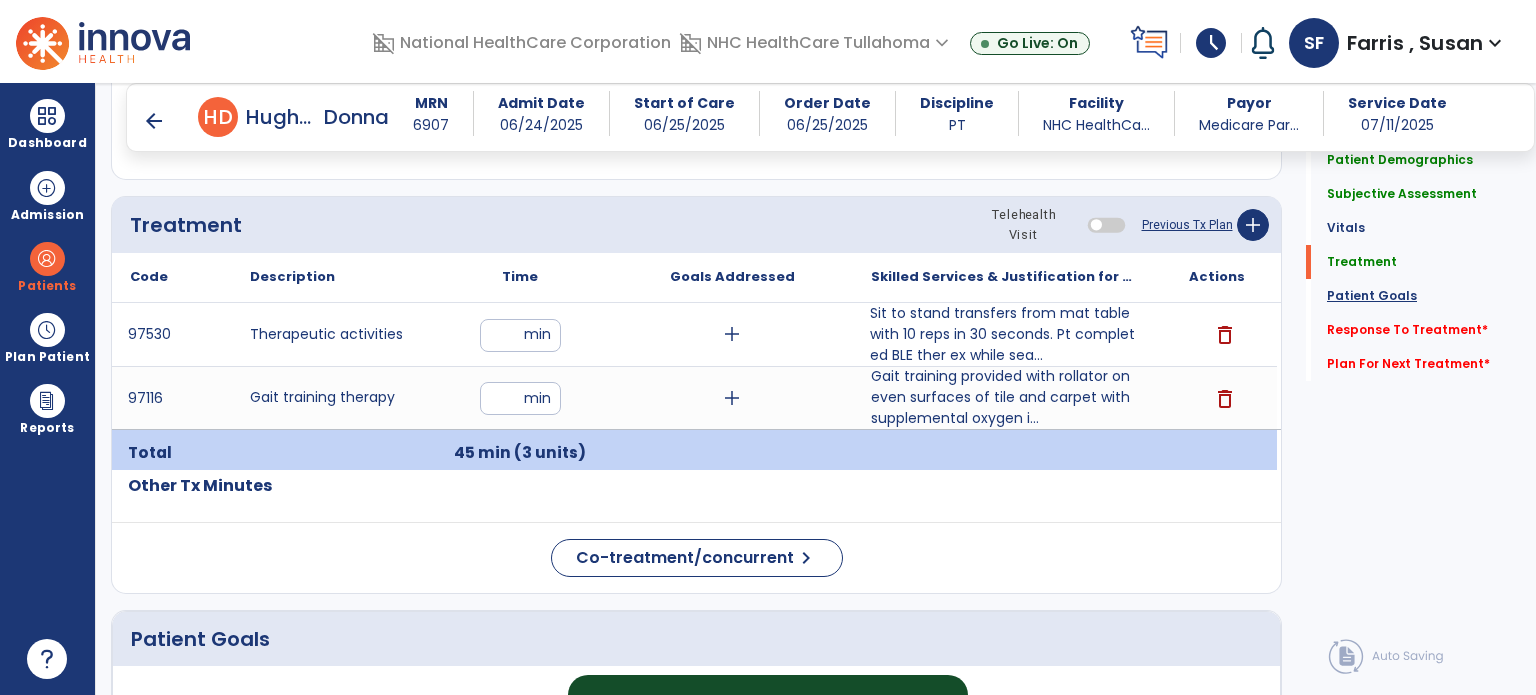 click on "Patient Goals" 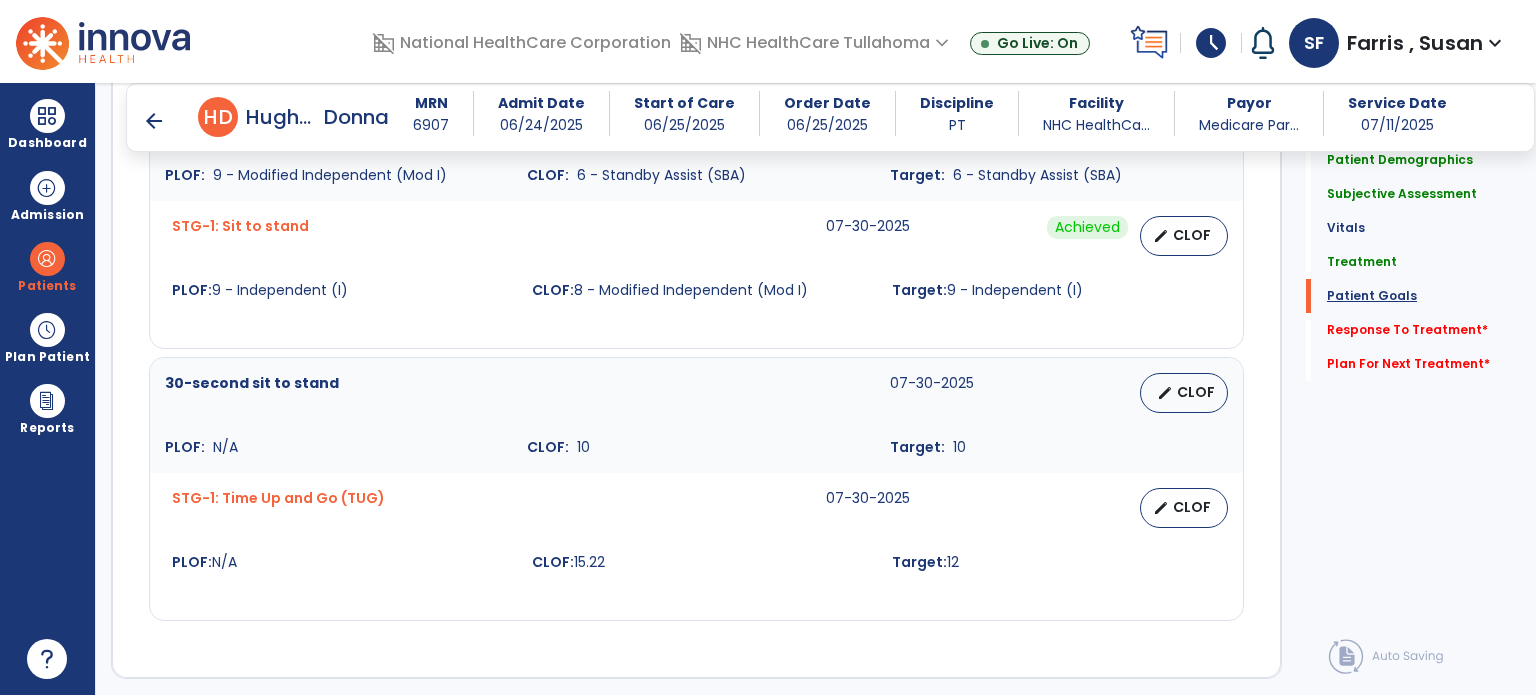 scroll, scrollTop: 2508, scrollLeft: 0, axis: vertical 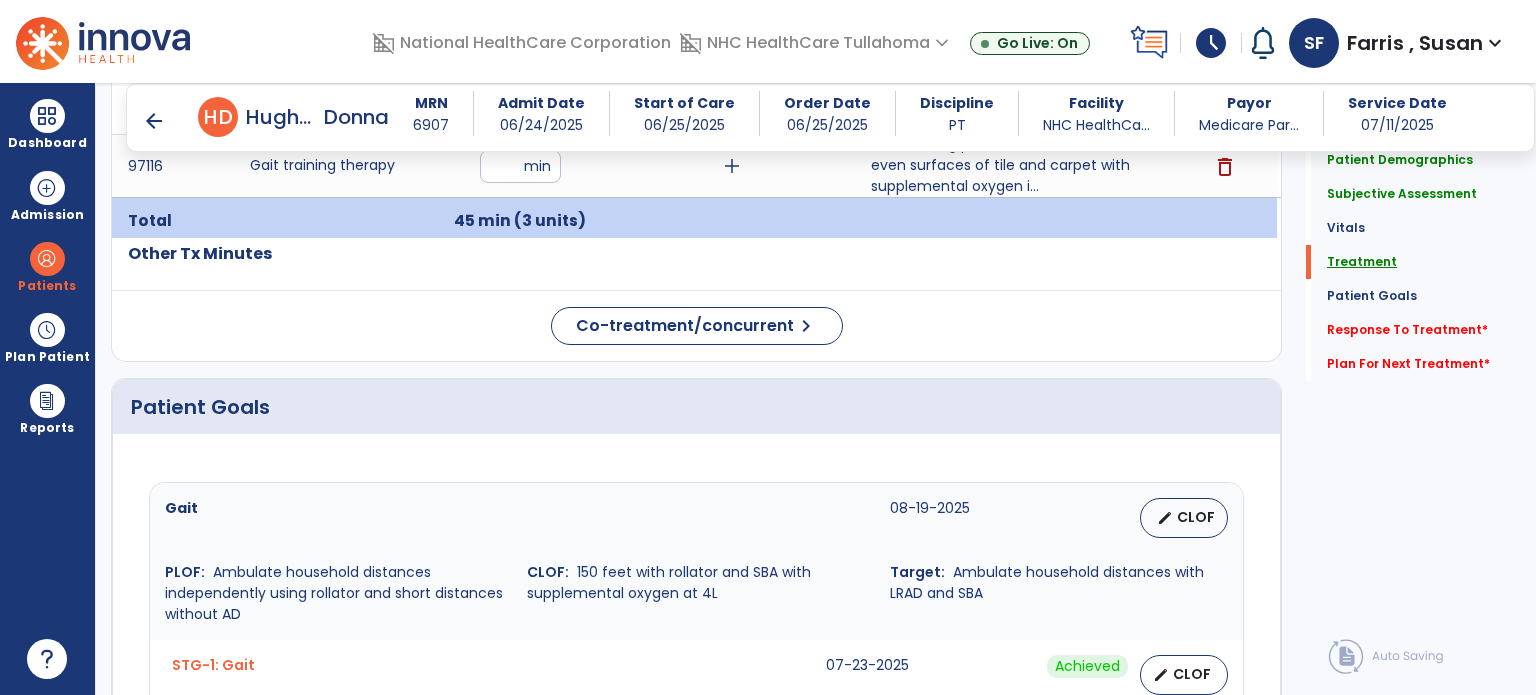 click on "Treatment" 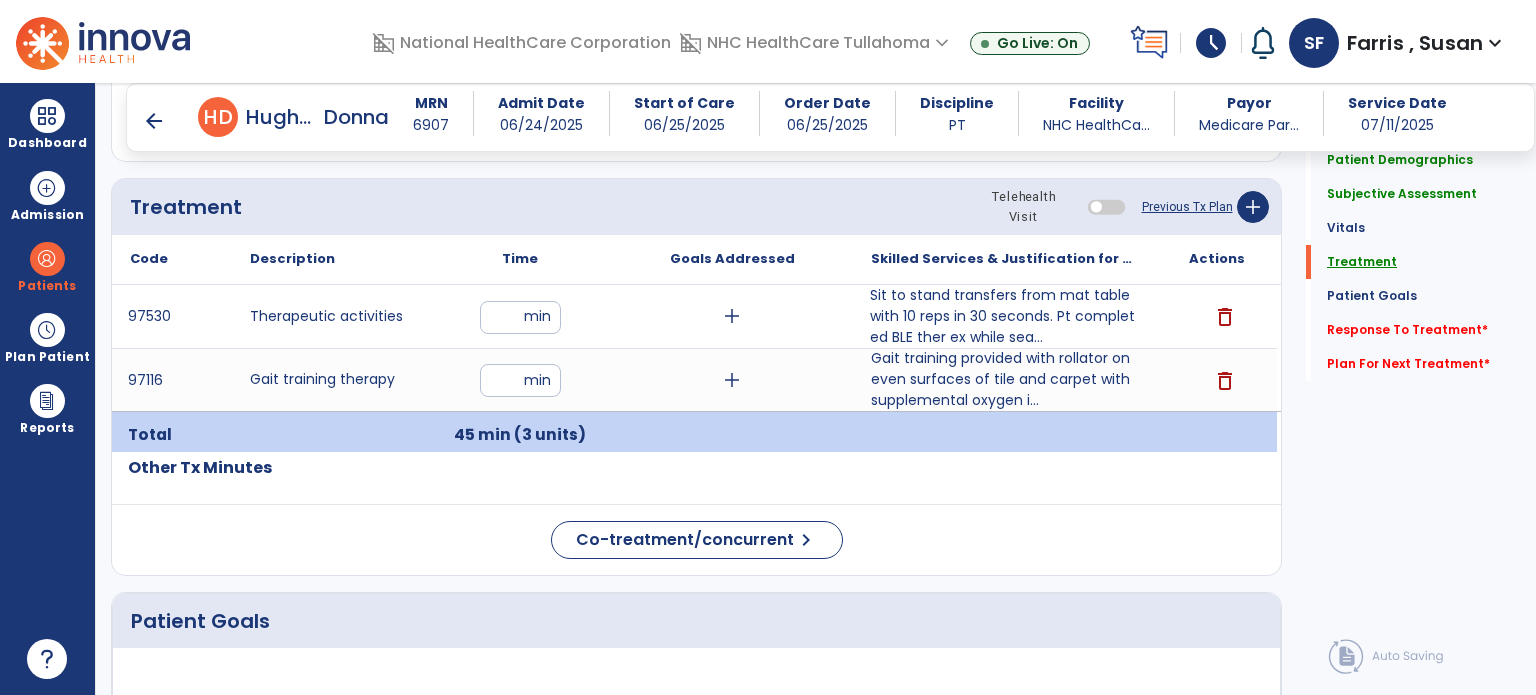 scroll, scrollTop: 1257, scrollLeft: 0, axis: vertical 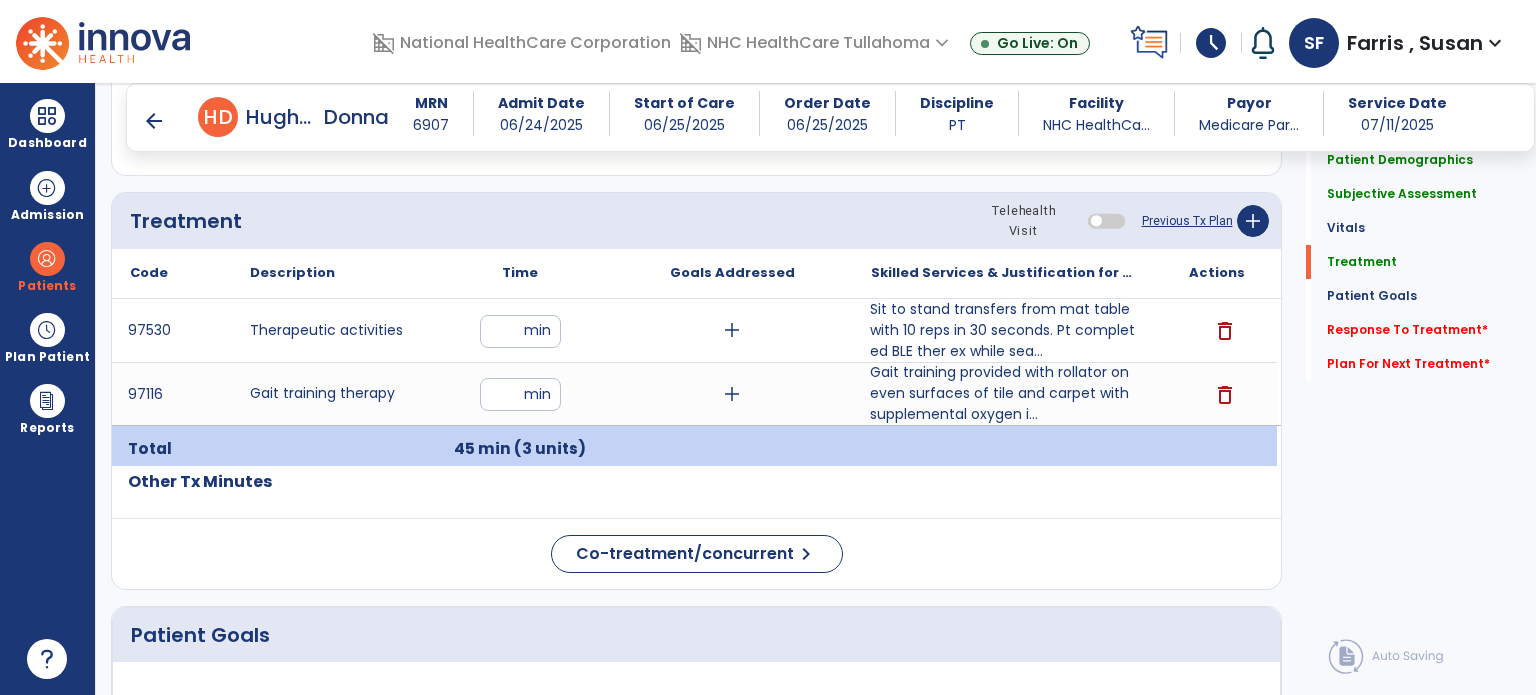 click on "Gait training provided with rollator on even surfaces of tile and carpet with supplemental oxygen i..." at bounding box center [1004, 393] 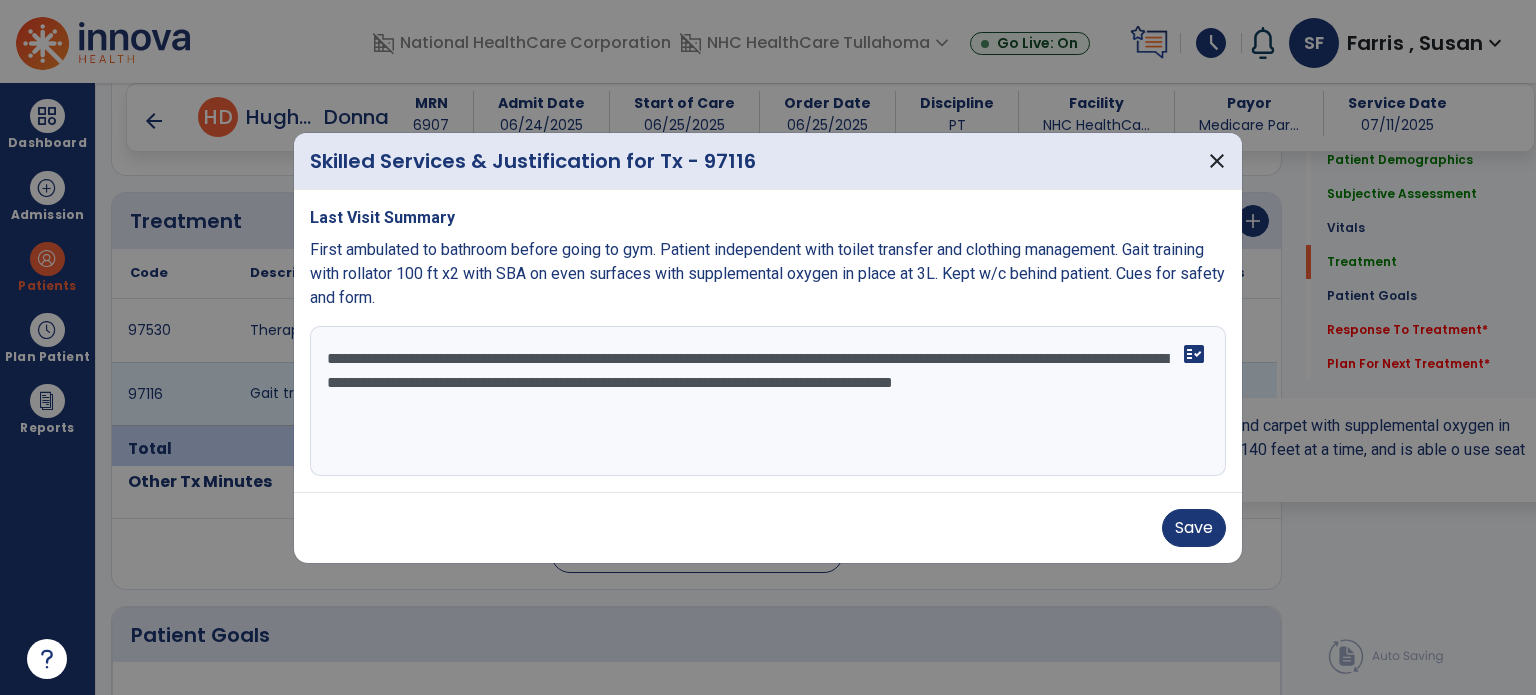 click on "**********" at bounding box center [768, 401] 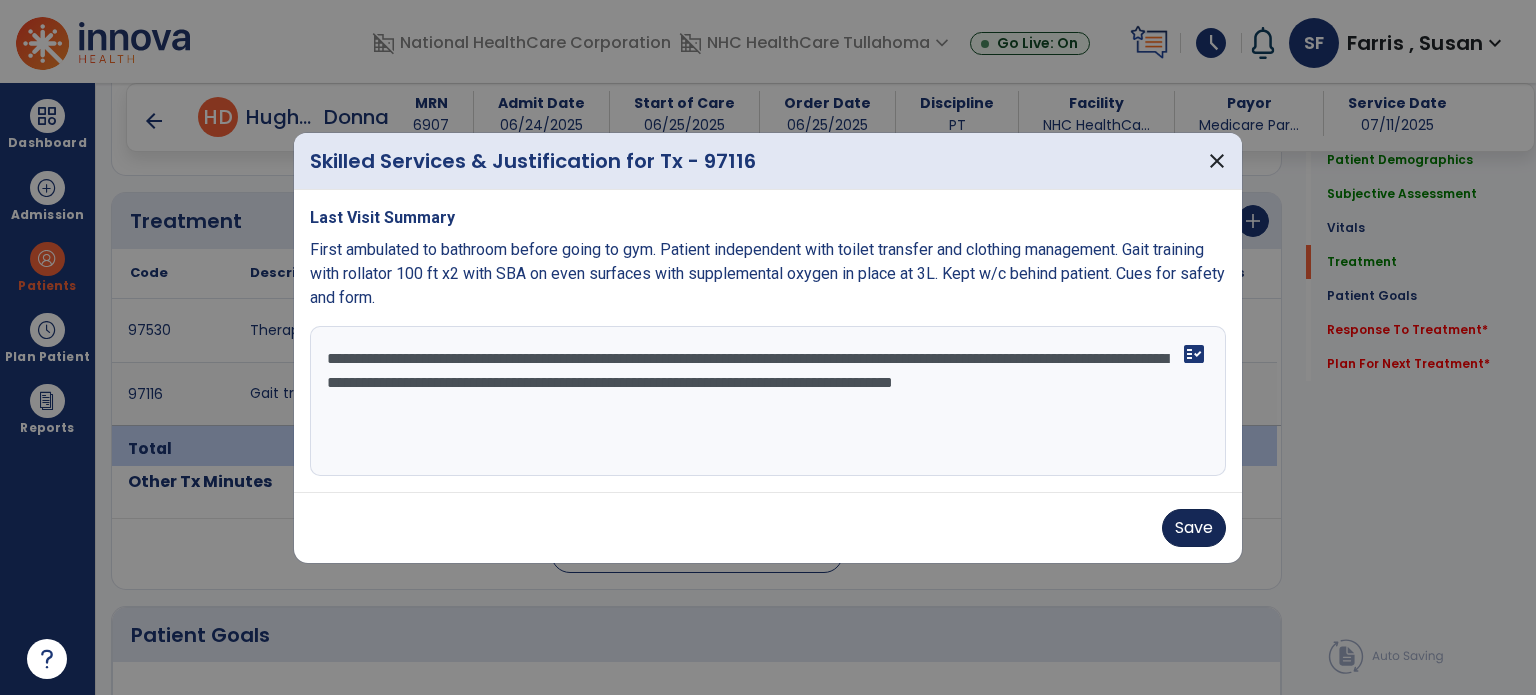 type on "**********" 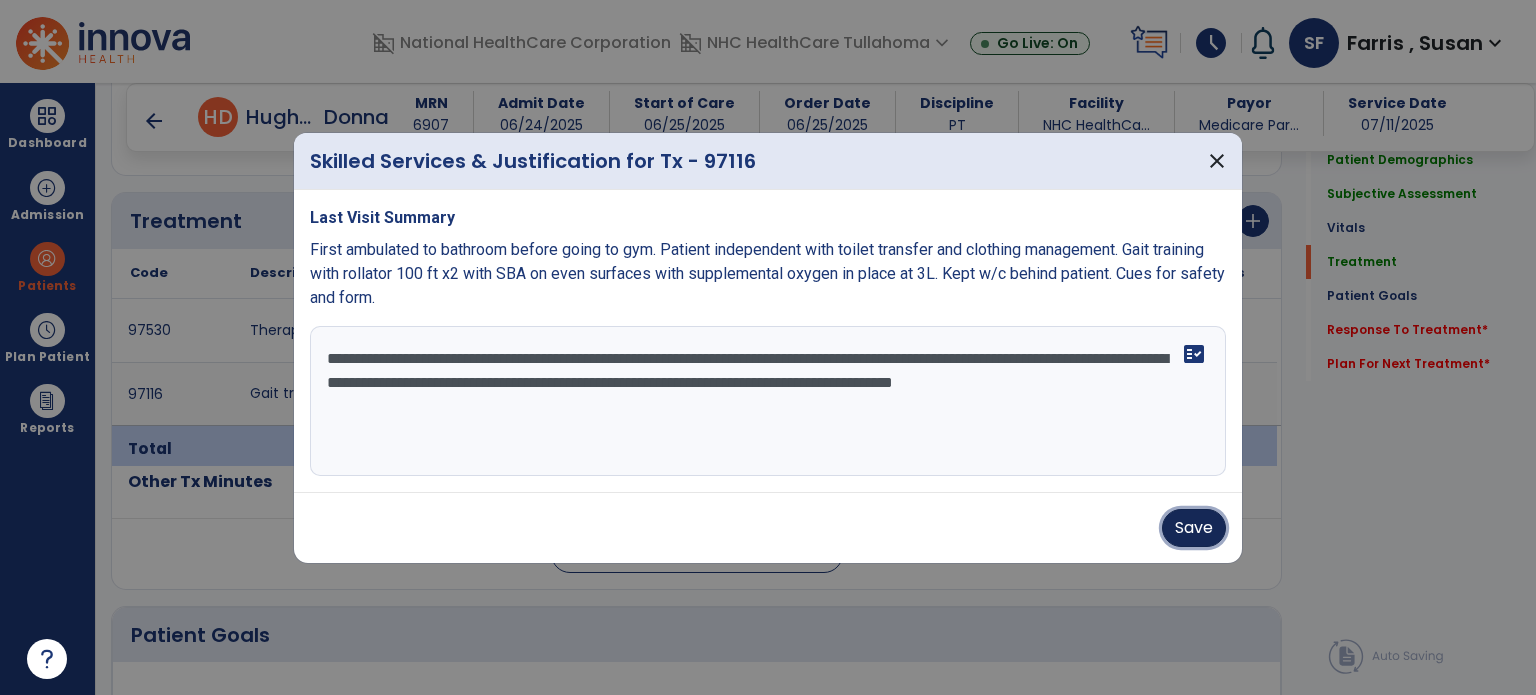 click on "Save" at bounding box center [1194, 528] 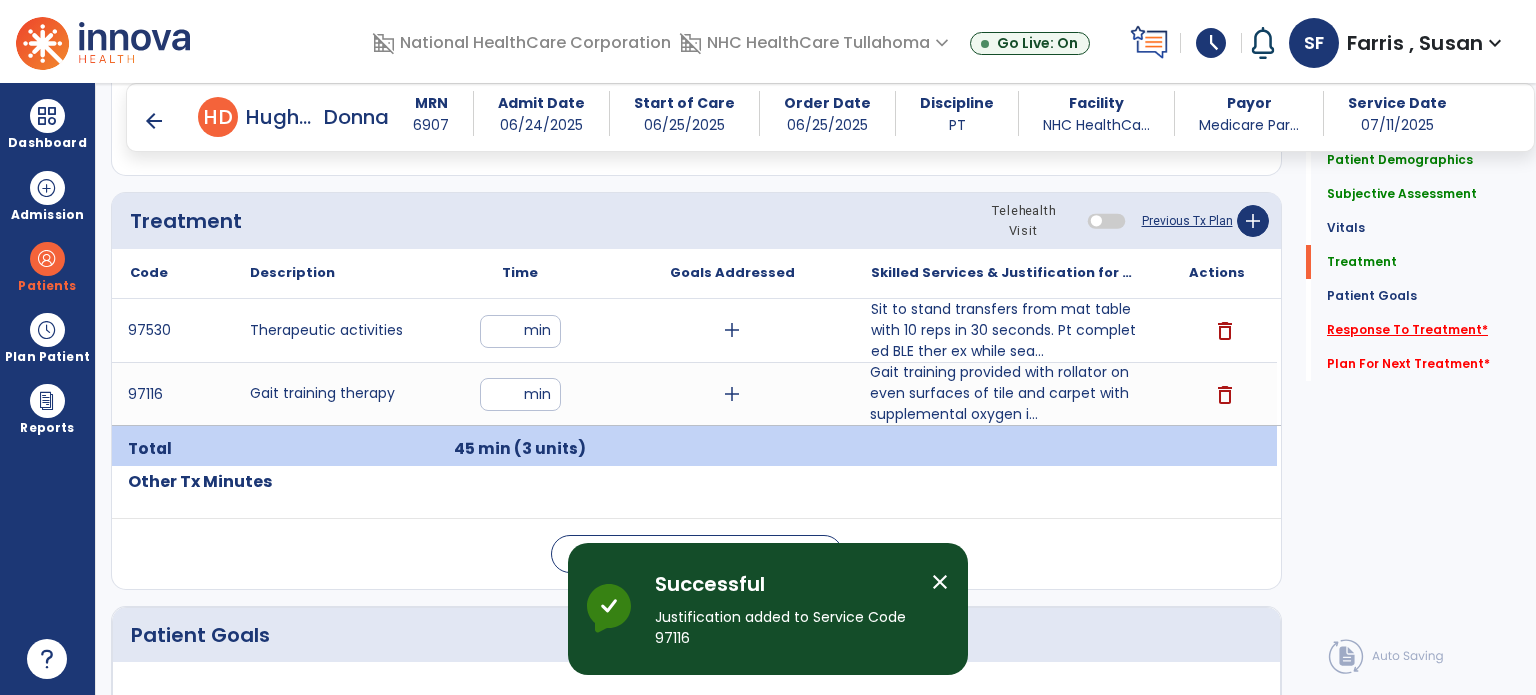 click on "Response To Treatment   *" 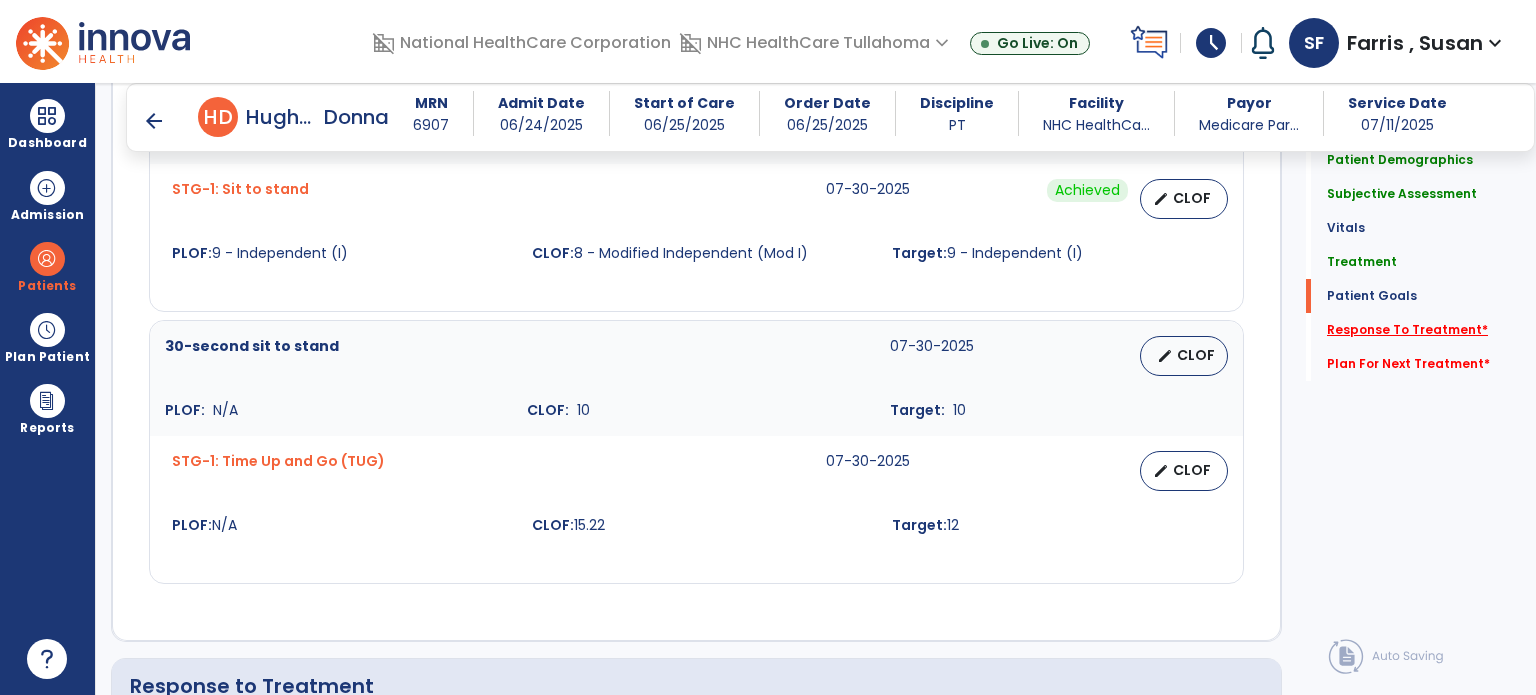 scroll, scrollTop: 2935, scrollLeft: 0, axis: vertical 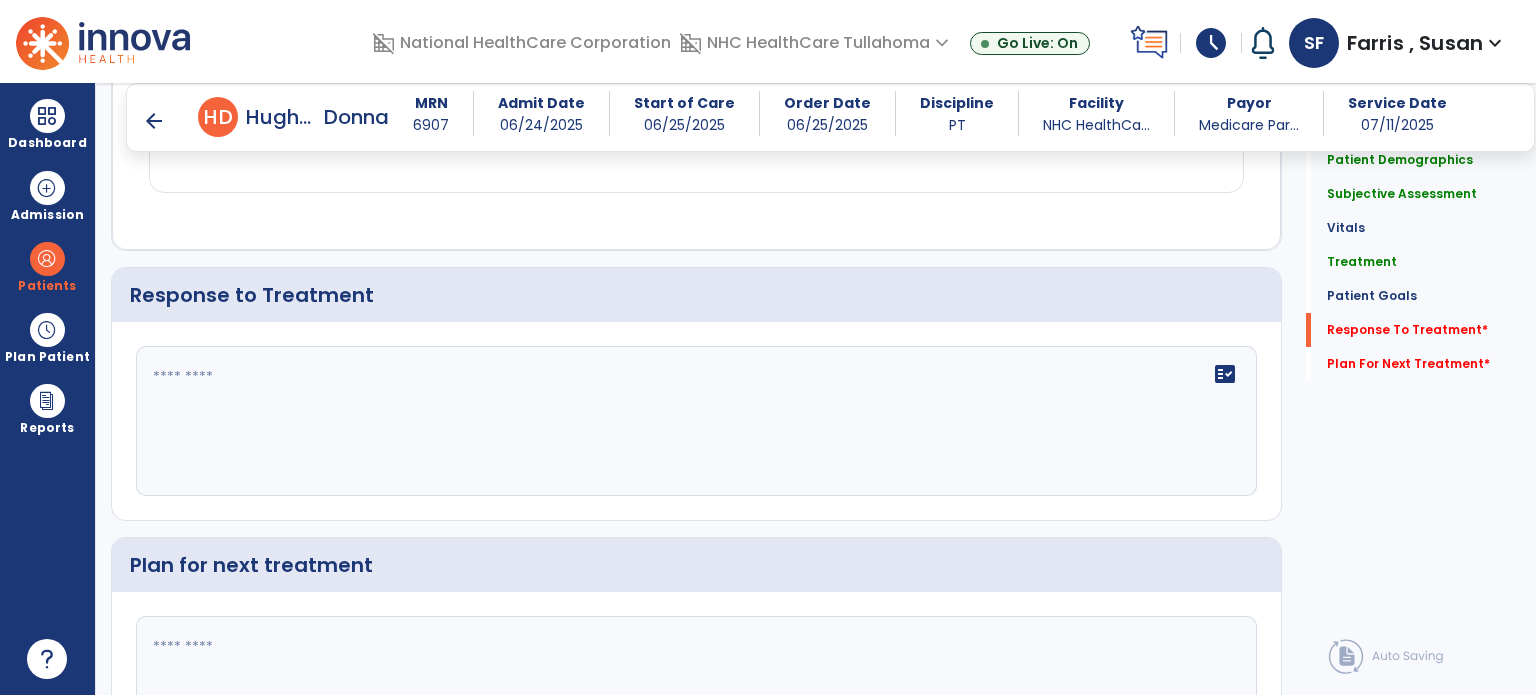 click 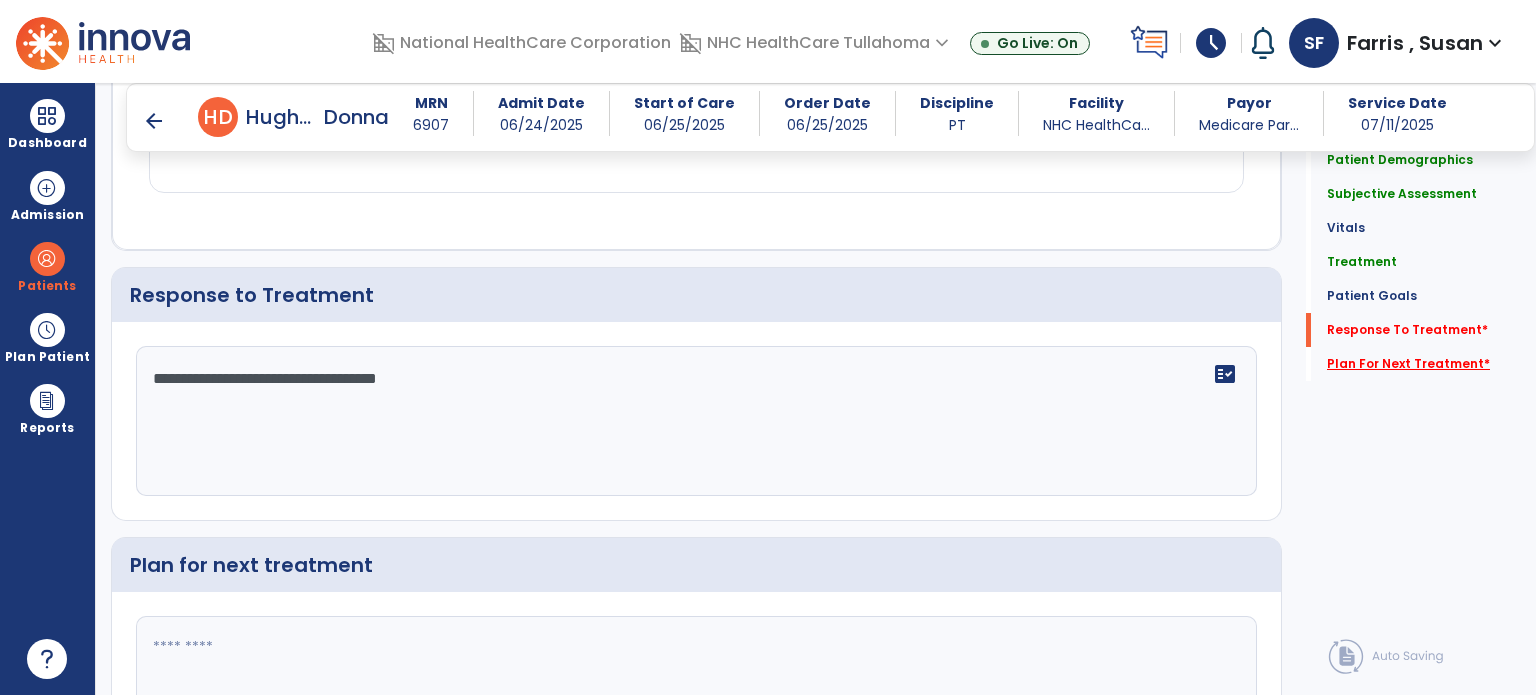 type on "**********" 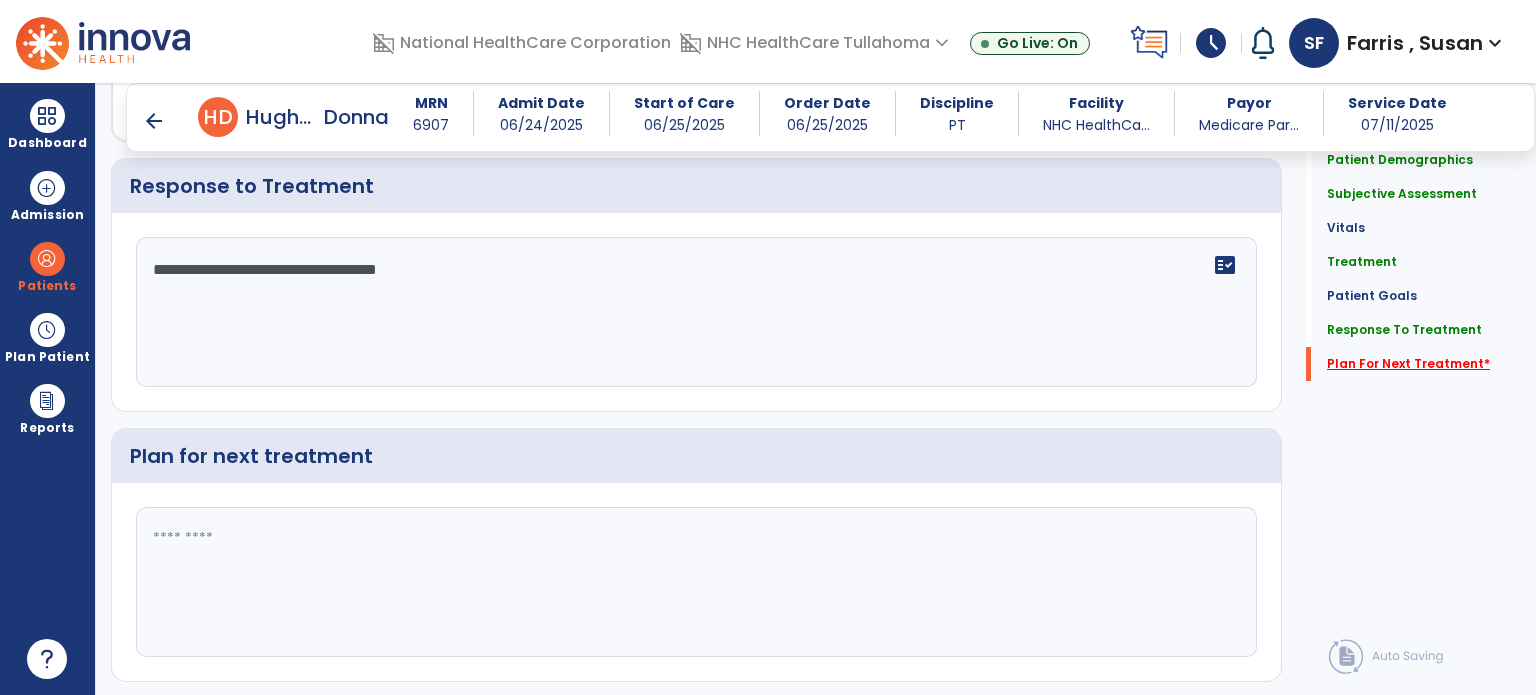 scroll, scrollTop: 3090, scrollLeft: 0, axis: vertical 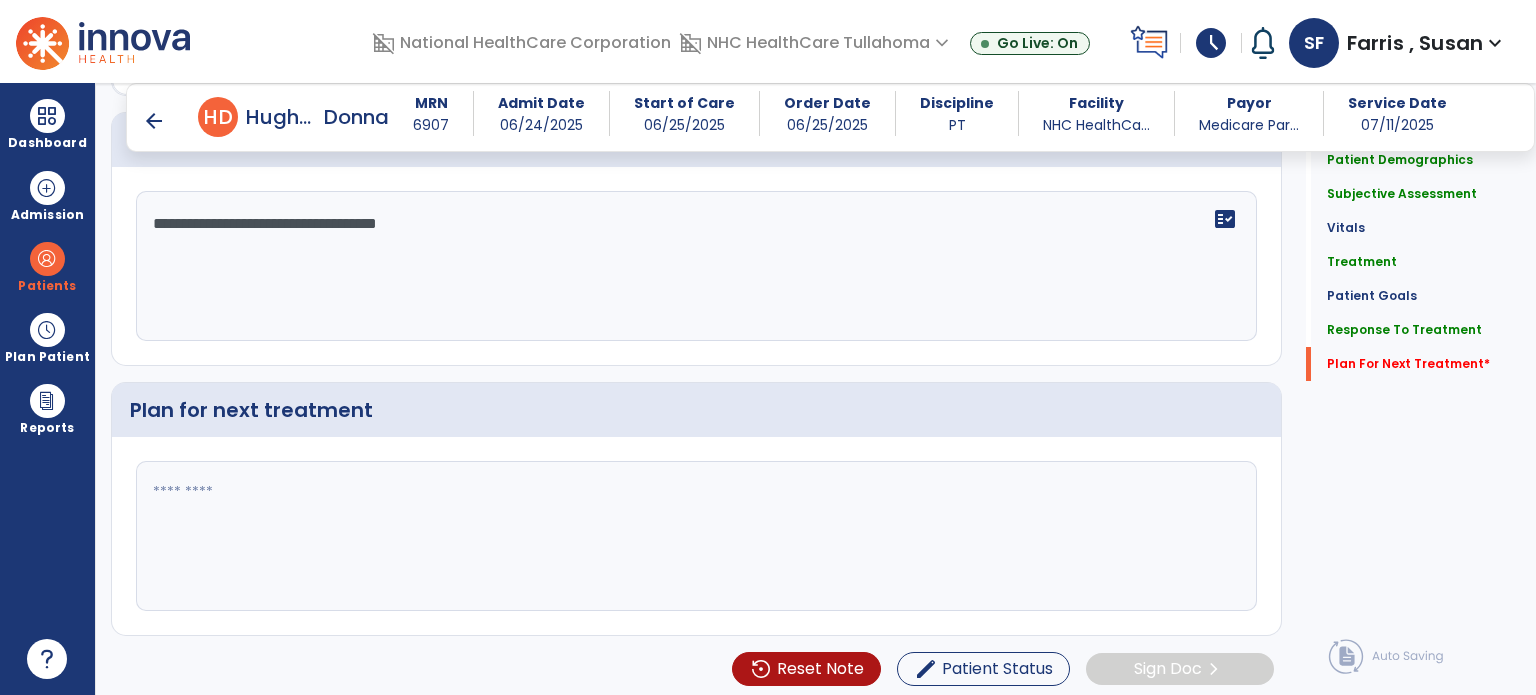 click 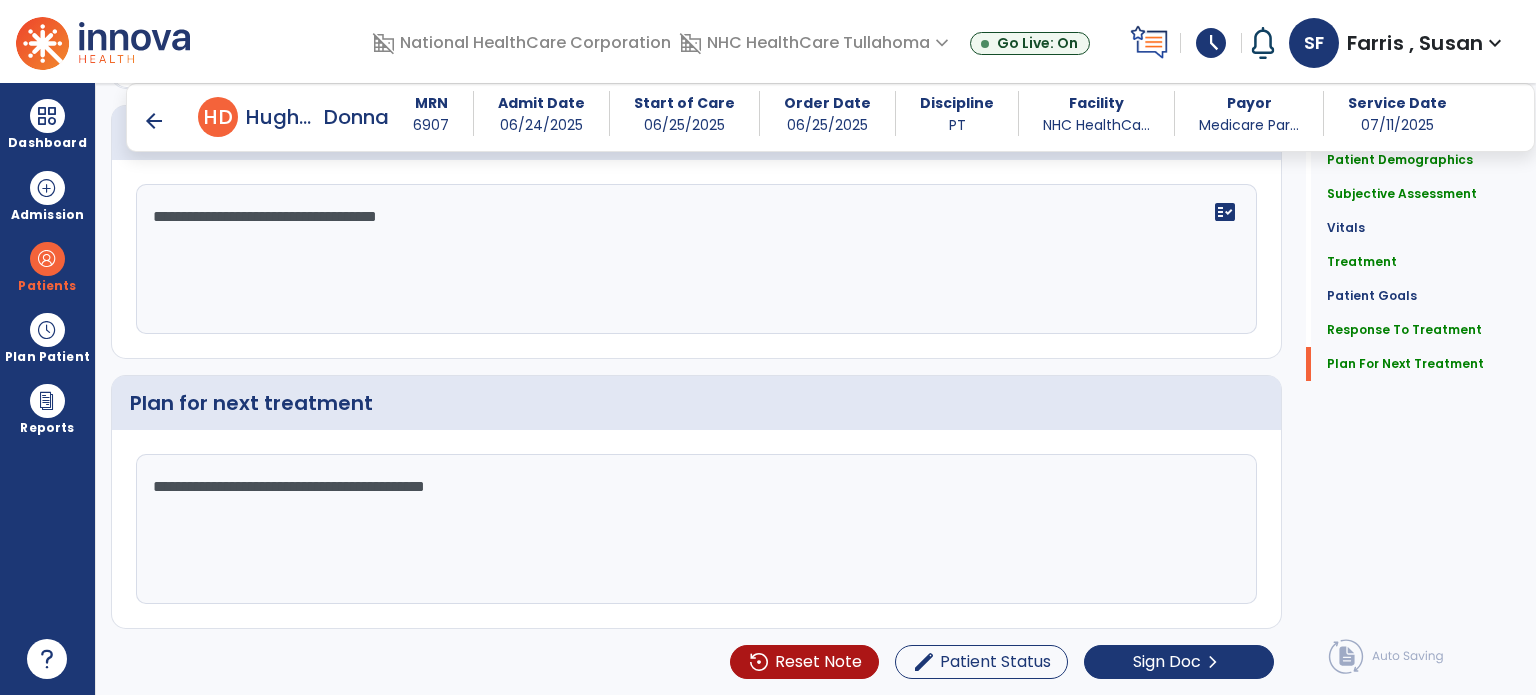 scroll, scrollTop: 3090, scrollLeft: 0, axis: vertical 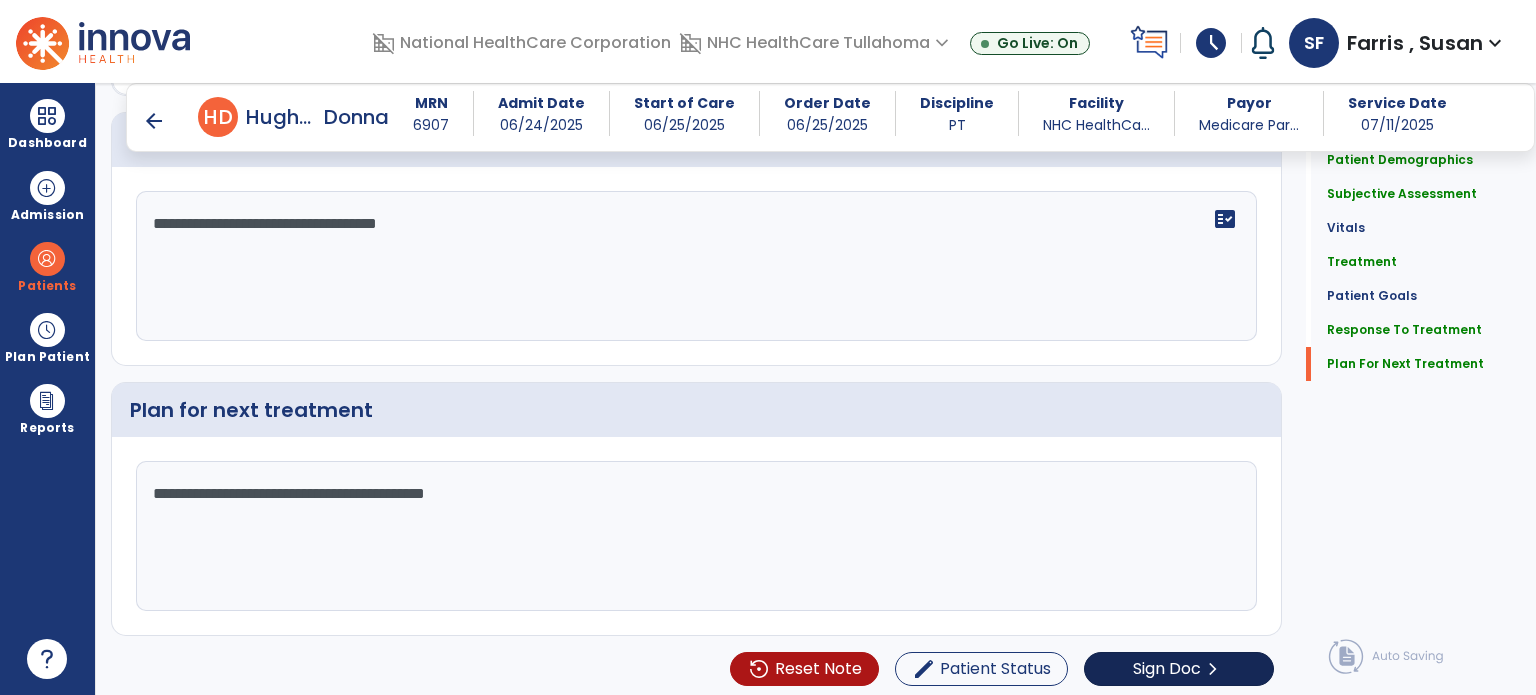 type on "**********" 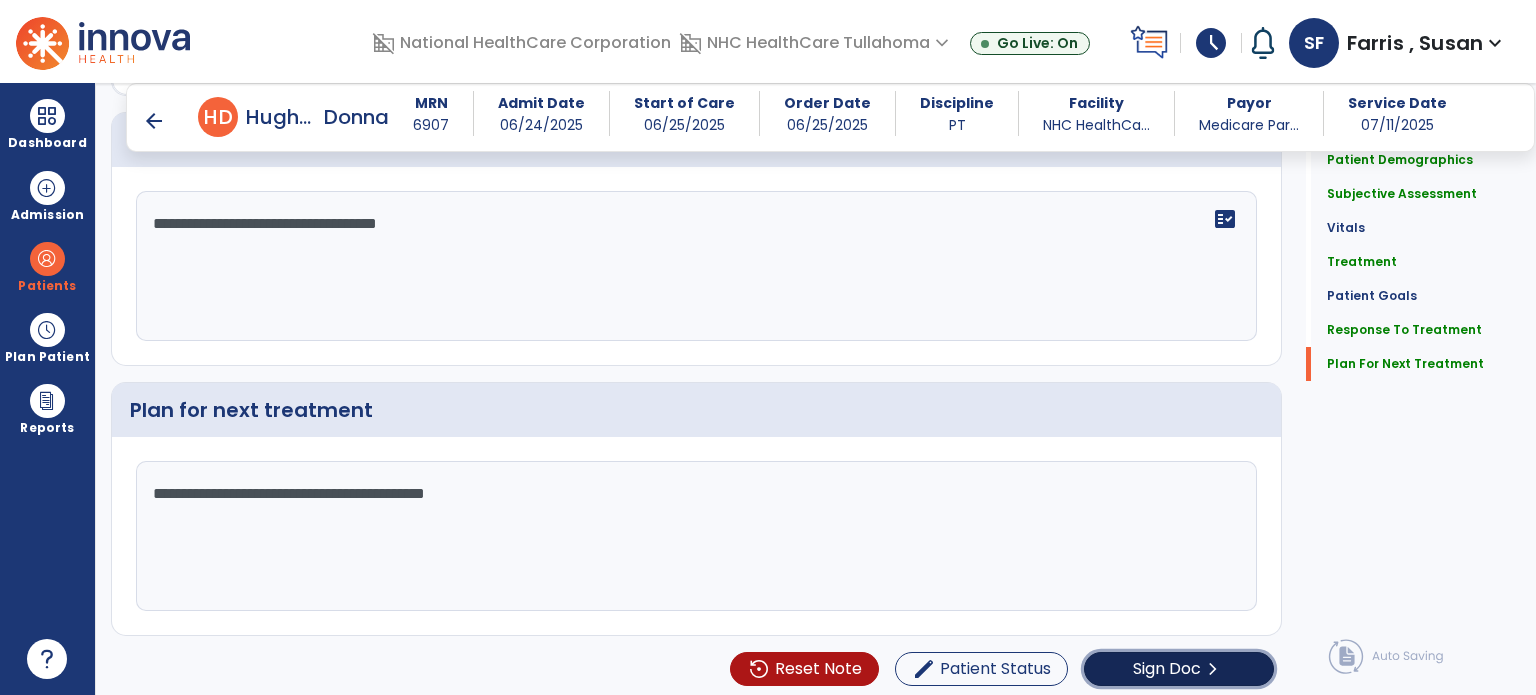 click on "Sign Doc" 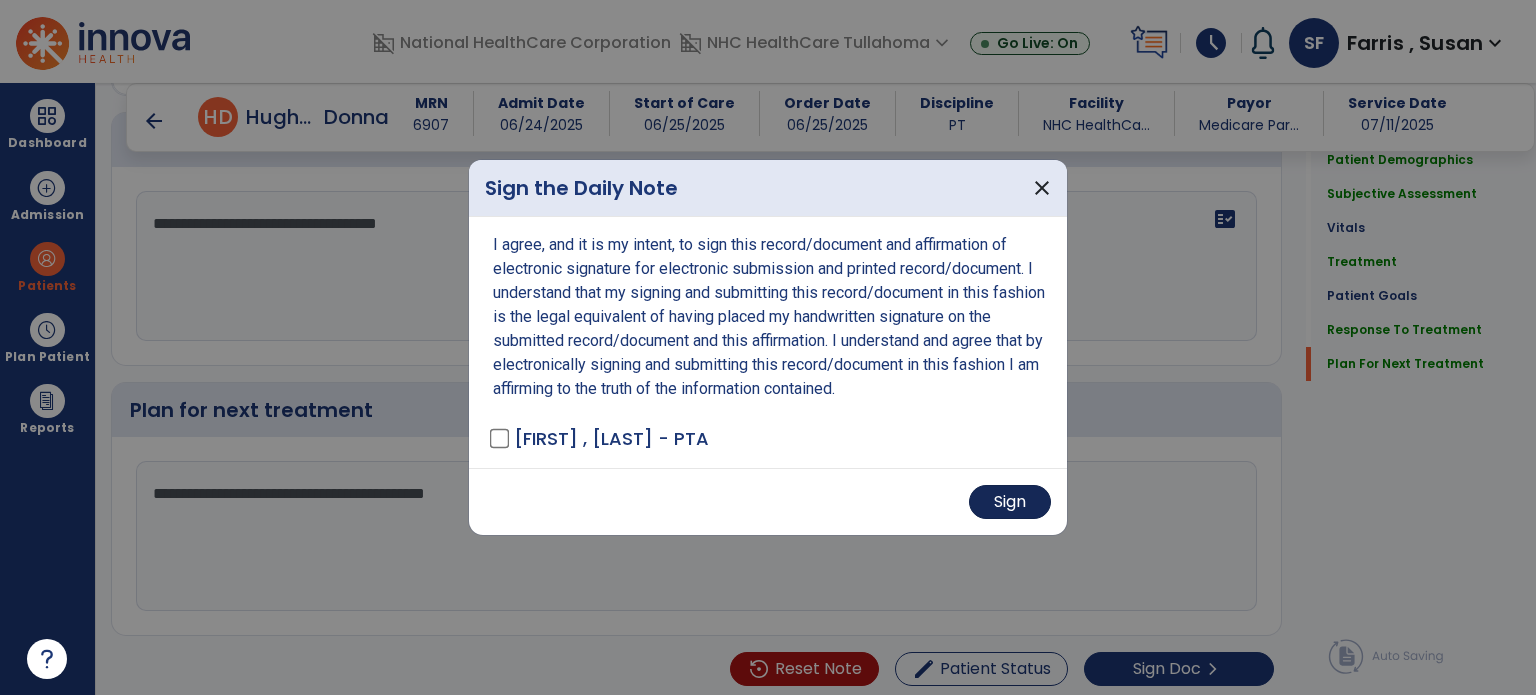 click on "Sign" at bounding box center [1010, 502] 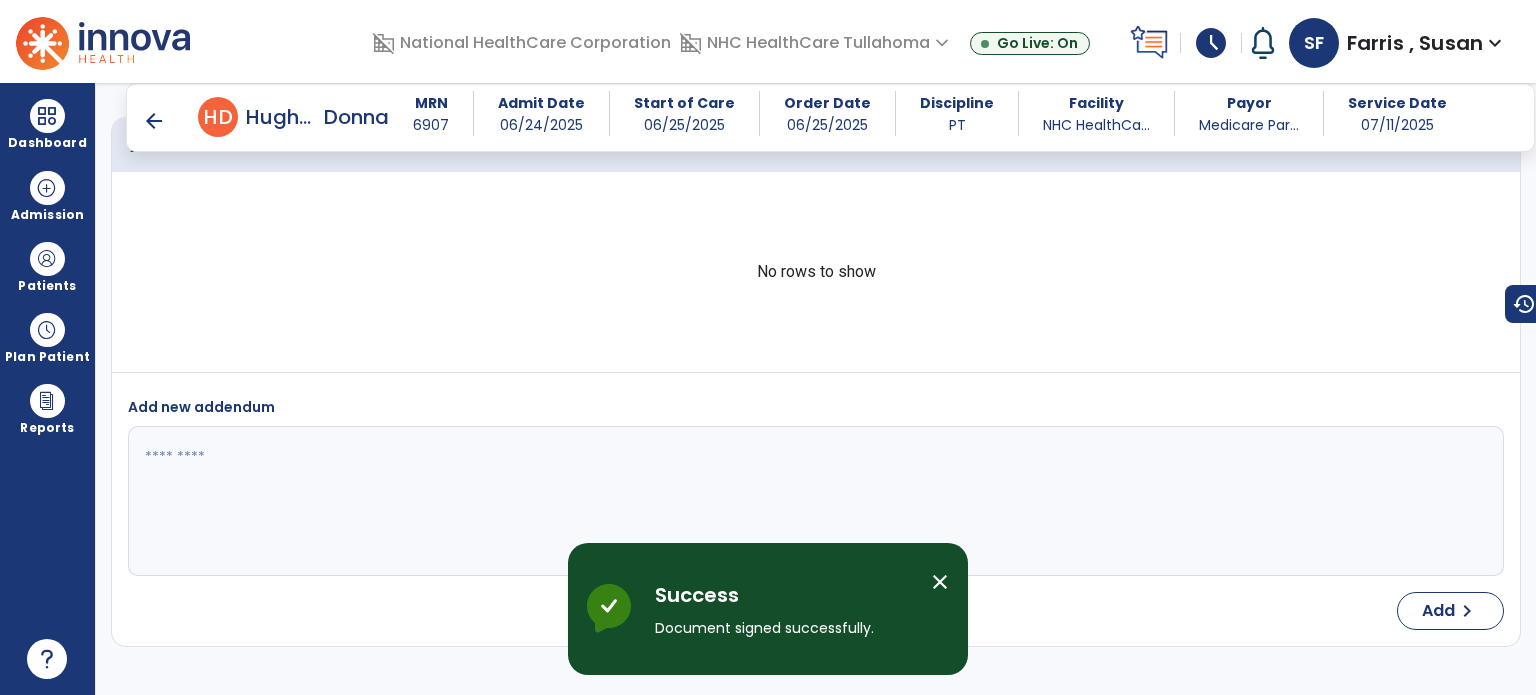 scroll, scrollTop: 4660, scrollLeft: 0, axis: vertical 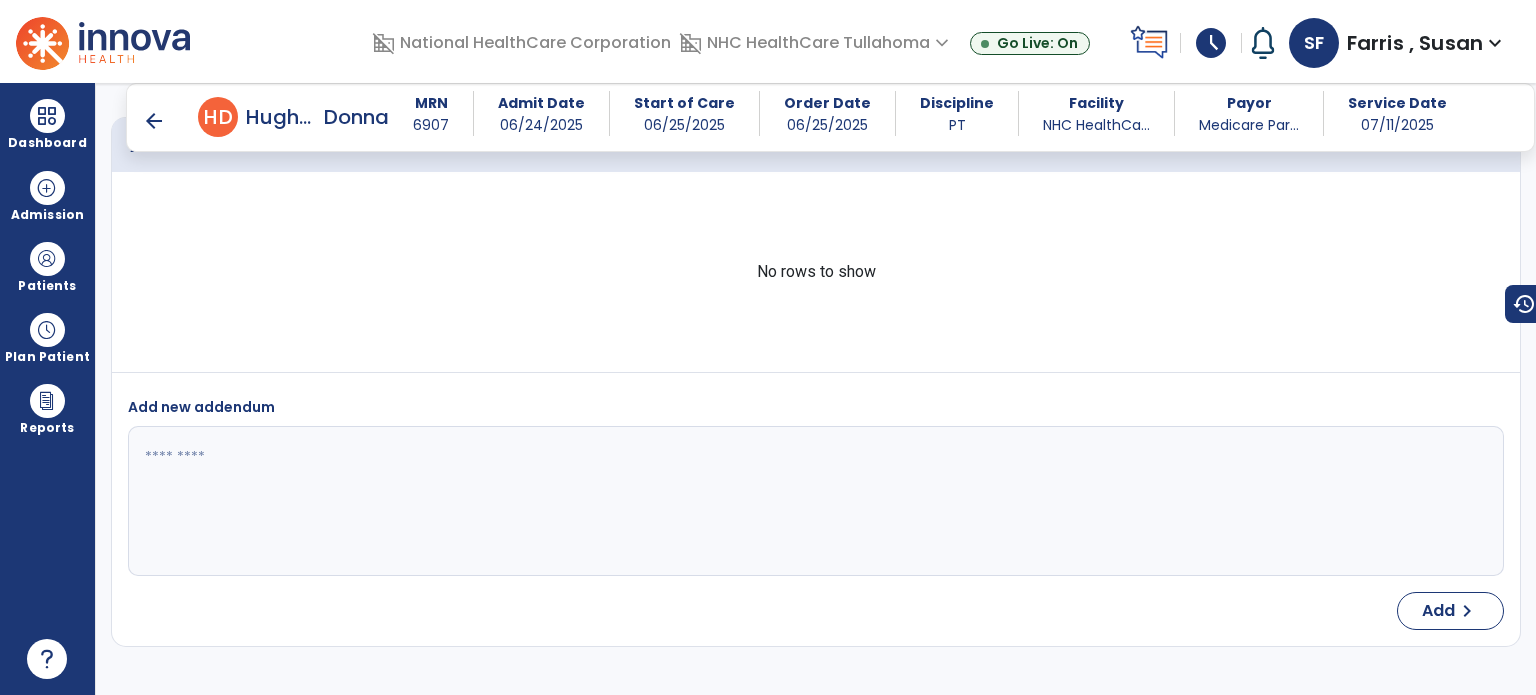 click on "arrow_back" at bounding box center [154, 121] 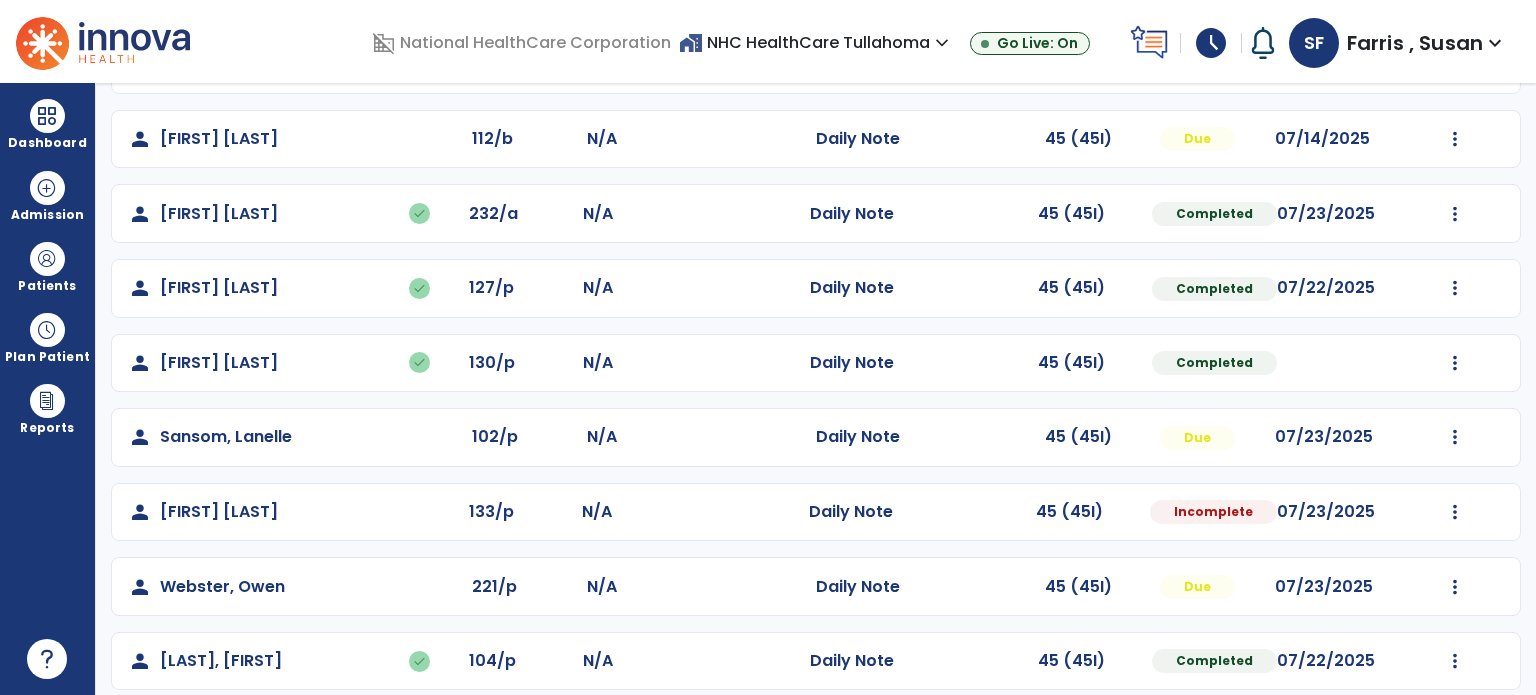 scroll, scrollTop: 319, scrollLeft: 0, axis: vertical 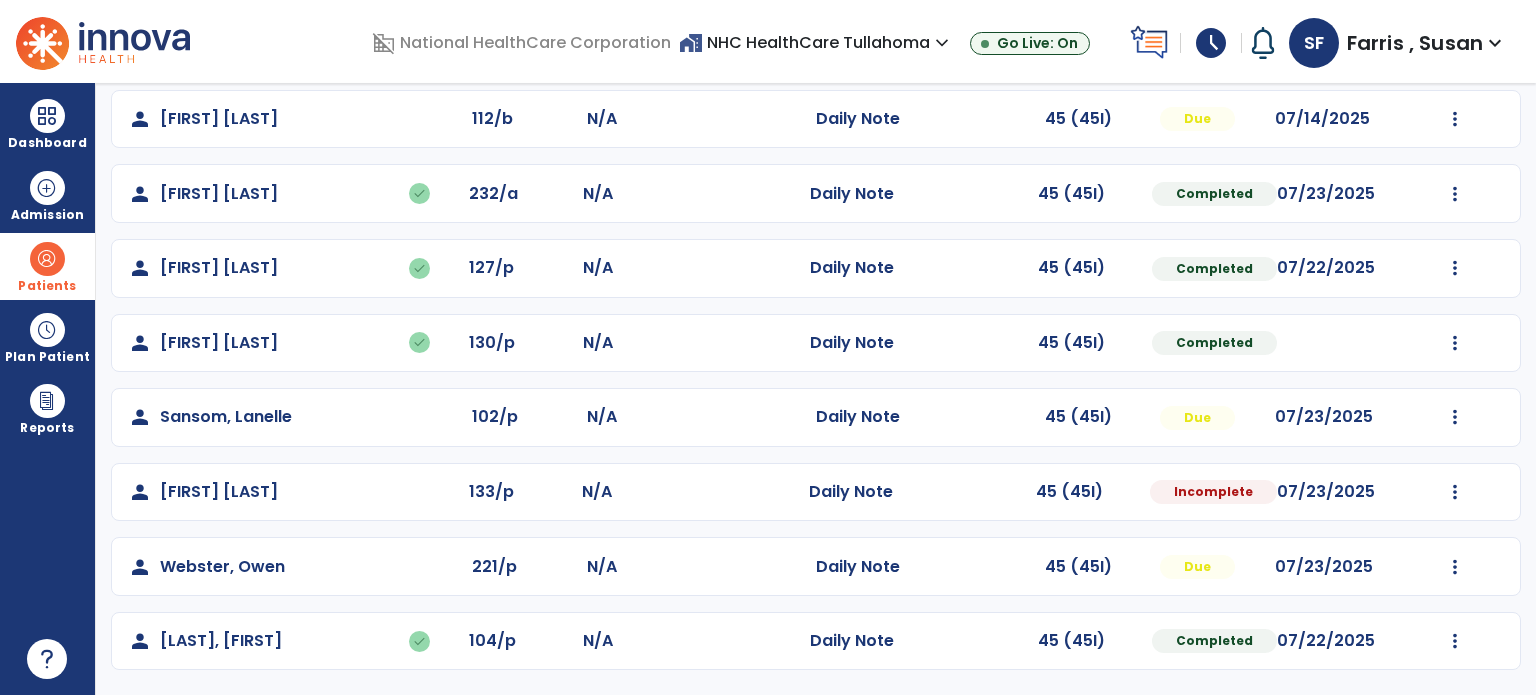 click at bounding box center (47, 259) 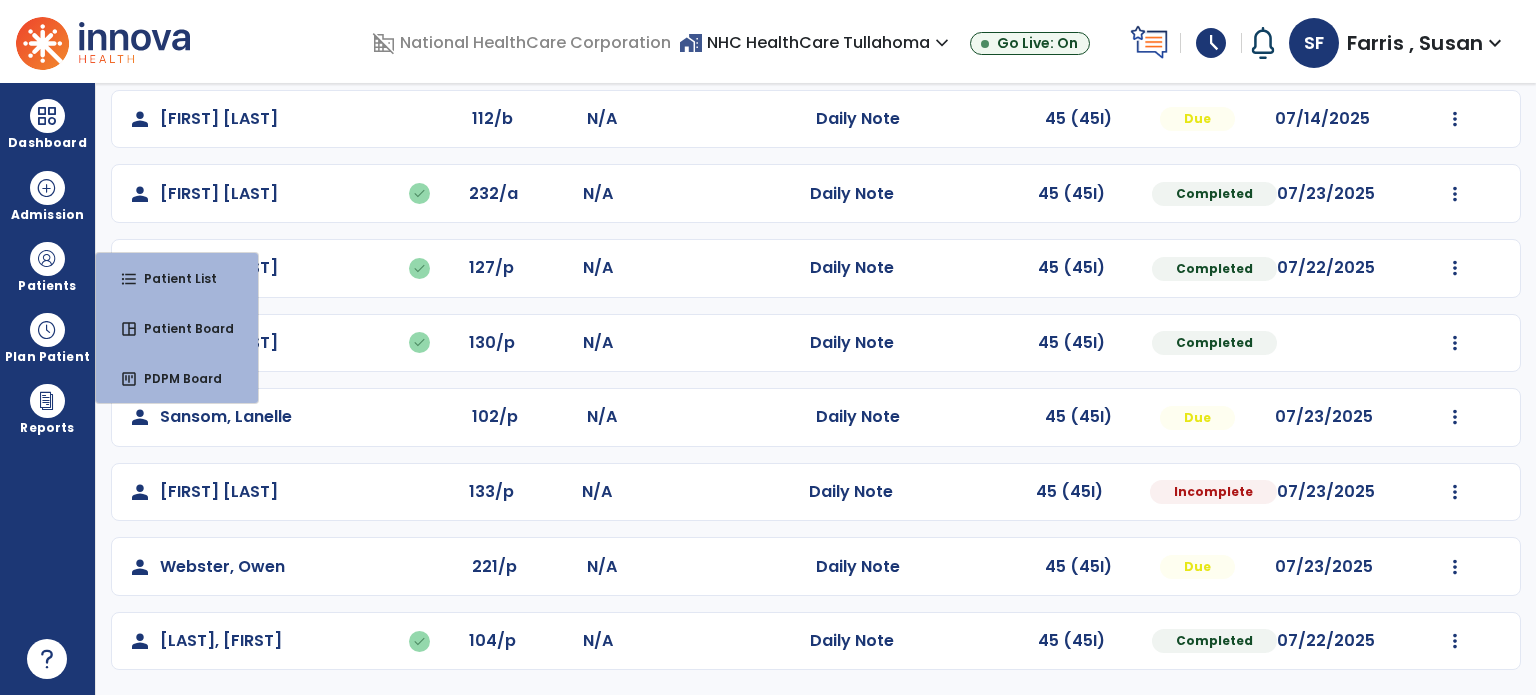 click at bounding box center [161, 41] 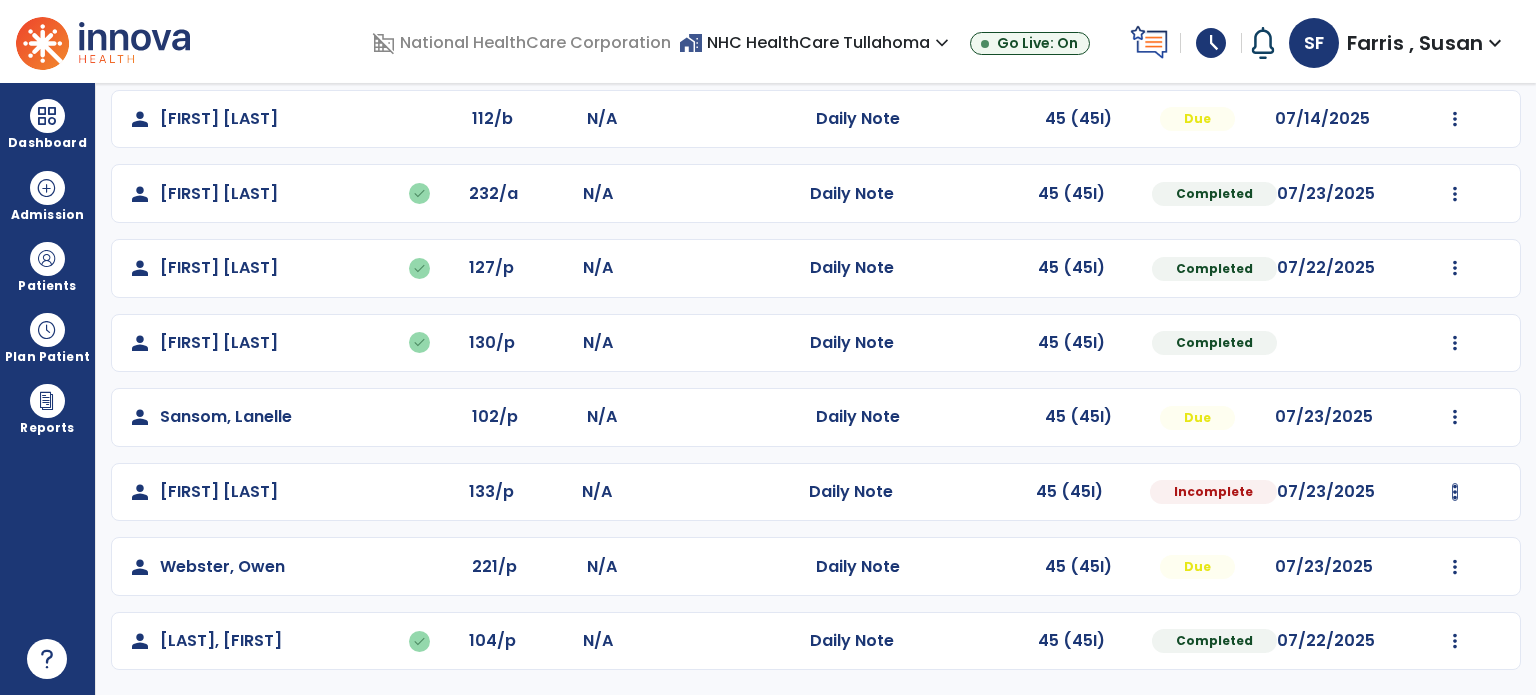 click at bounding box center [1455, -30] 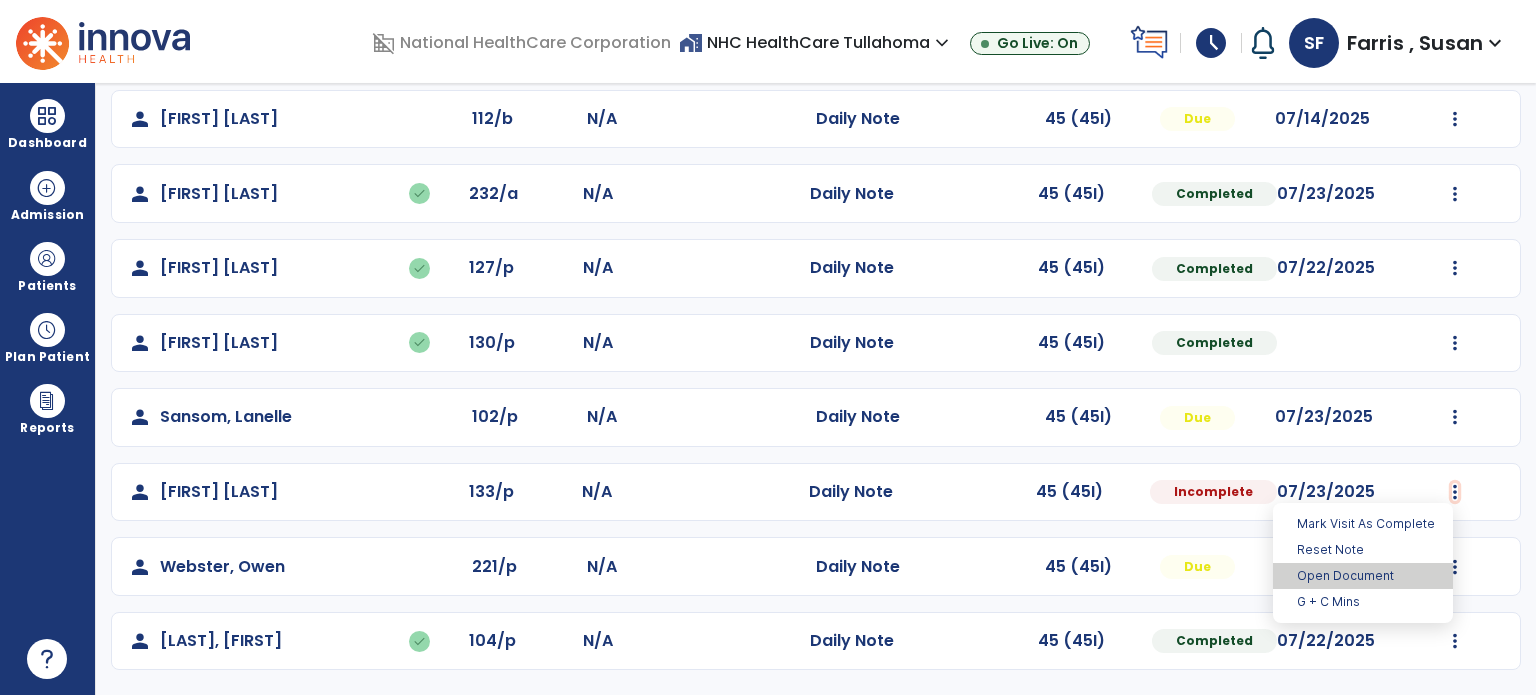 click on "Open Document" at bounding box center (1363, 576) 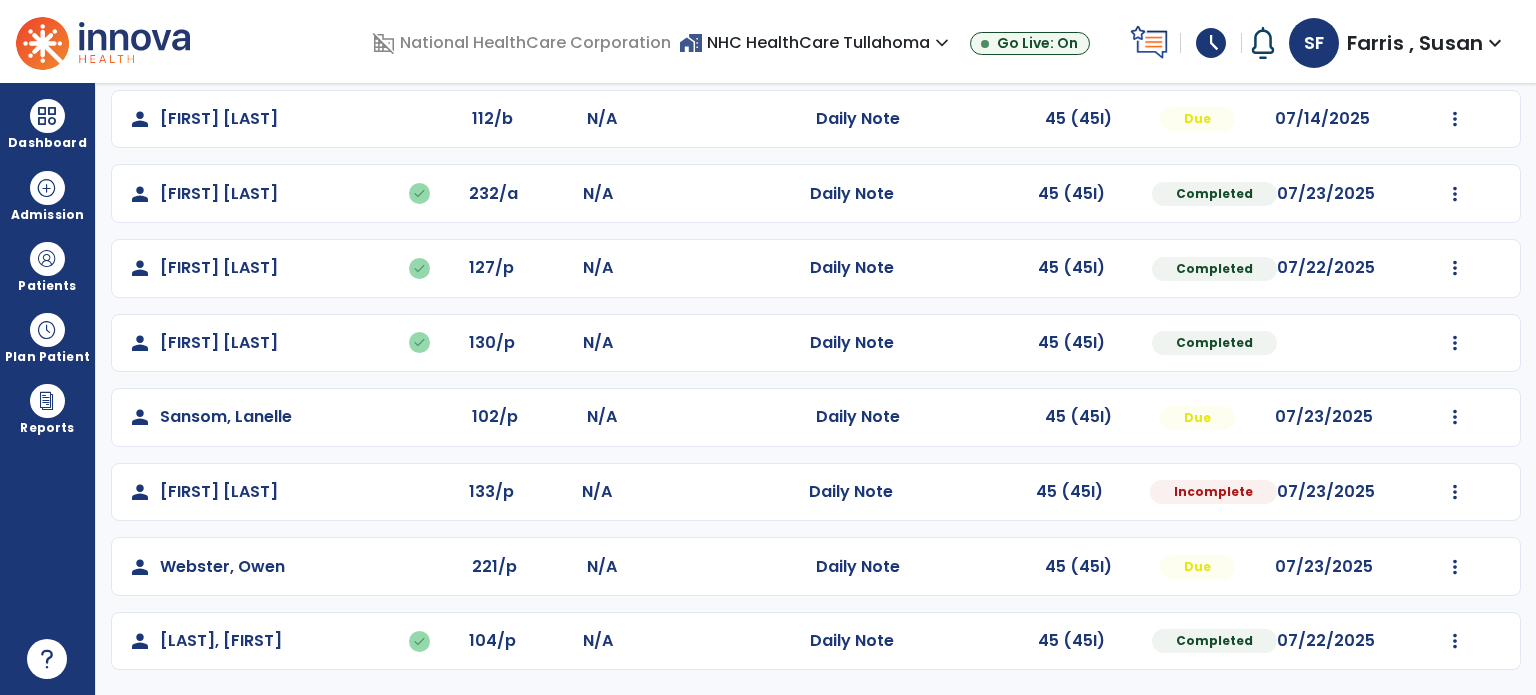 select on "*" 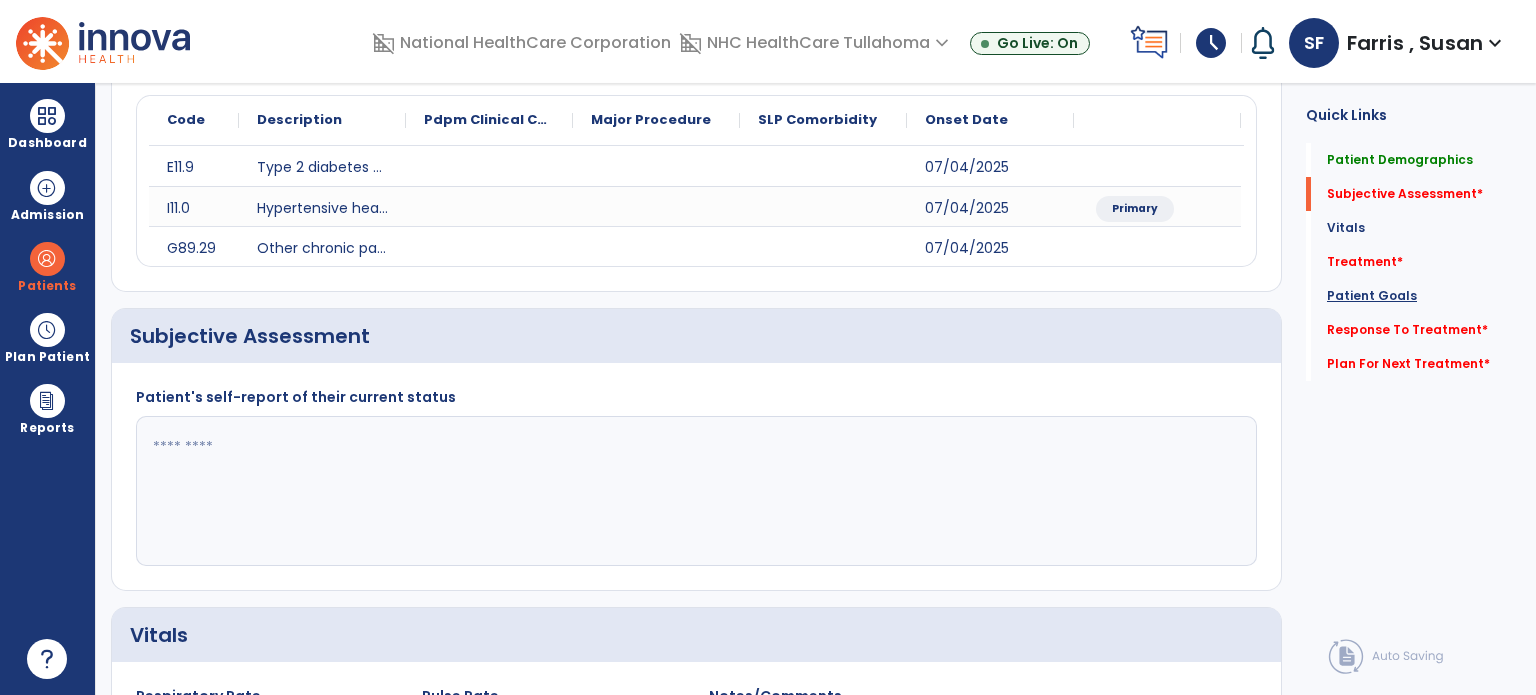 click on "Patient Goals" 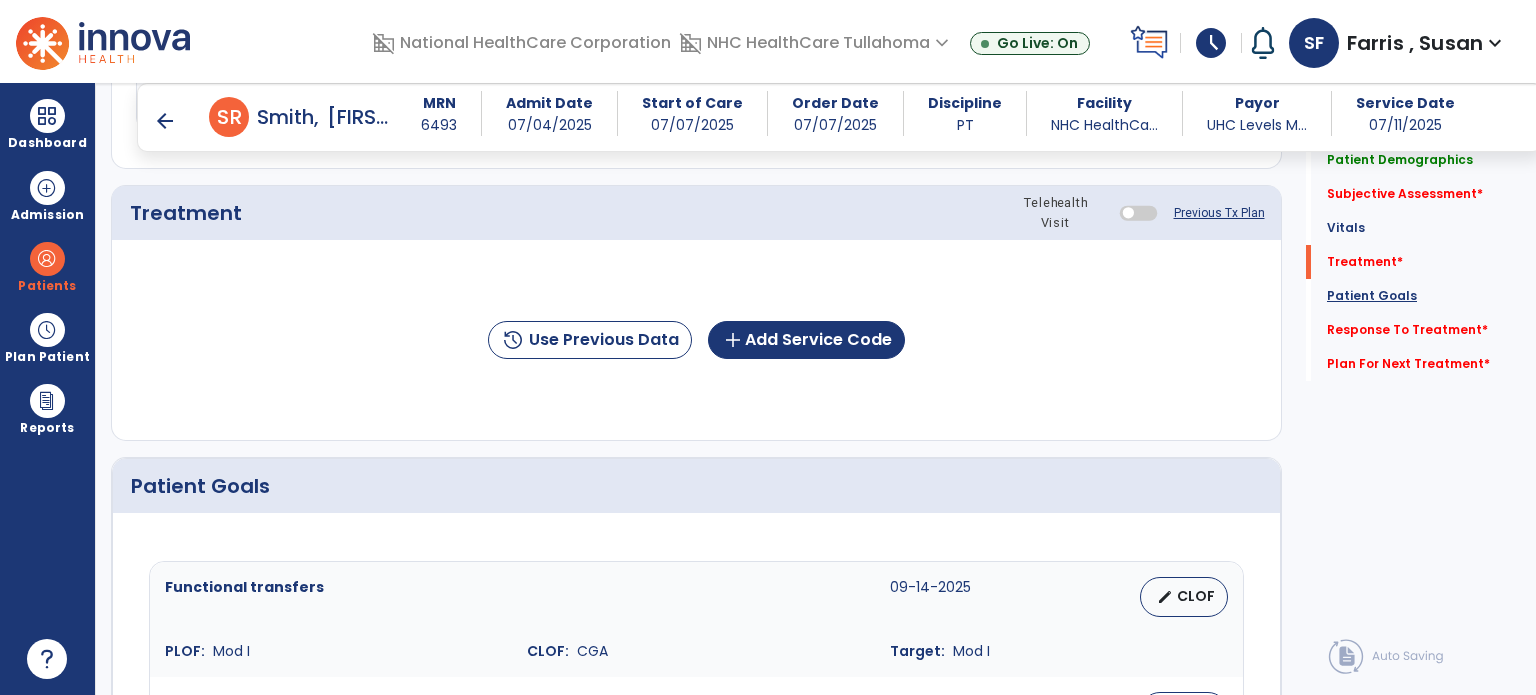 scroll, scrollTop: 1125, scrollLeft: 0, axis: vertical 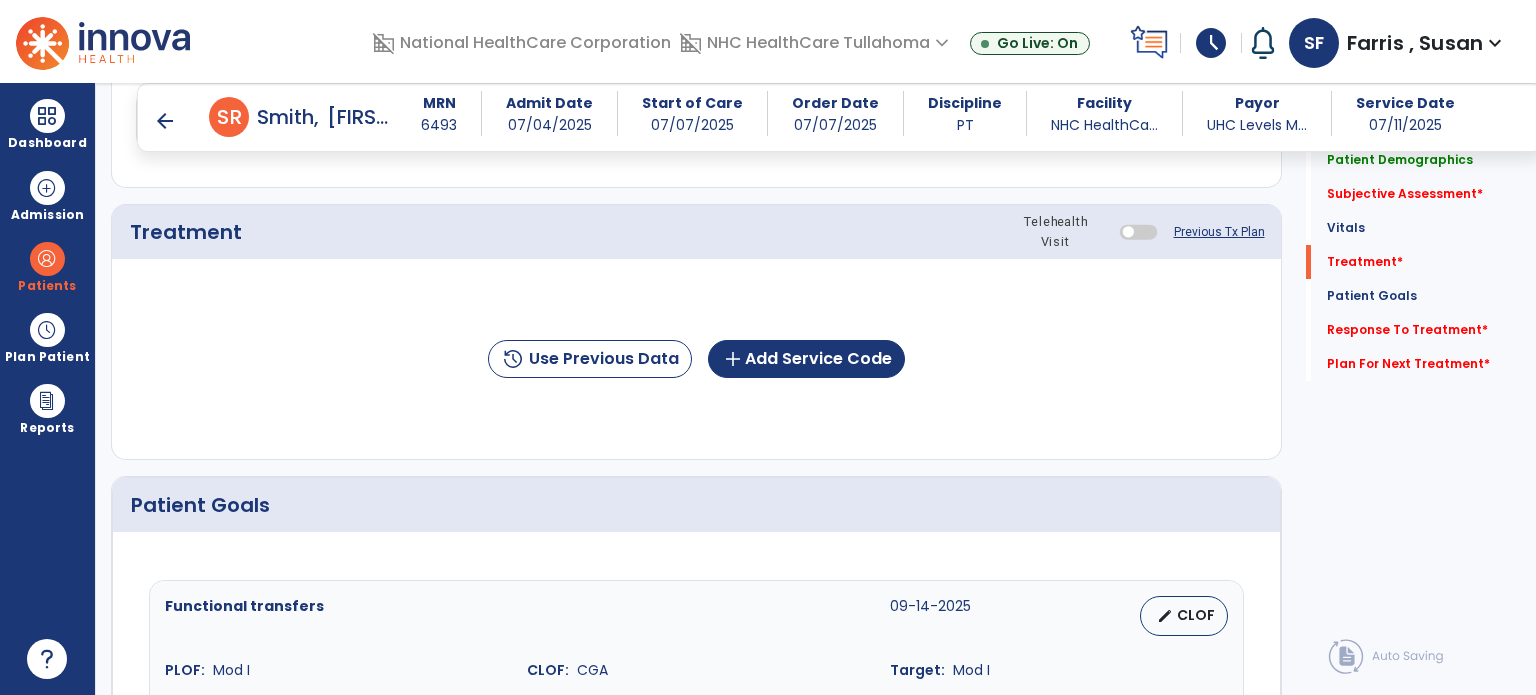 click on "arrow_back" at bounding box center [165, 121] 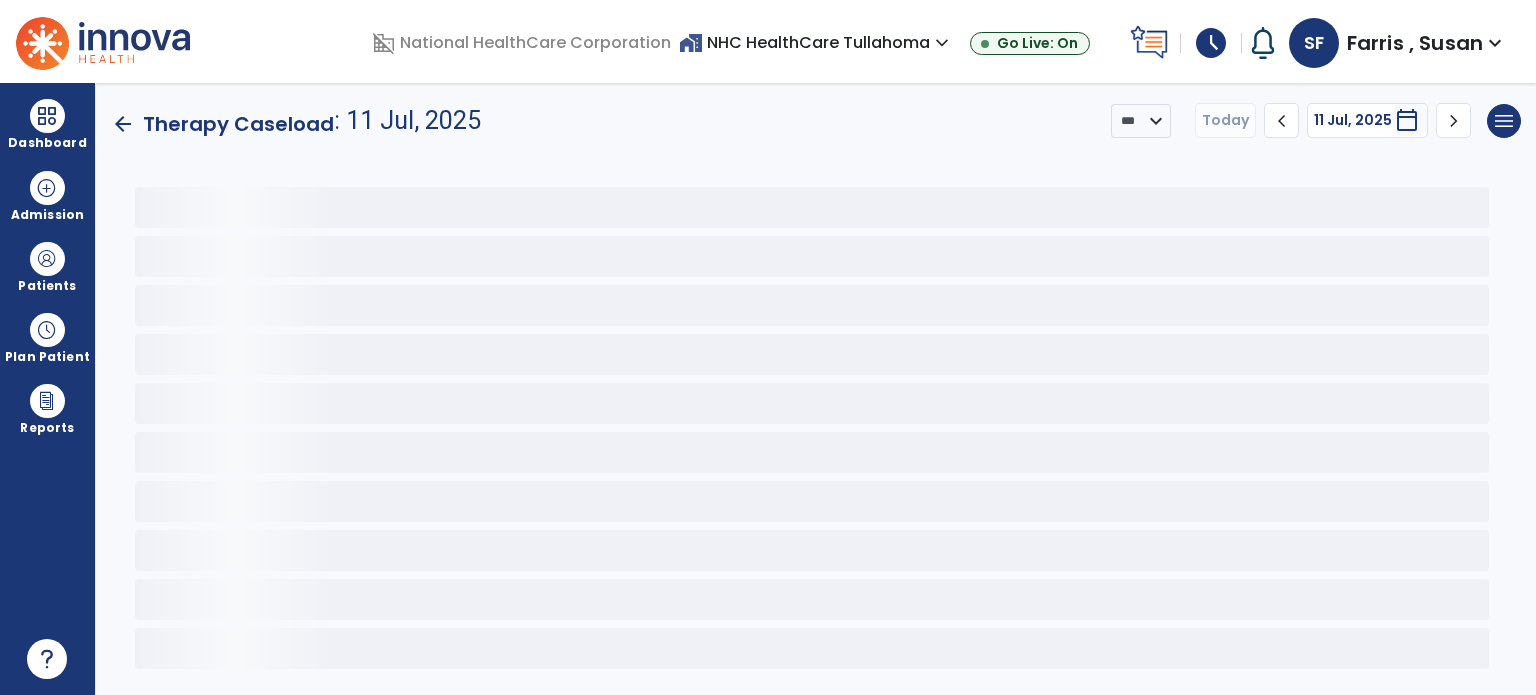 scroll, scrollTop: 0, scrollLeft: 0, axis: both 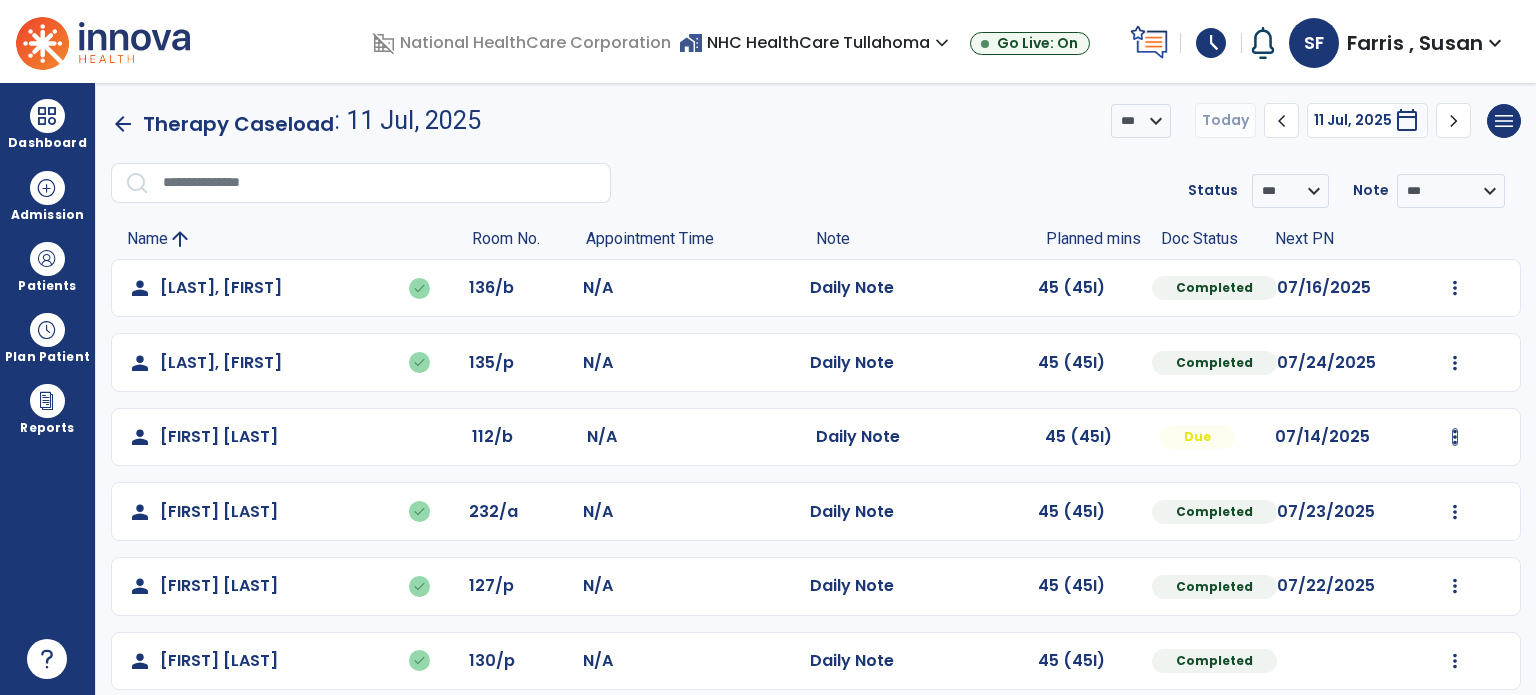 click at bounding box center [1455, 288] 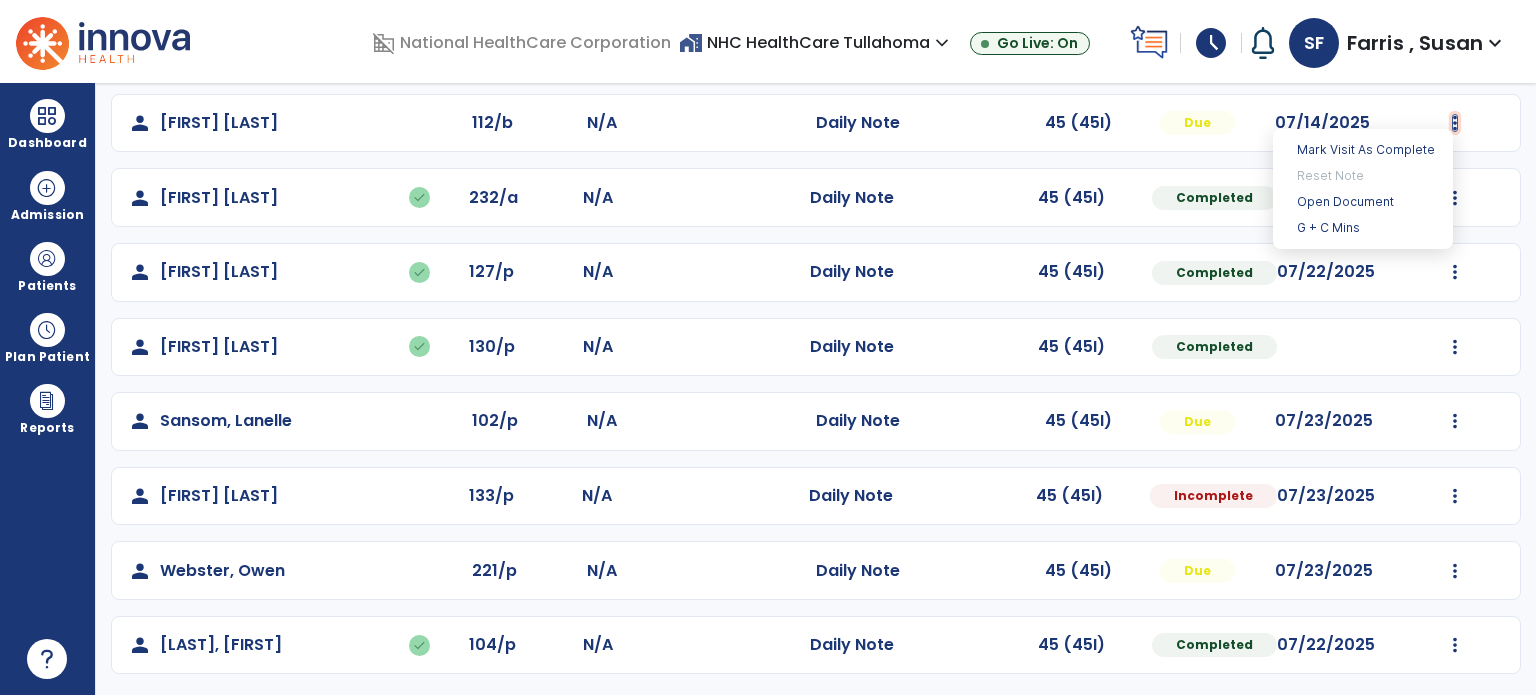 scroll, scrollTop: 319, scrollLeft: 0, axis: vertical 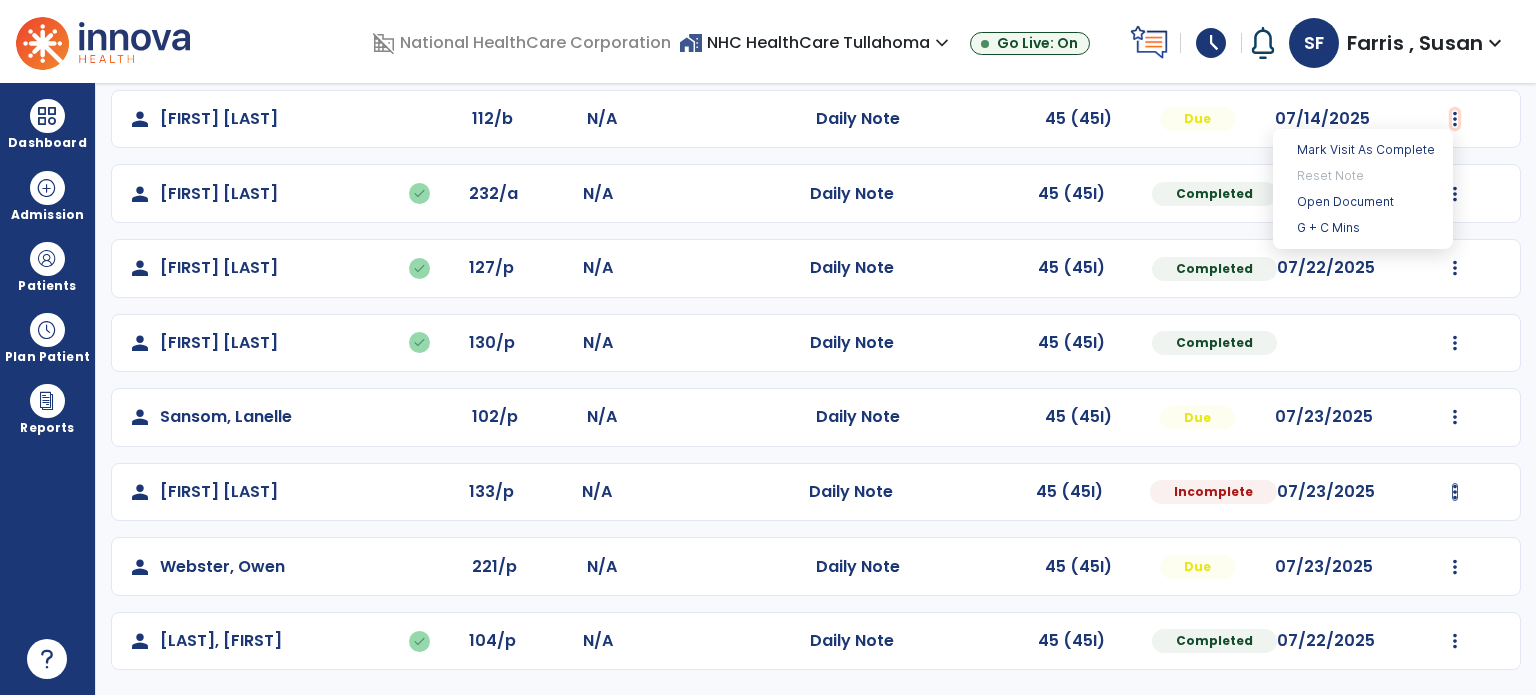 click at bounding box center [1455, -30] 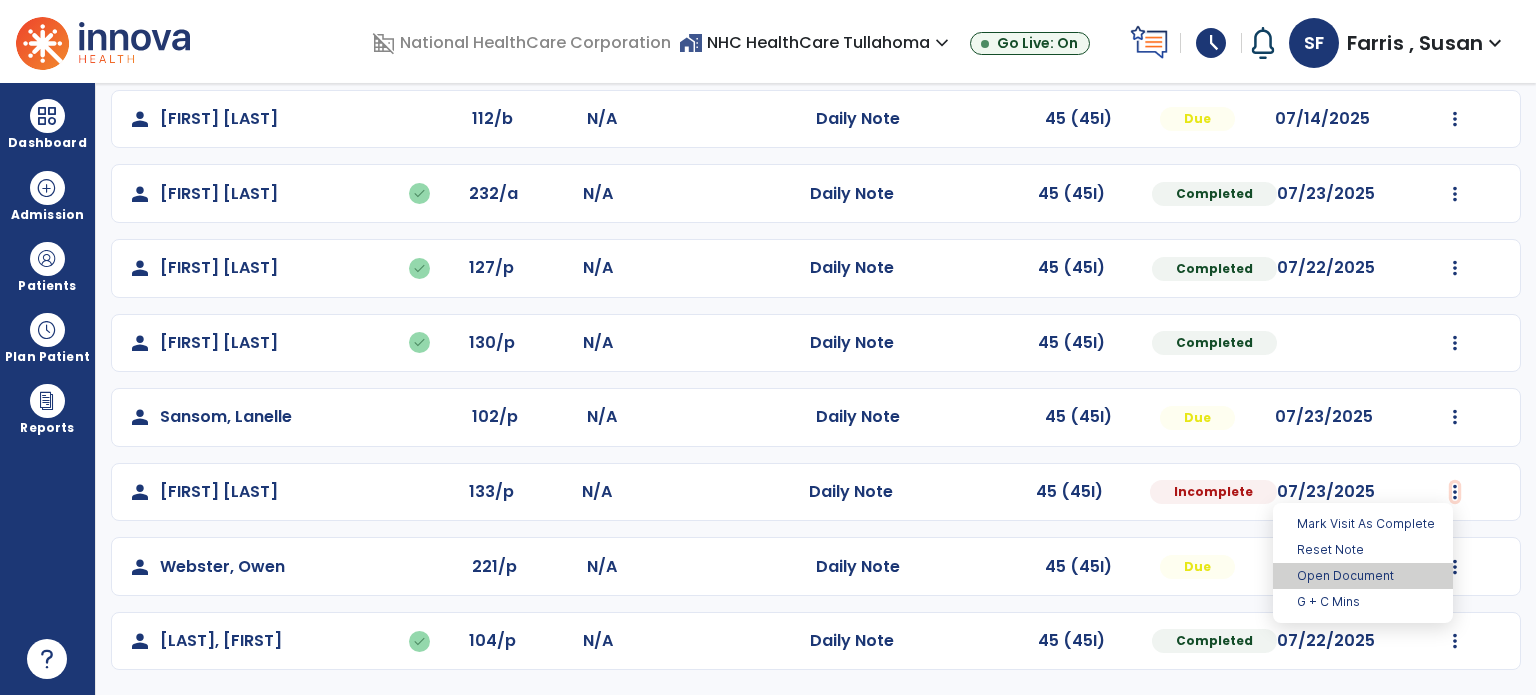 click on "Open Document" at bounding box center (1363, 576) 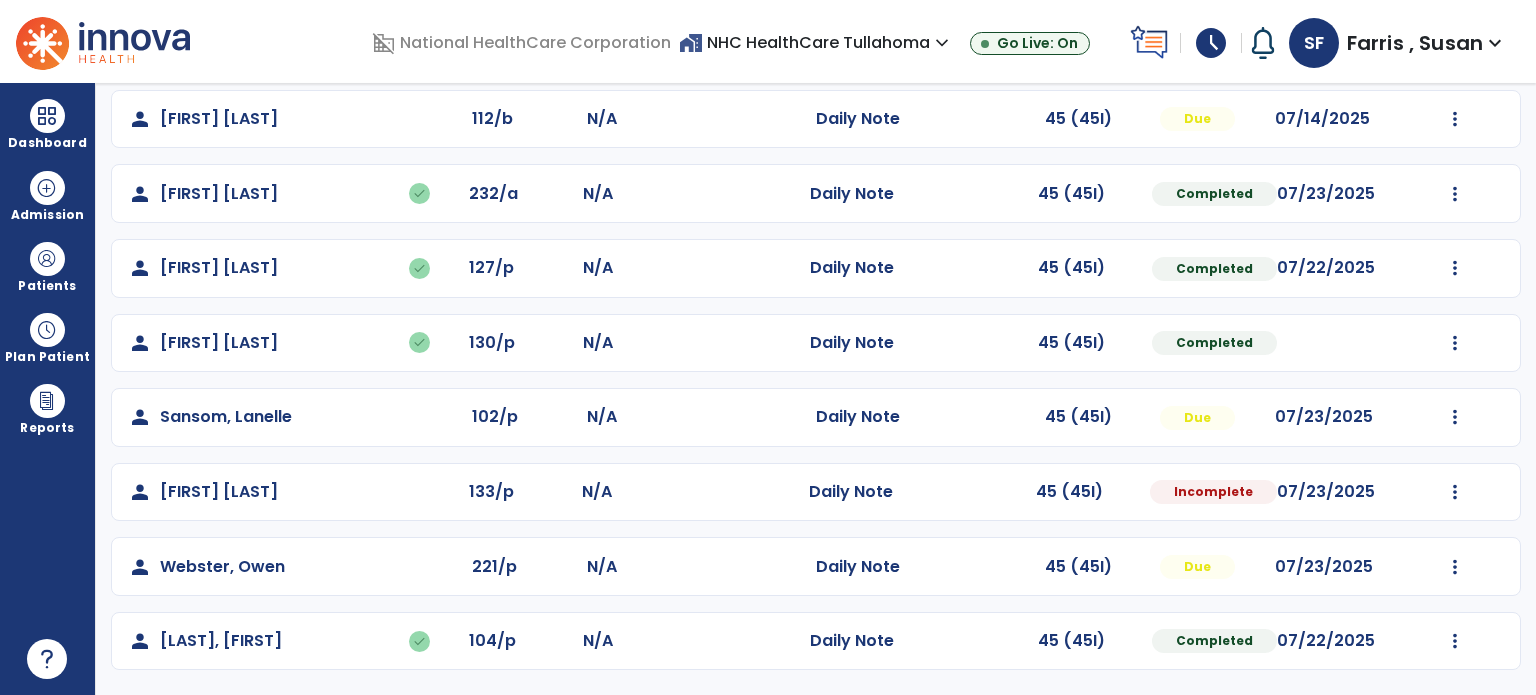 select on "*" 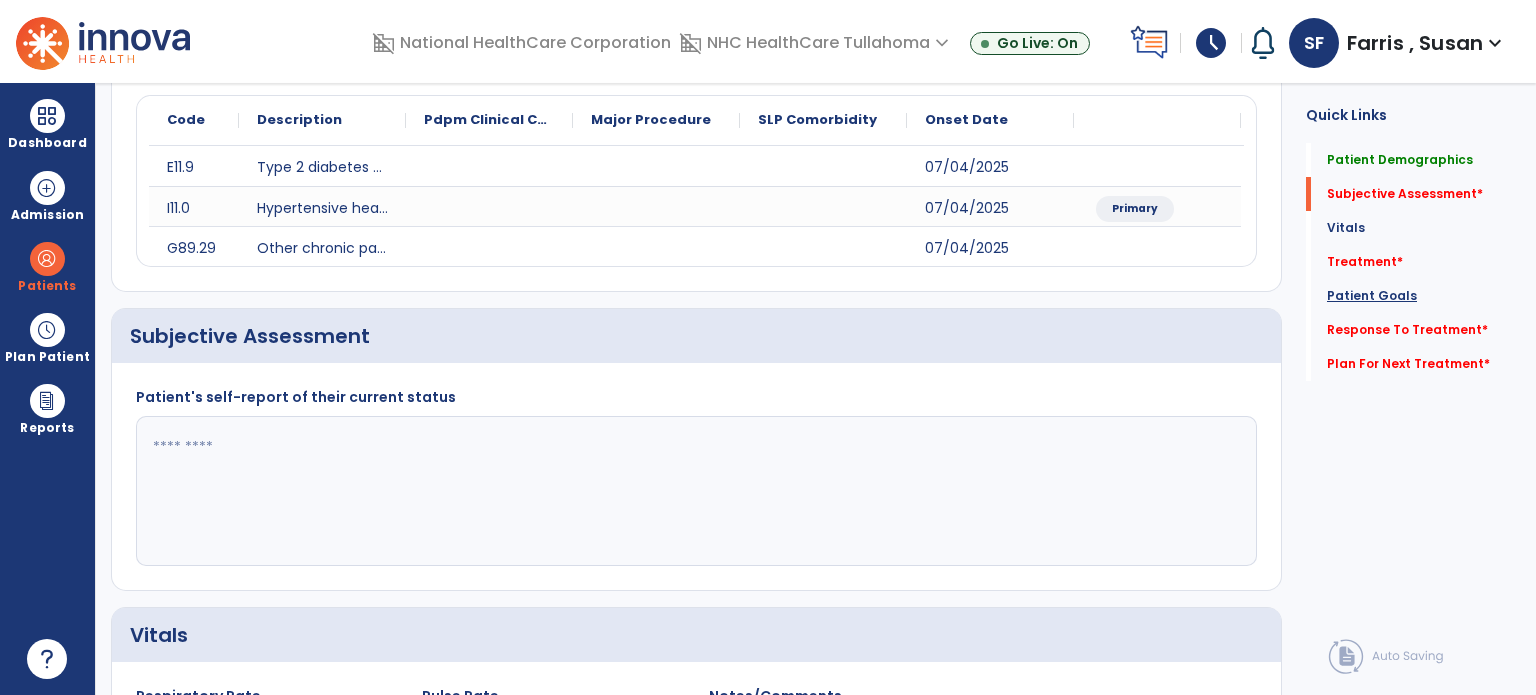 click on "Patient Goals" 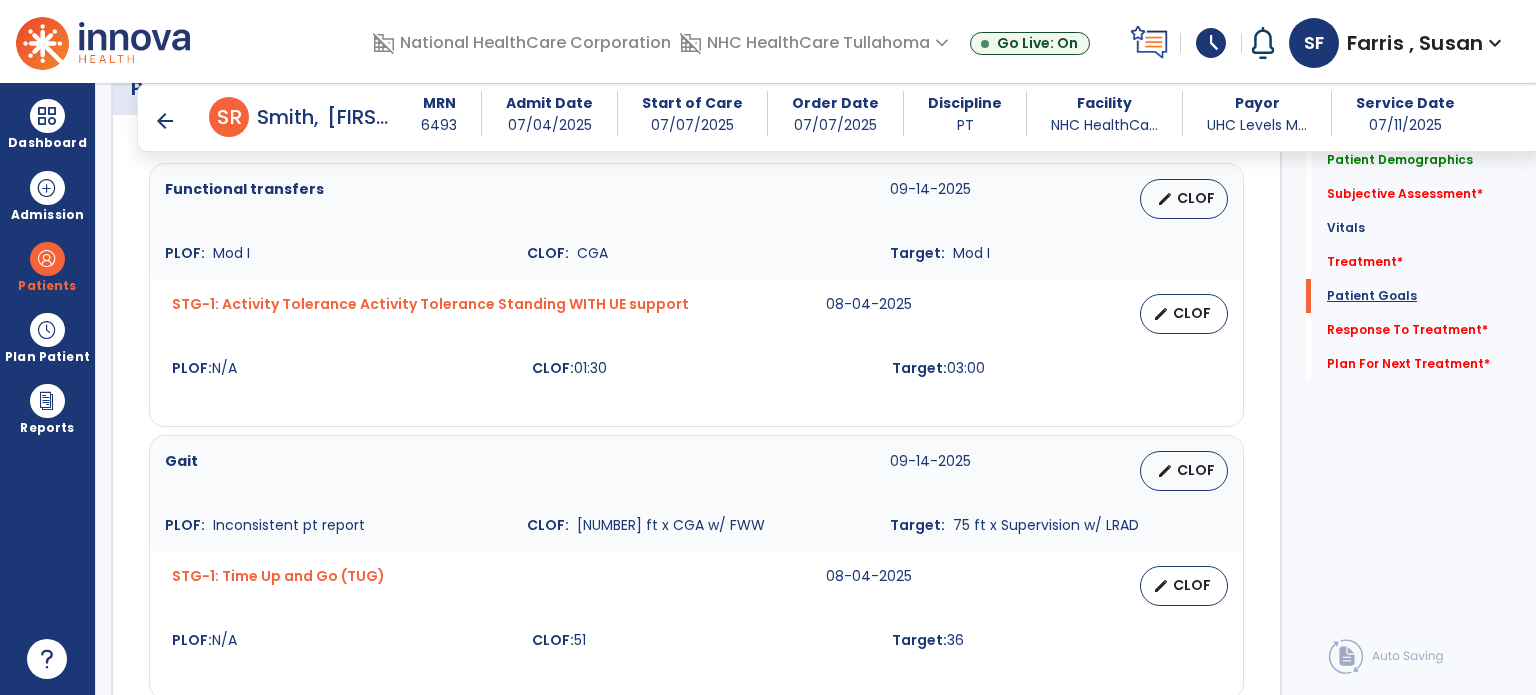 scroll, scrollTop: 1577, scrollLeft: 0, axis: vertical 